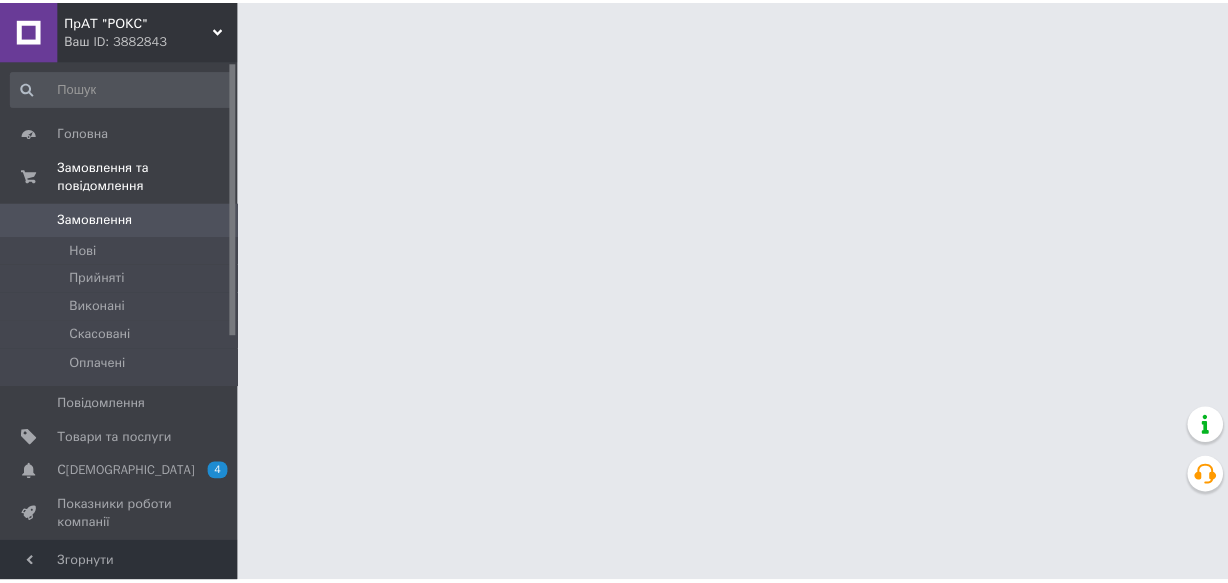 scroll, scrollTop: 0, scrollLeft: 0, axis: both 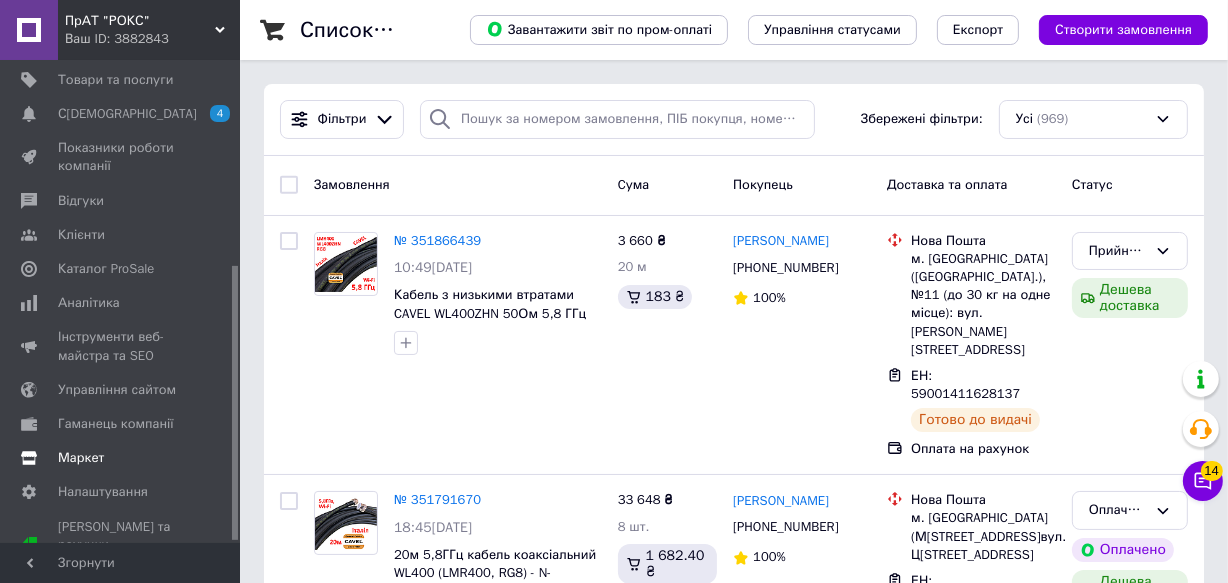 drag, startPoint x: 236, startPoint y: 239, endPoint x: 239, endPoint y: 443, distance: 204.02206 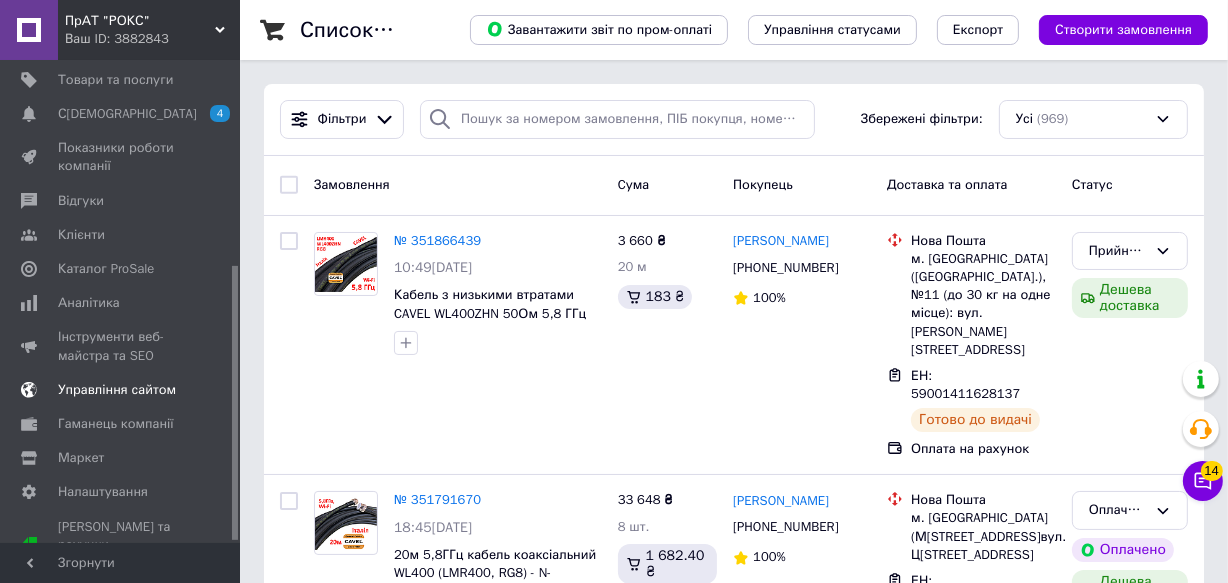 click on "Управління сайтом" at bounding box center (117, 390) 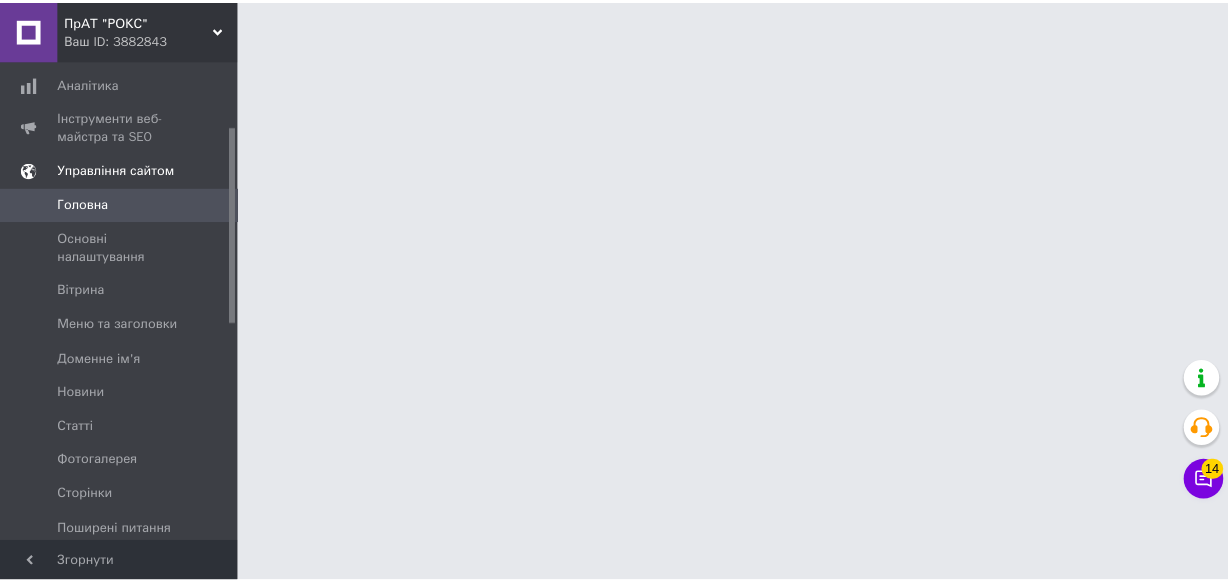 scroll, scrollTop: 158, scrollLeft: 0, axis: vertical 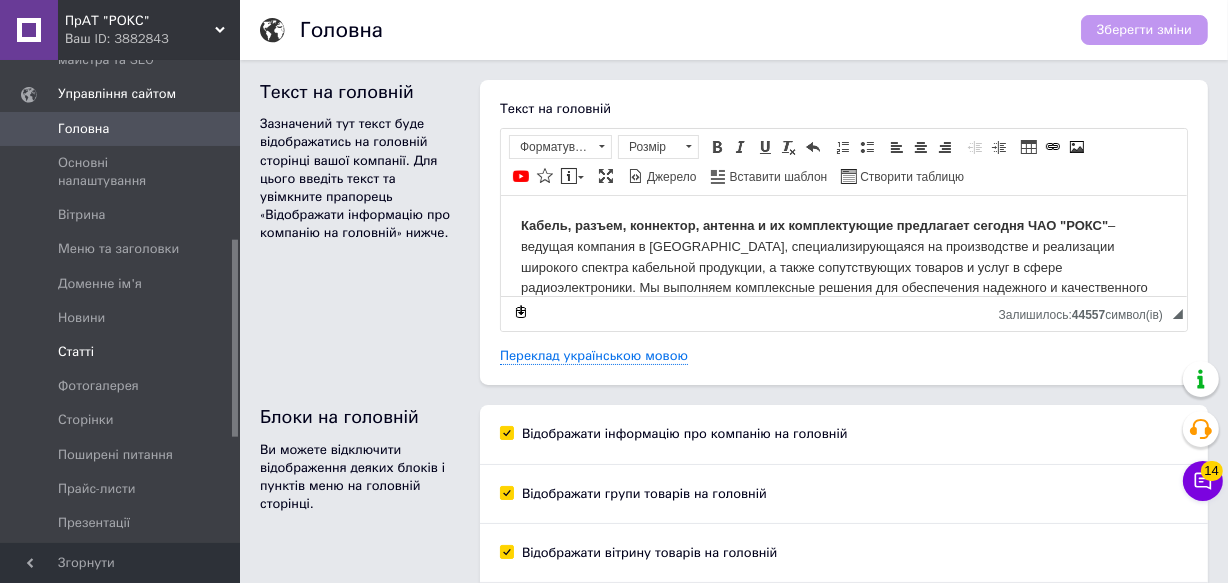 drag, startPoint x: 236, startPoint y: 229, endPoint x: 177, endPoint y: 342, distance: 127.47549 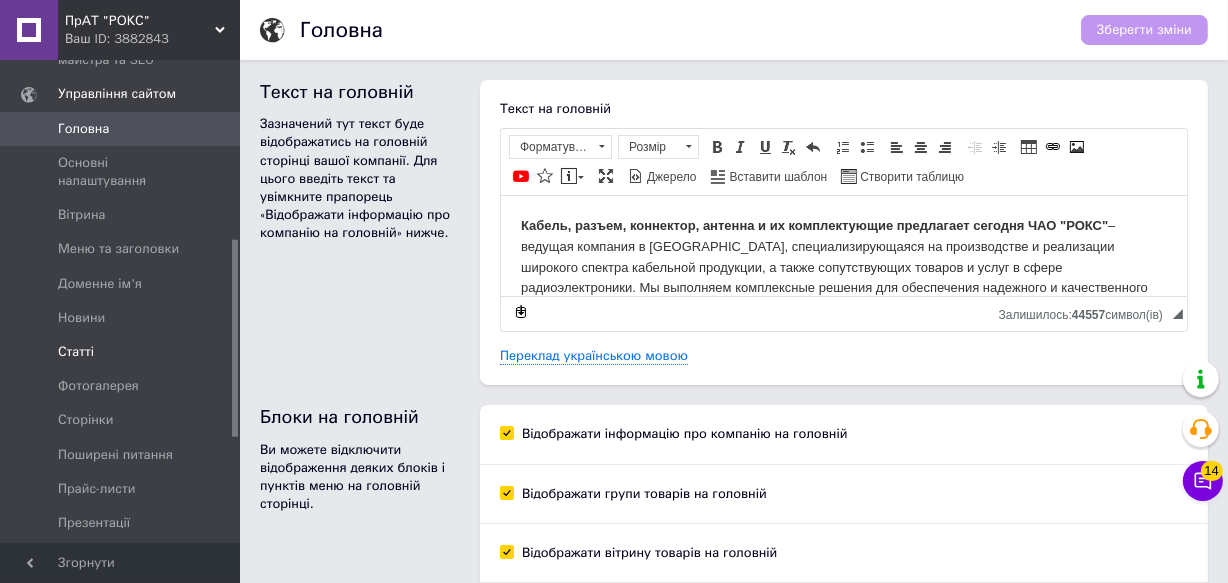 click on "Головна Замовлення та повідомлення 0 0 Товари та послуги Сповіщення 4 0 Показники роботи компанії Відгуки Клієнти Каталог ProSale Аналітика Інструменти веб-майстра та SEO Управління сайтом Головна Основні налаштування [PERSON_NAME] та заголовки Доменне ім'я Новини Статті Фотогалерея Сторінки Поширені питання Прайс-листи Презентації Документи Слайдери Мобільний слайдер Гаманець компанії [PERSON_NAME] Тарифи та рахунки Prom топ" at bounding box center [120, 301] 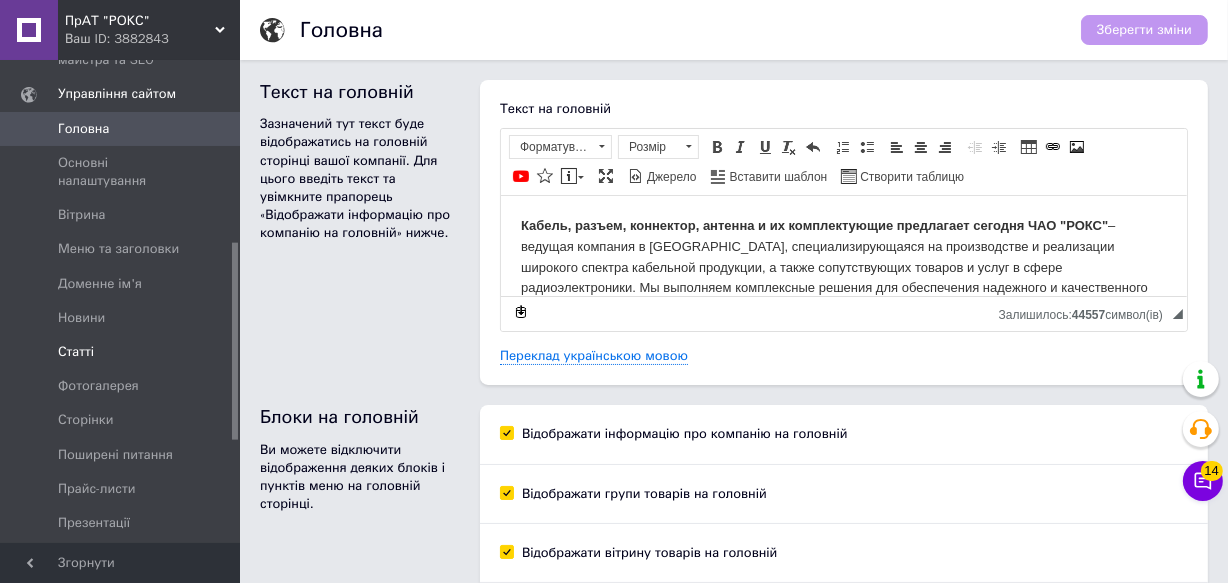scroll, scrollTop: 442, scrollLeft: 0, axis: vertical 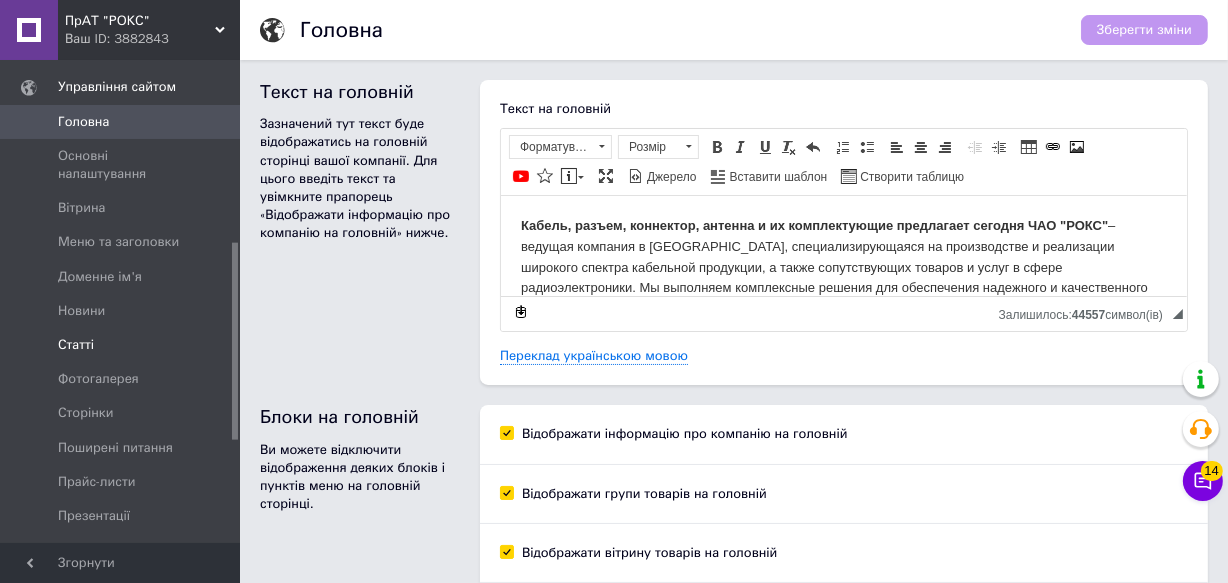 click on "Статті" at bounding box center (76, 345) 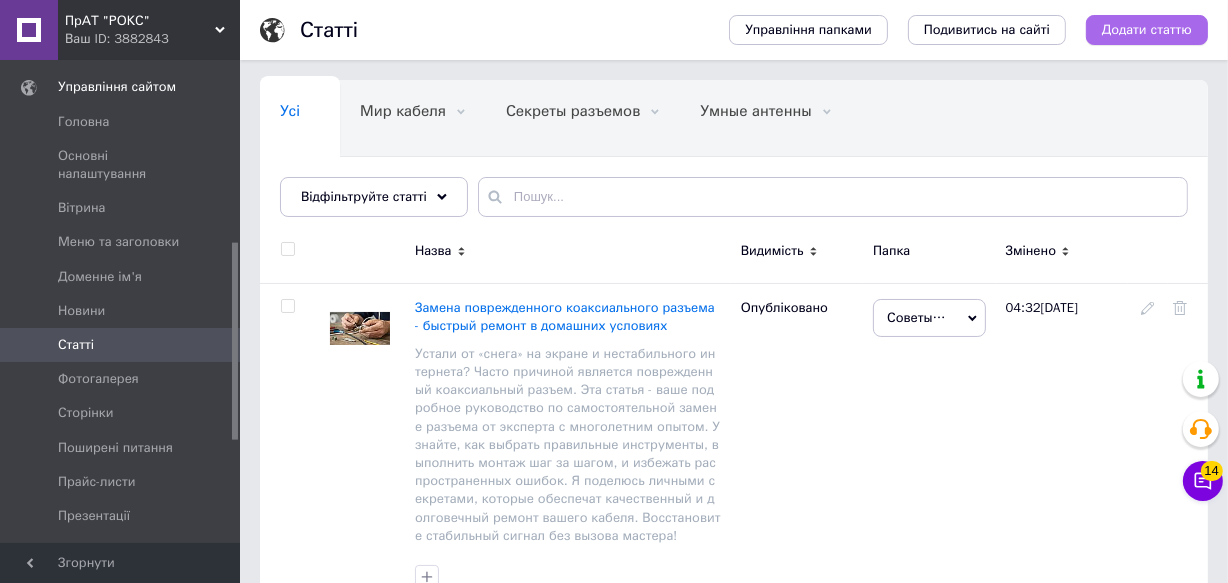 click on "Додати статтю" at bounding box center (1147, 30) 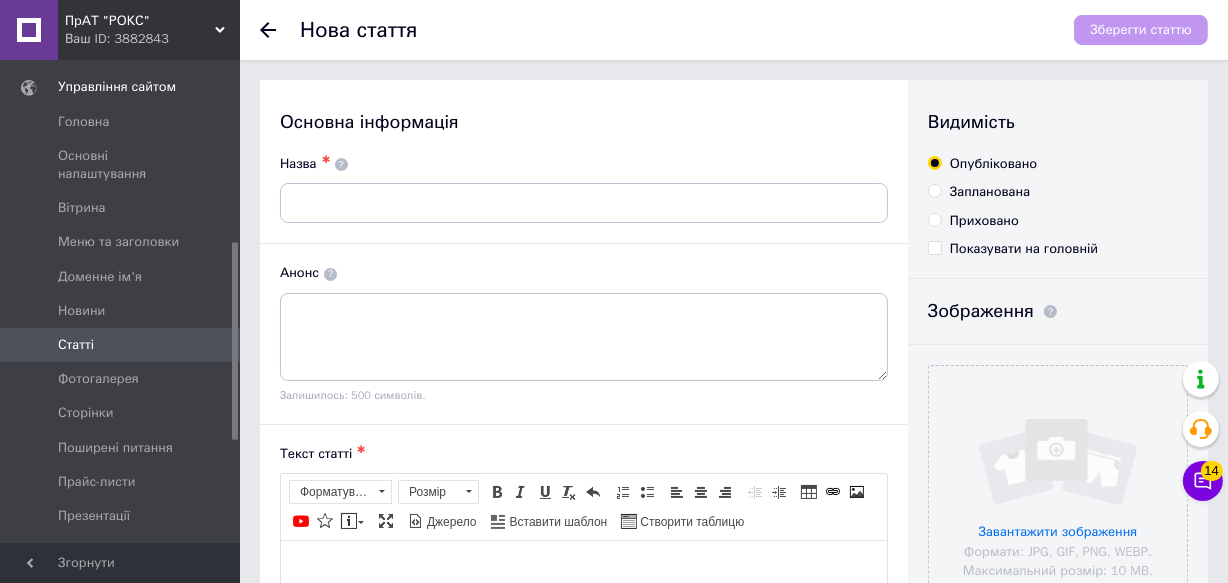 scroll, scrollTop: 0, scrollLeft: 0, axis: both 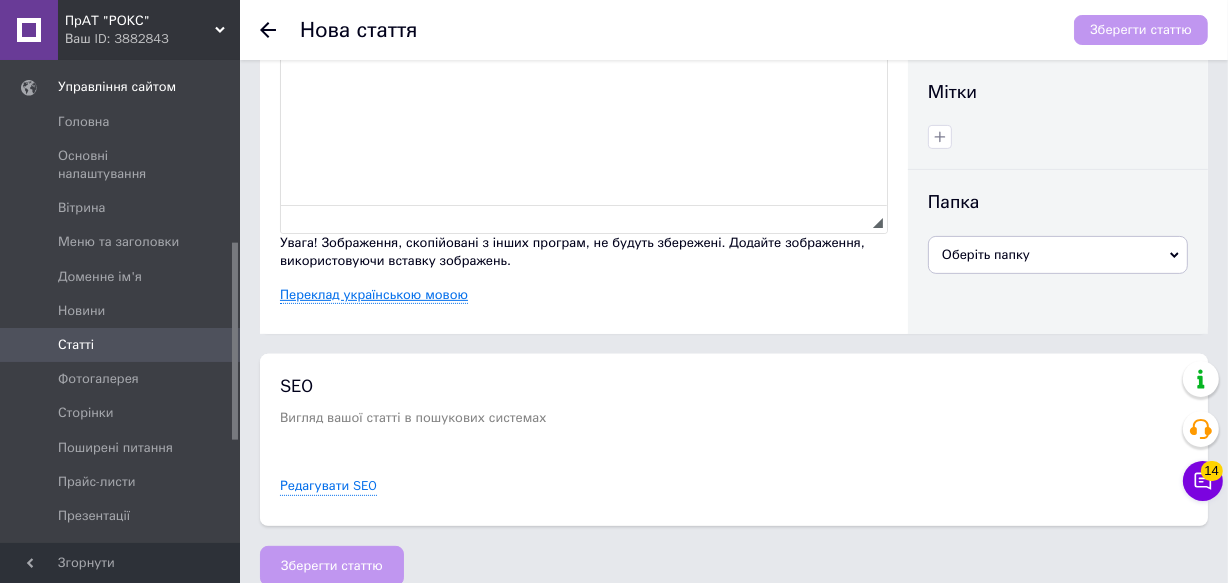 click on "Переклад українською мовою" at bounding box center (374, 295) 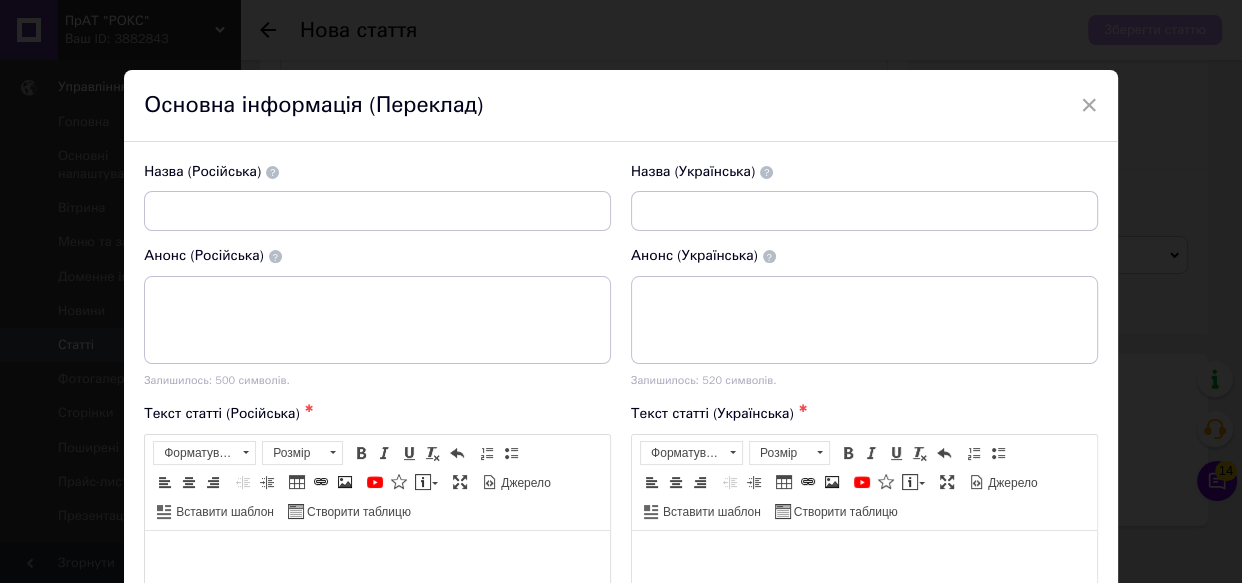 scroll, scrollTop: 0, scrollLeft: 0, axis: both 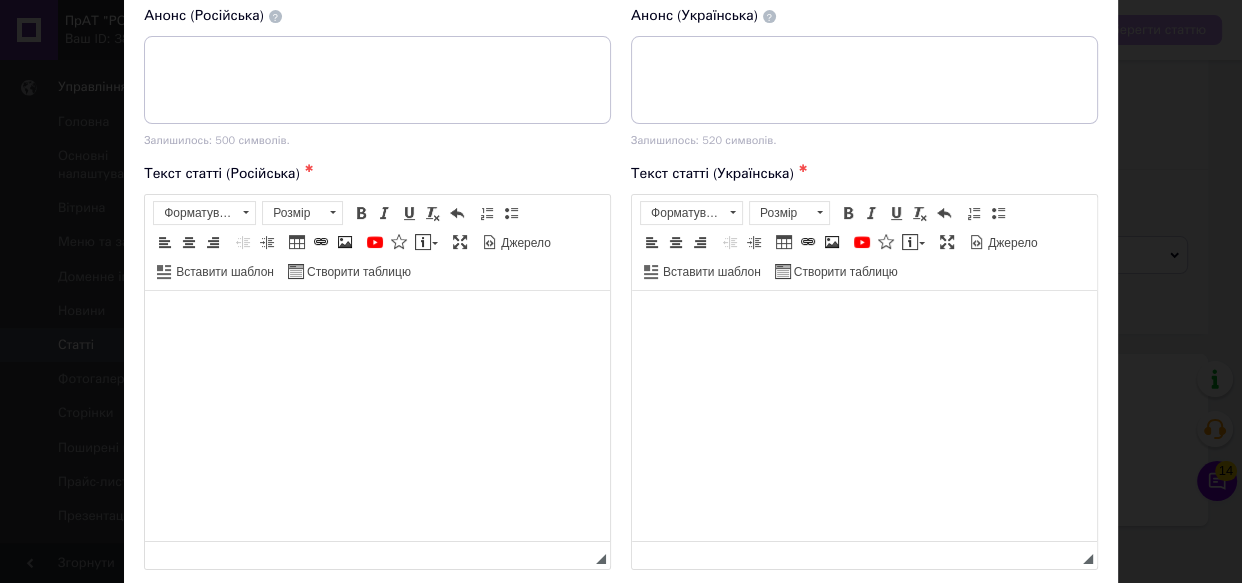 click at bounding box center (864, 320) 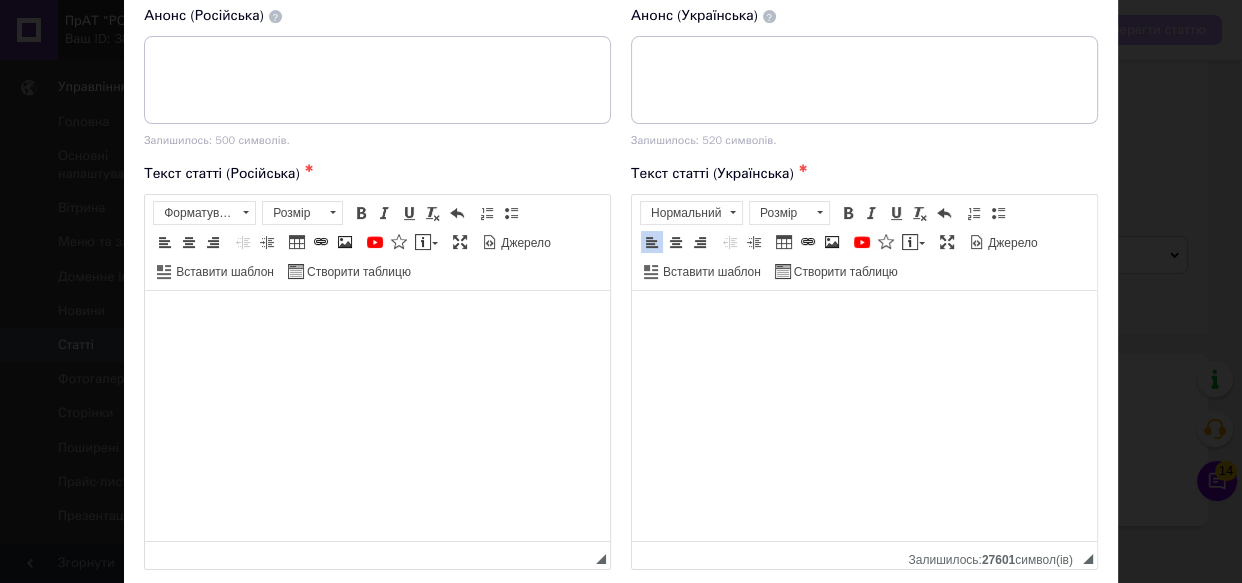 scroll, scrollTop: 12472, scrollLeft: 0, axis: vertical 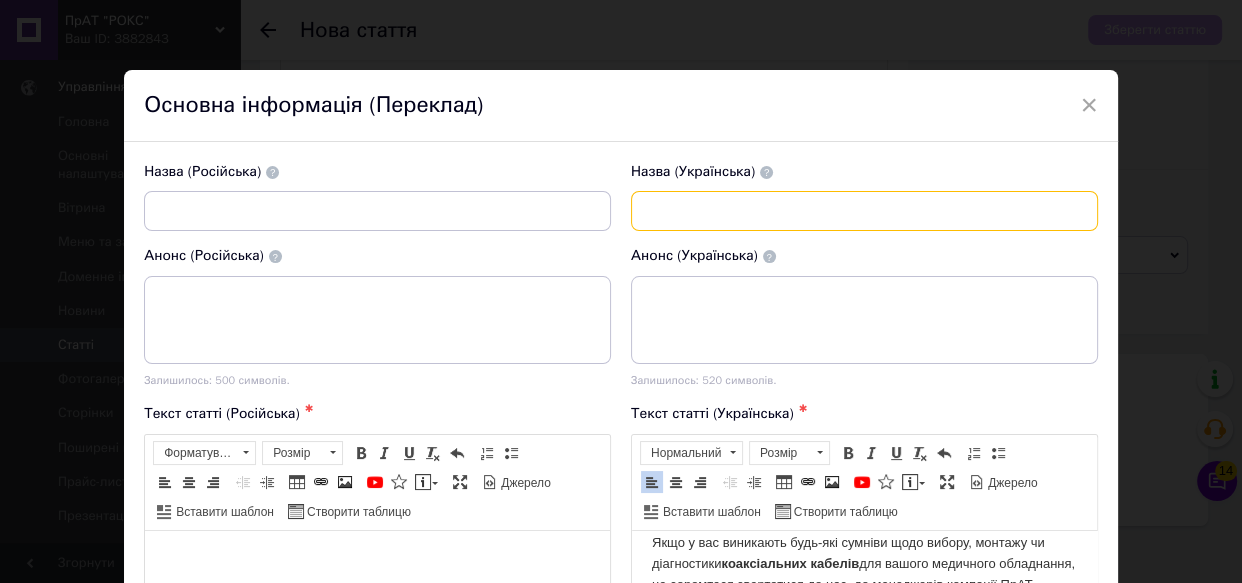 click at bounding box center (864, 211) 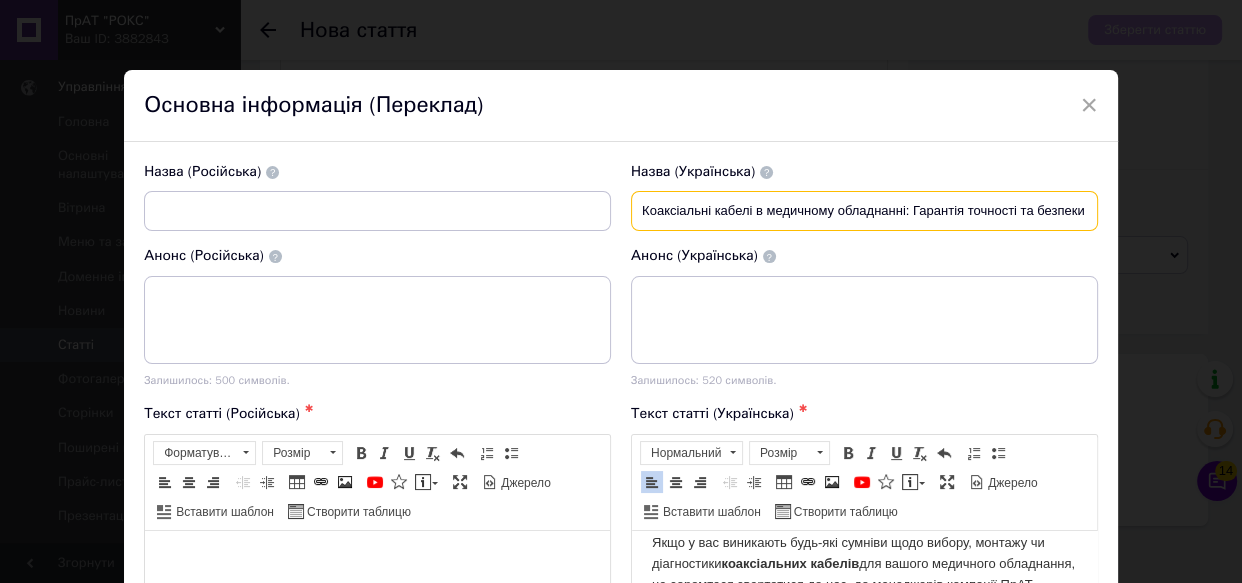 scroll, scrollTop: 0, scrollLeft: 91, axis: horizontal 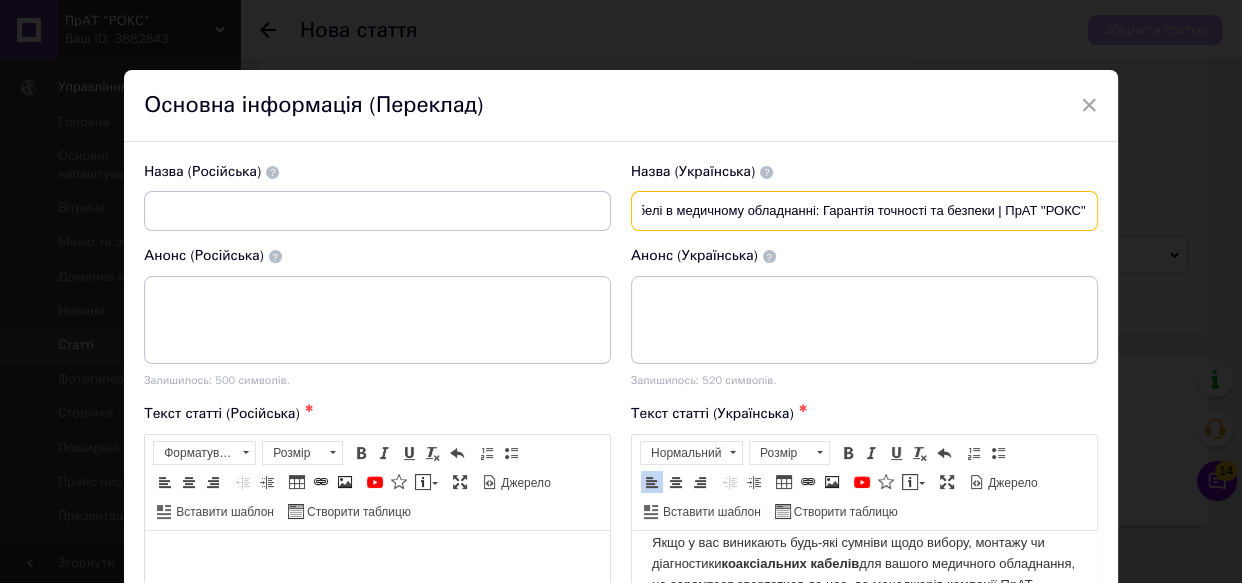 type on "Коаксіальні кабелі в медичному обладнанні: Гарантія точності та безпеки | ПрАТ "РОКС"" 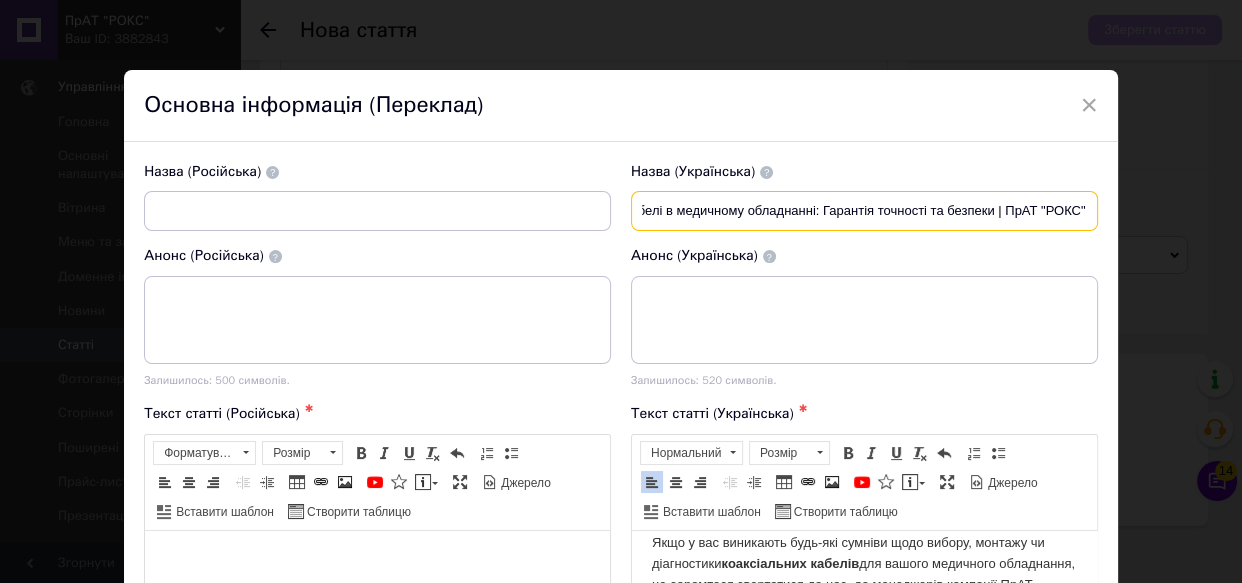scroll, scrollTop: 0, scrollLeft: 0, axis: both 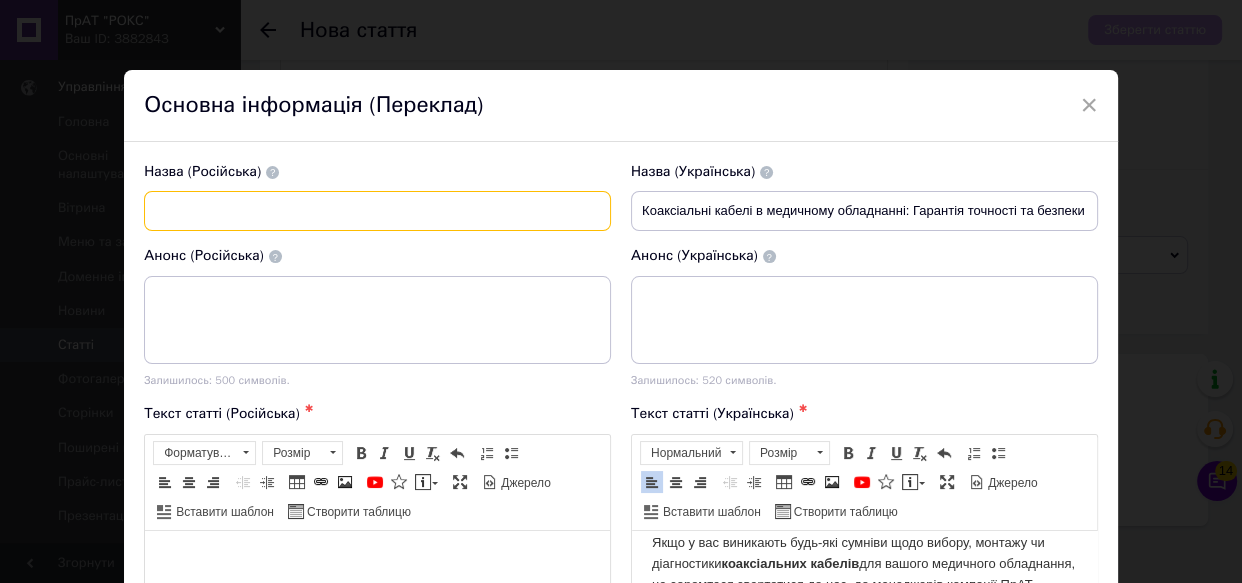 click at bounding box center (377, 211) 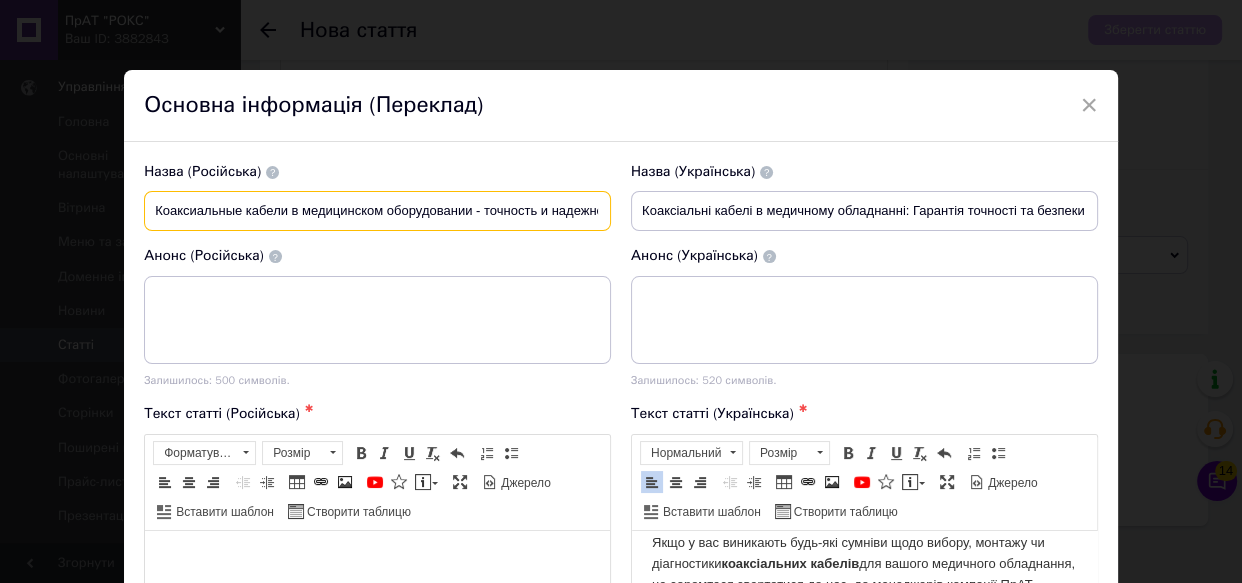 scroll, scrollTop: 0, scrollLeft: 131, axis: horizontal 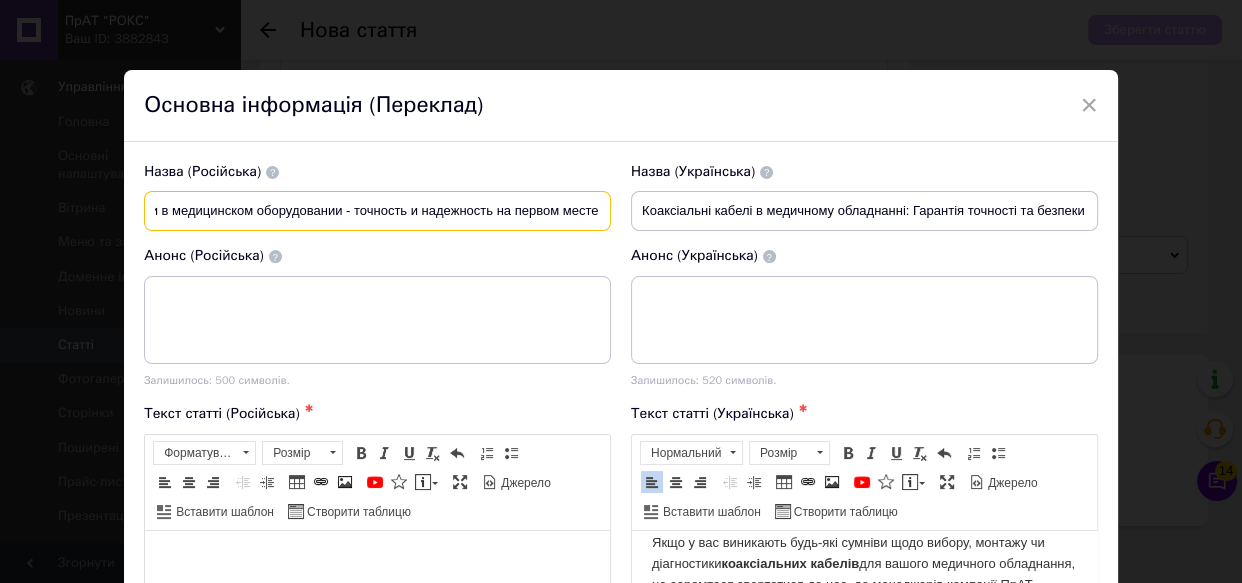 type on "Коаксиальные кабели в медицинском оборудовании - точность и надежность на первом месте" 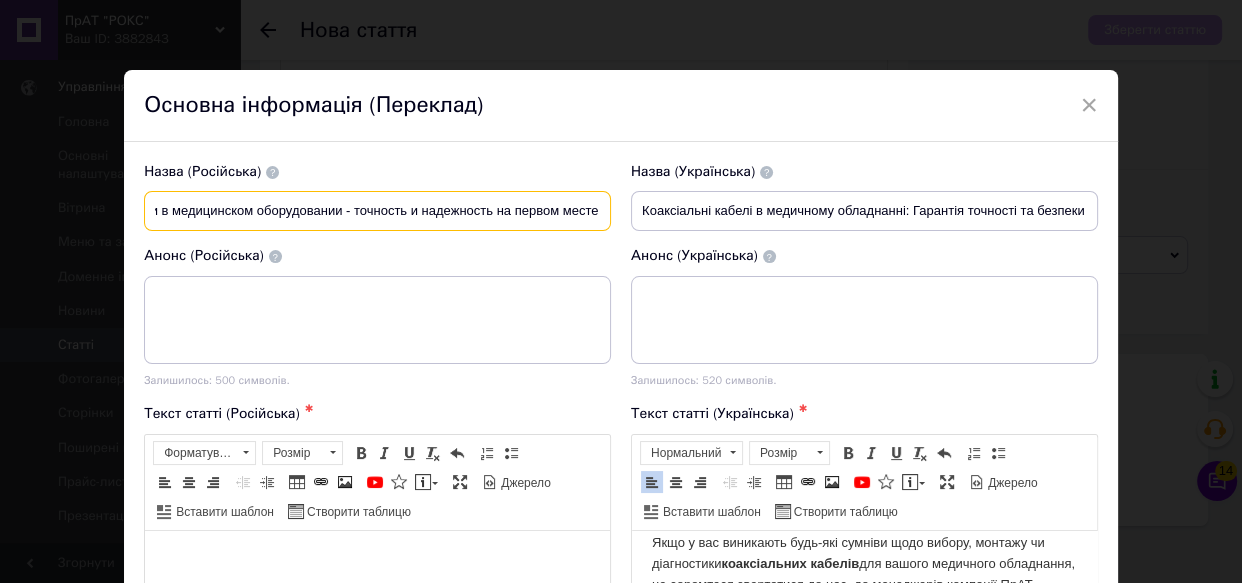 scroll, scrollTop: 0, scrollLeft: 0, axis: both 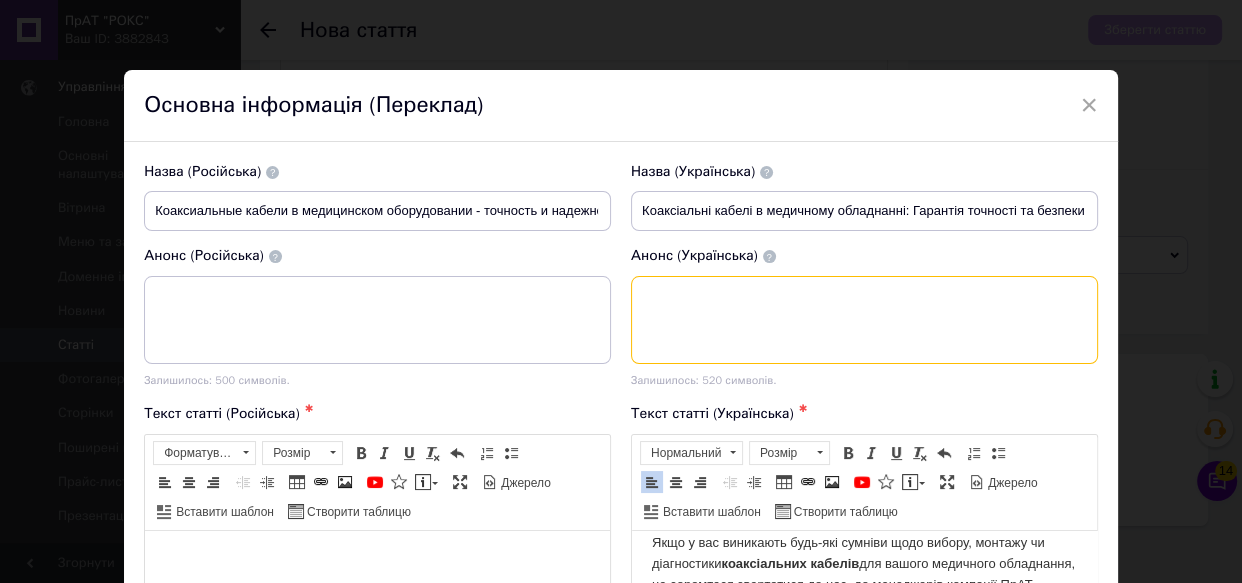 click at bounding box center (864, 320) 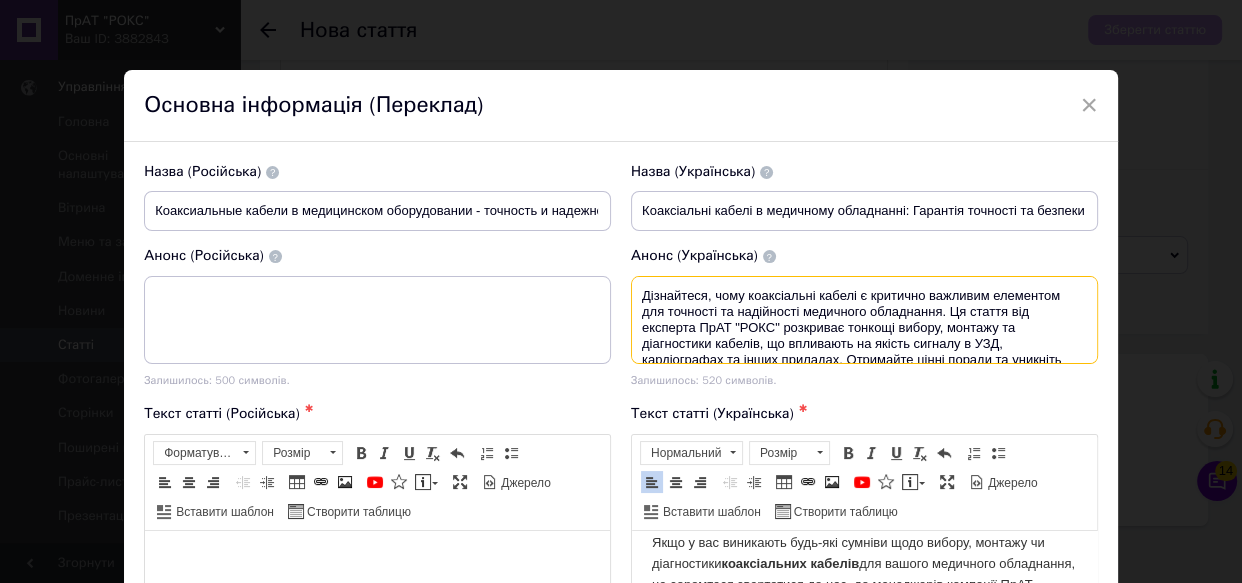 scroll, scrollTop: 51, scrollLeft: 0, axis: vertical 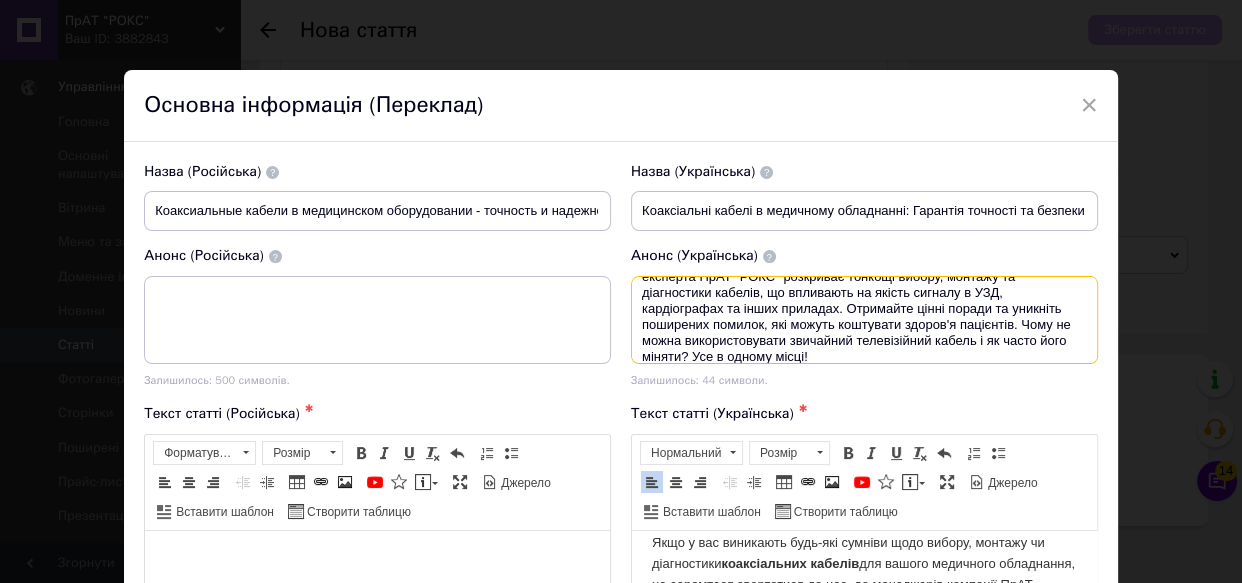 type on "Дізнайтеся, чому коаксіальні кабелі є критично важливим елементом для точності та надійності медичного обладнання. Ця стаття від експерта ПрАТ "РОКС" розкриває тонкощі вибору, монтажу та діагностики кабелів, що впливають на якість сигналу в УЗД, кардіографах та інших приладах. Отримайте цінні поради та уникніть поширених помилок, які можуть коштувати здоров'я пацієнтів. Чому не можна використовувати звичайний телевізійний кабель і як часто його міняти? Усе в одному місці!" 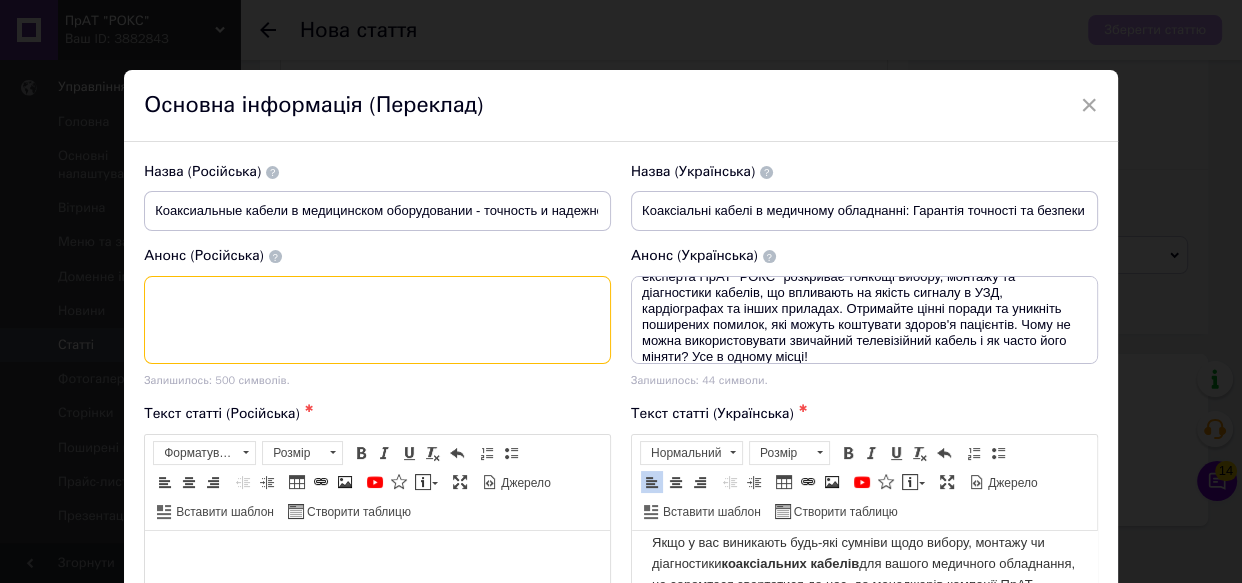click at bounding box center (377, 320) 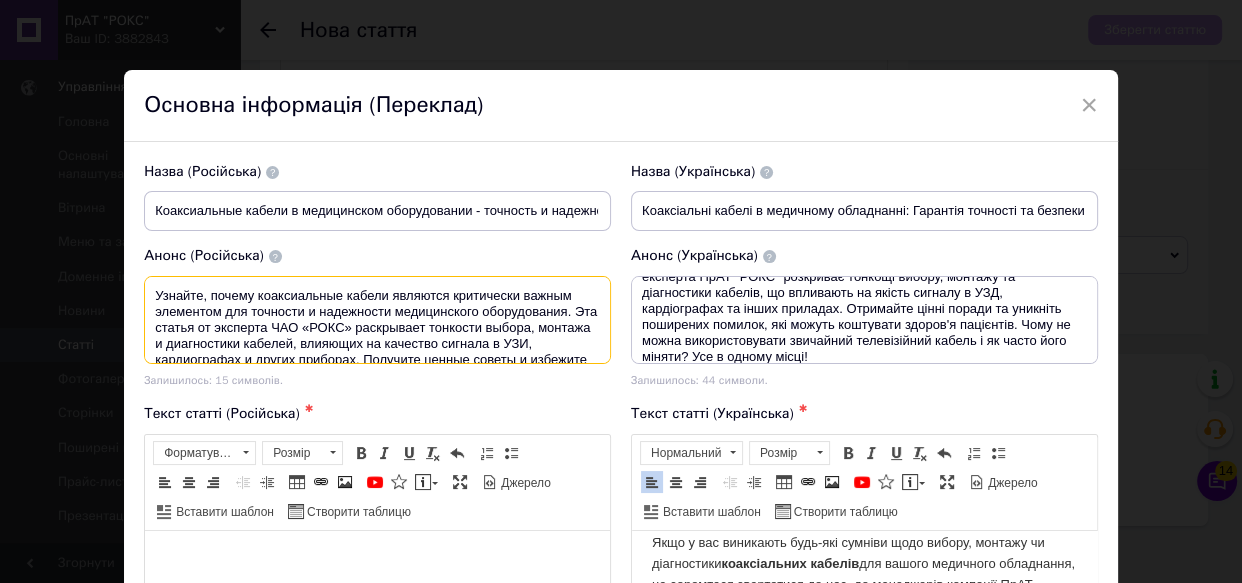 scroll, scrollTop: 51, scrollLeft: 0, axis: vertical 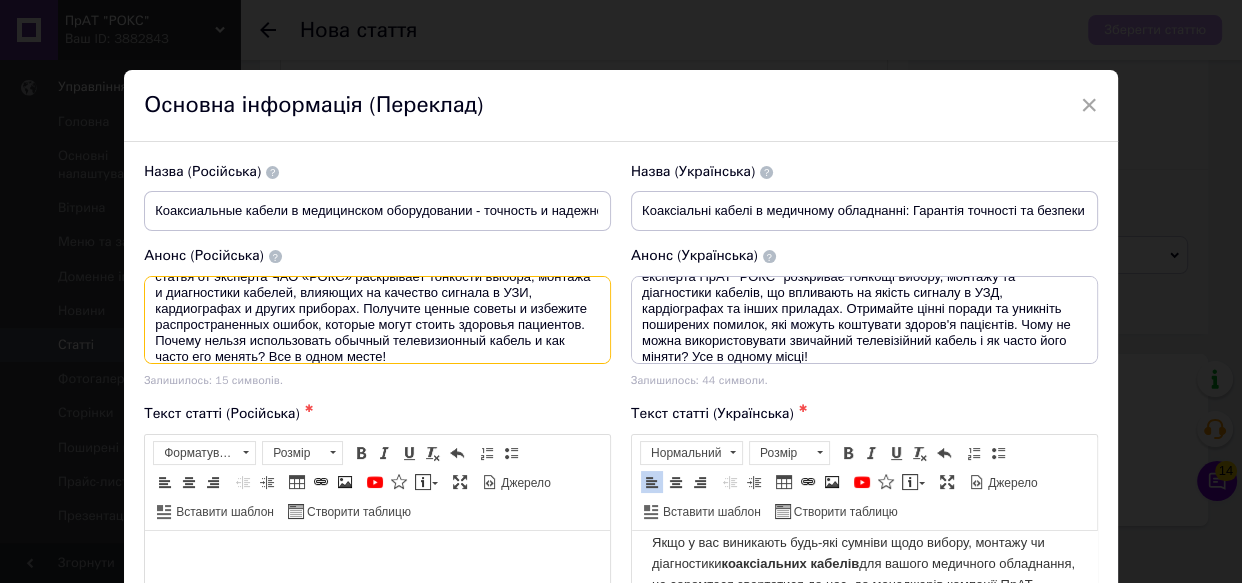 type on "Узнайте, почему коаксиальные кабели являются критически важным элементом для точности и надежности медицинского оборудования. Эта статья от эксперта ЧАО «РОКС» раскрывает тонкости выбора, монтажа и диагностики кабелей, влияющих на качество сигнала в УЗИ, кардиографах и других приборах. Получите ценные советы и избежите распространенных ошибок, которые могут стоить здоровья пациентов. Почему нельзя использовать обычный телевизионный кабель и как часто его менять? Все в одном месте!" 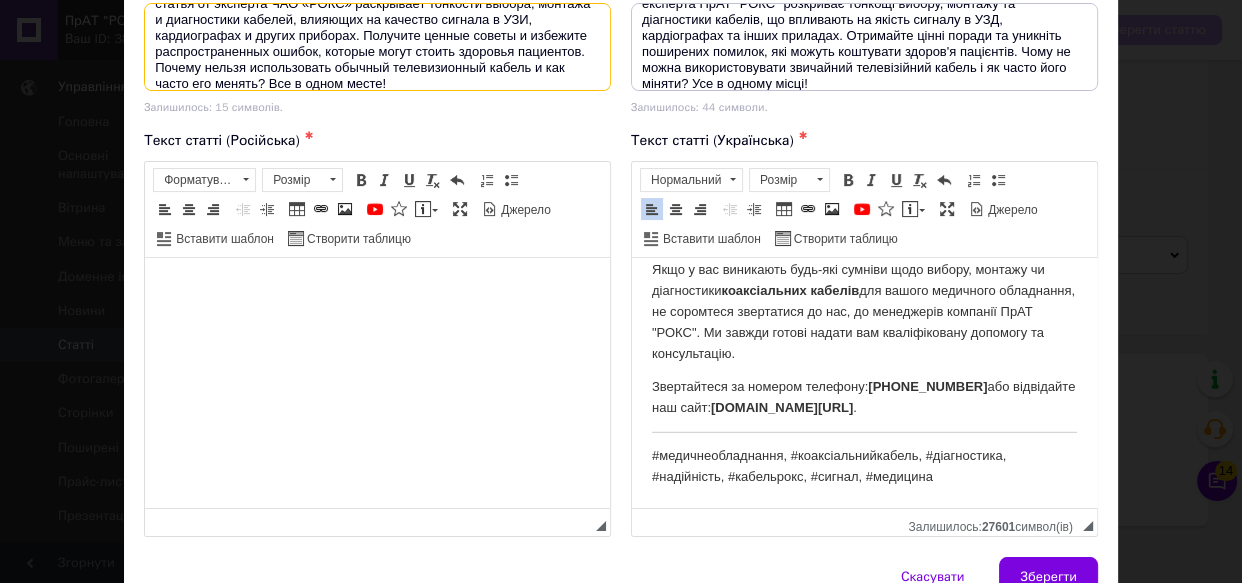 scroll, scrollTop: 402, scrollLeft: 0, axis: vertical 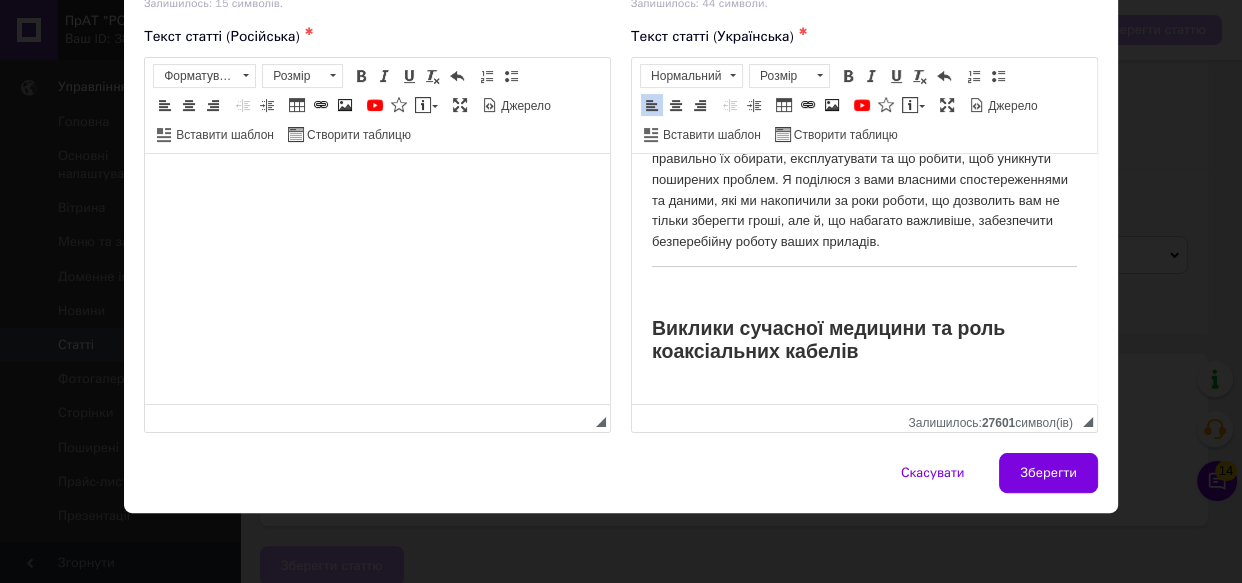 click on "Чому варто приділити увагу цій темі? Уявіть собі: ви працюєте з діагностичним обладнанням, наприклад, УЗД-апаратом, і раптом зображення починає "плисти", або ж кардіограф видає незрозумілі шуми. Причина часто криється в якості  кабельного з'єднання . Кожен мілівольт сигналу, кожна фемтосекунда затримки може мати вирішальне значення для точної діагностики та успішного лікування. У медичній галузі, де ціна помилки вимірюється не тільки фінансовими втратами, а й людським здоров'ям,  бездоганна робота обладнання коаксіальні кабелі" at bounding box center (864, 96) 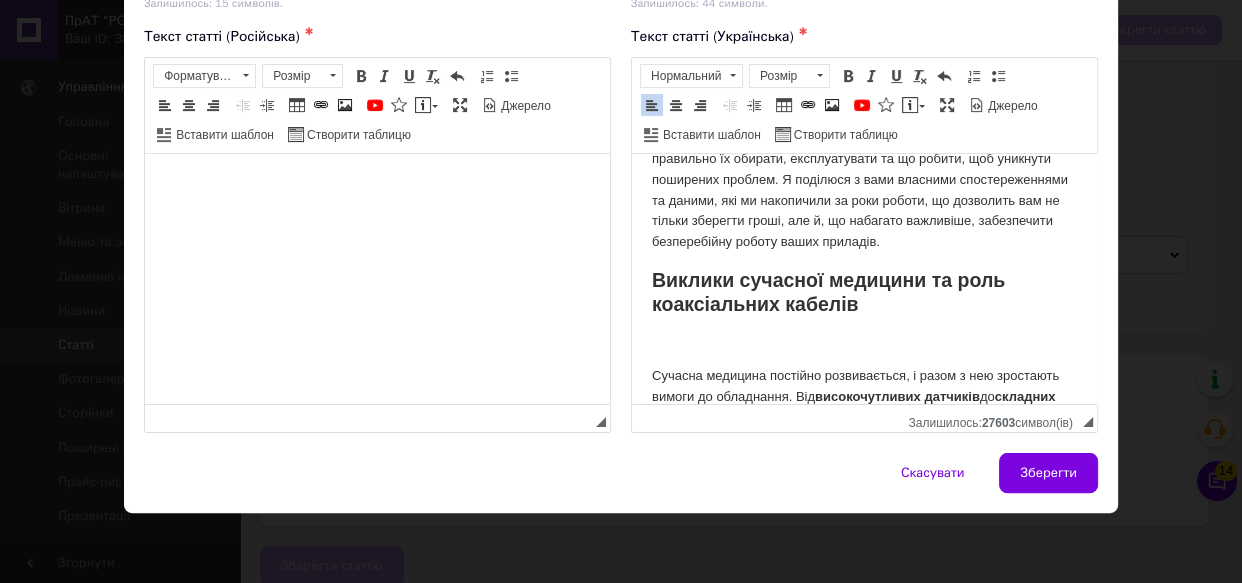 click on "Виклики сучасної медицини та роль коаксіальних кабелів" at bounding box center [864, 291] 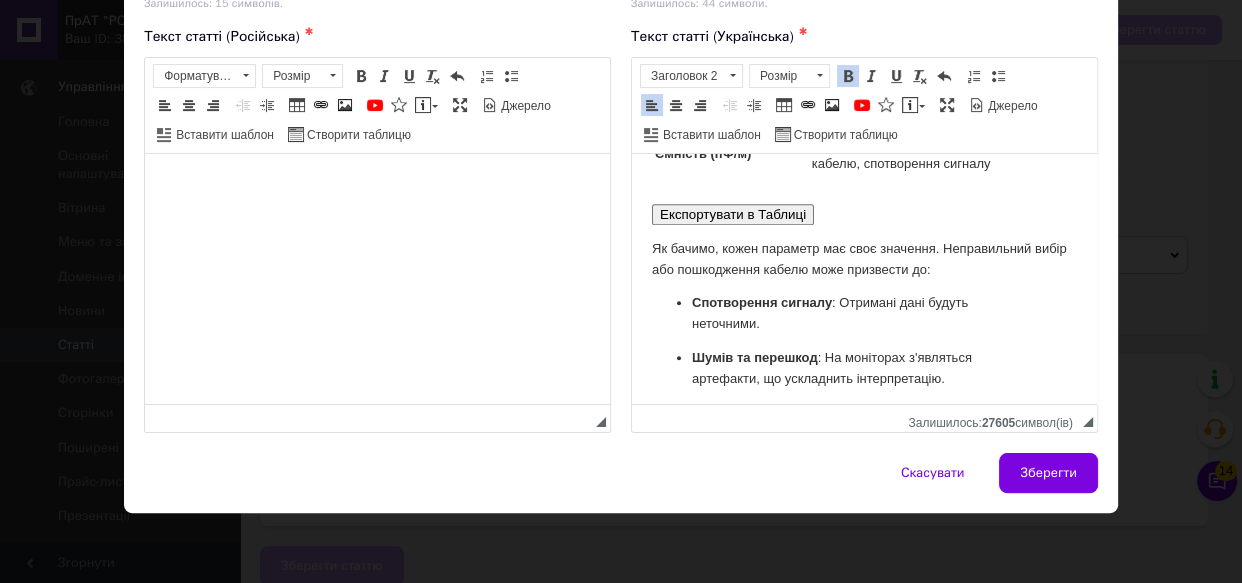 scroll, scrollTop: 1718, scrollLeft: 0, axis: vertical 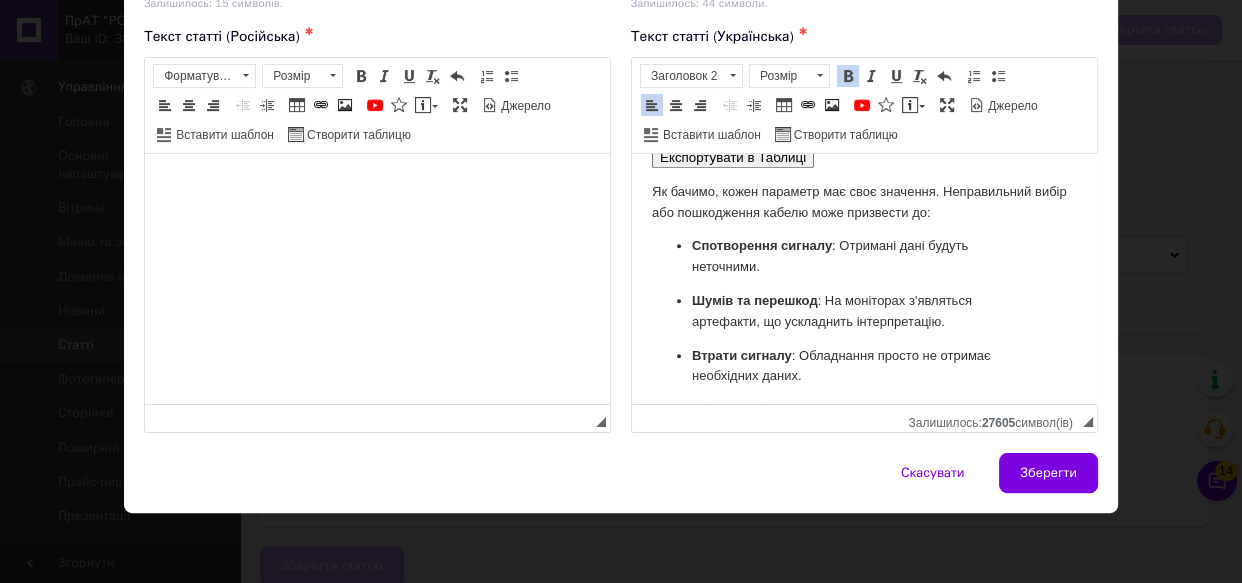 drag, startPoint x: 658, startPoint y: 278, endPoint x: 751, endPoint y: 277, distance: 93.00538 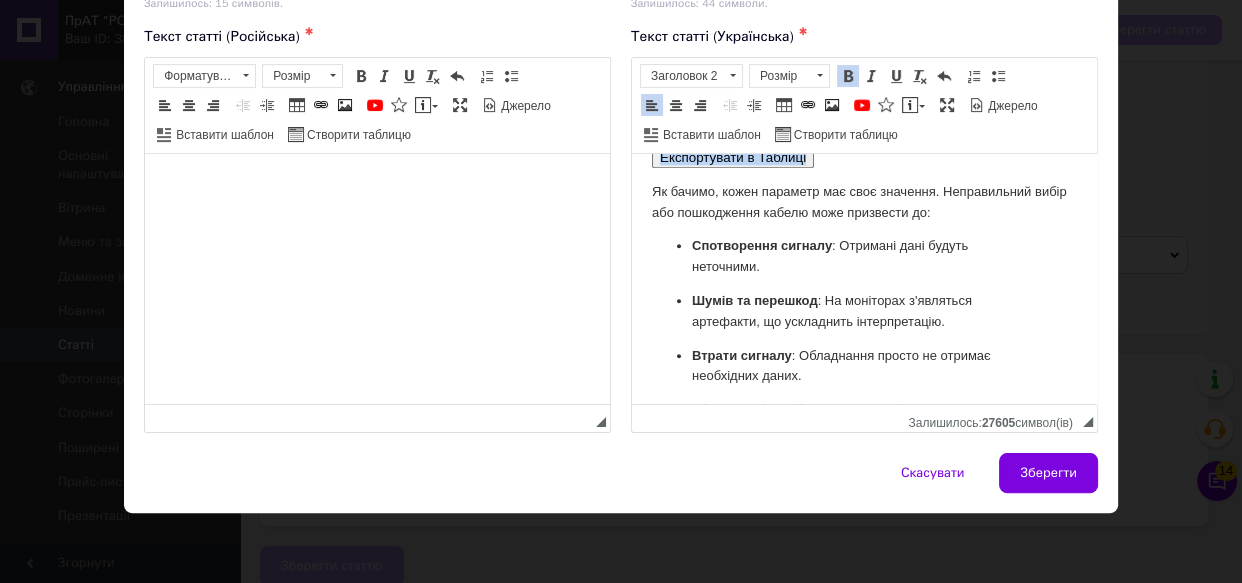 drag, startPoint x: 821, startPoint y: 279, endPoint x: 646, endPoint y: 272, distance: 175.13994 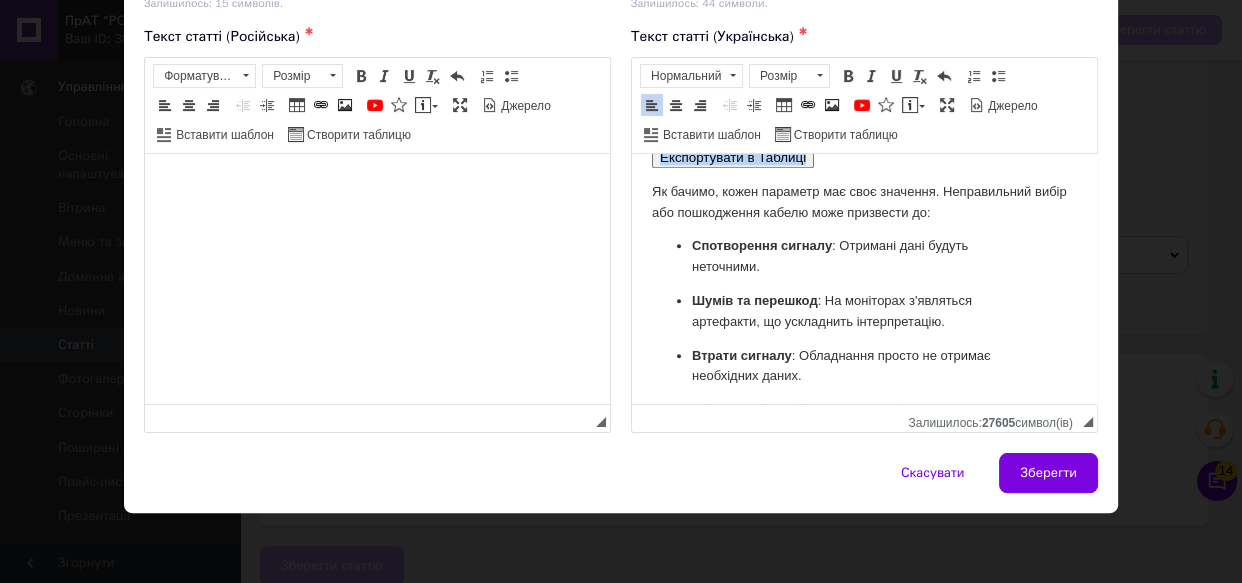 type 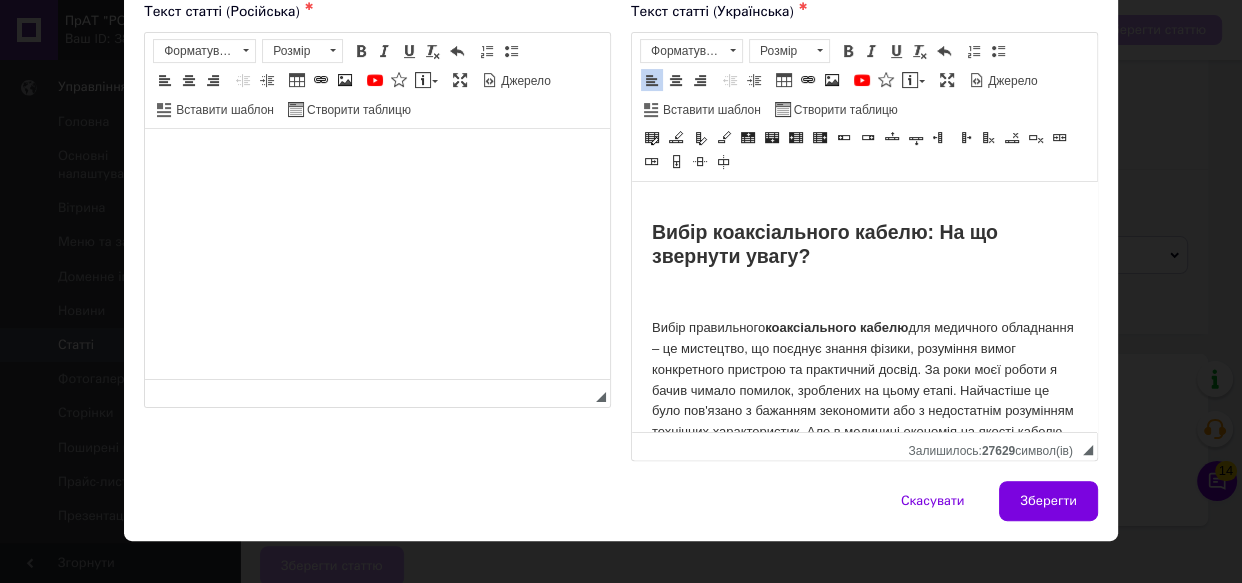 scroll, scrollTop: 2166, scrollLeft: 0, axis: vertical 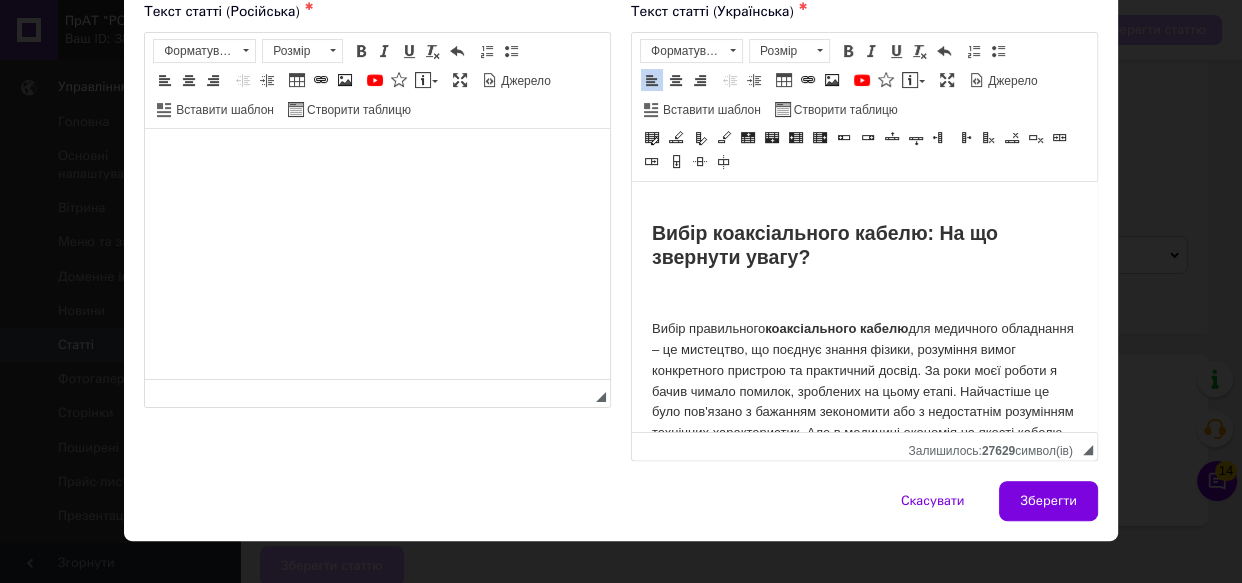 click on "Не забувайте, що інвестиції у якісні кабелі – це інвестиції у надійність та безпеку вашого медичного обладнання." at bounding box center (864, 137) 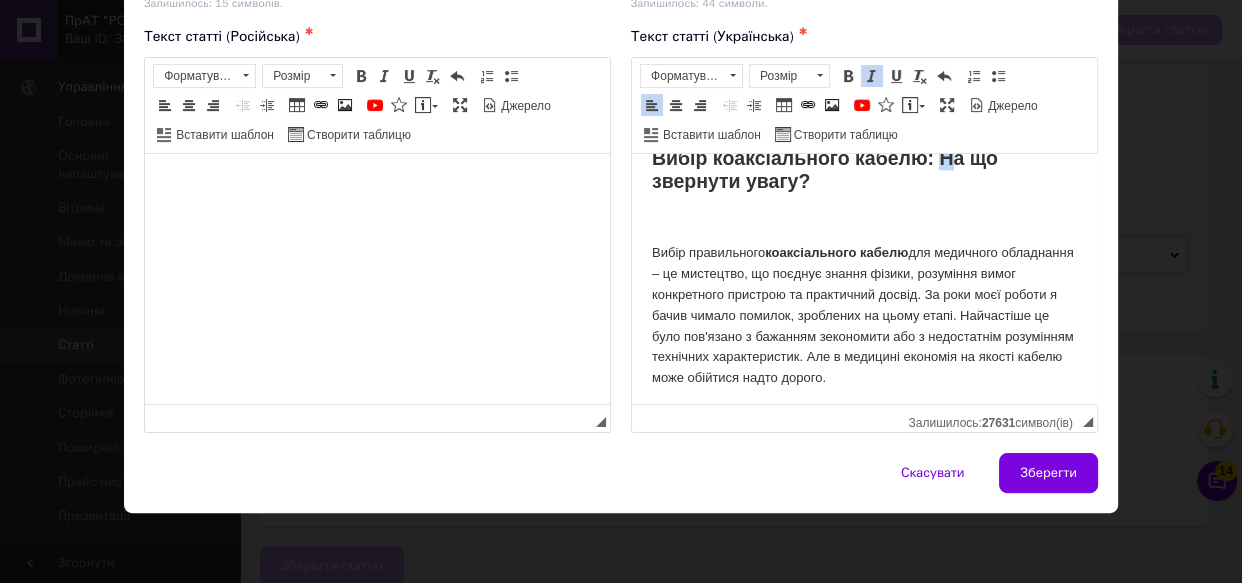 click on "Вибір коаксіального кабелю: На що звернути увагу?" at bounding box center (825, 168) 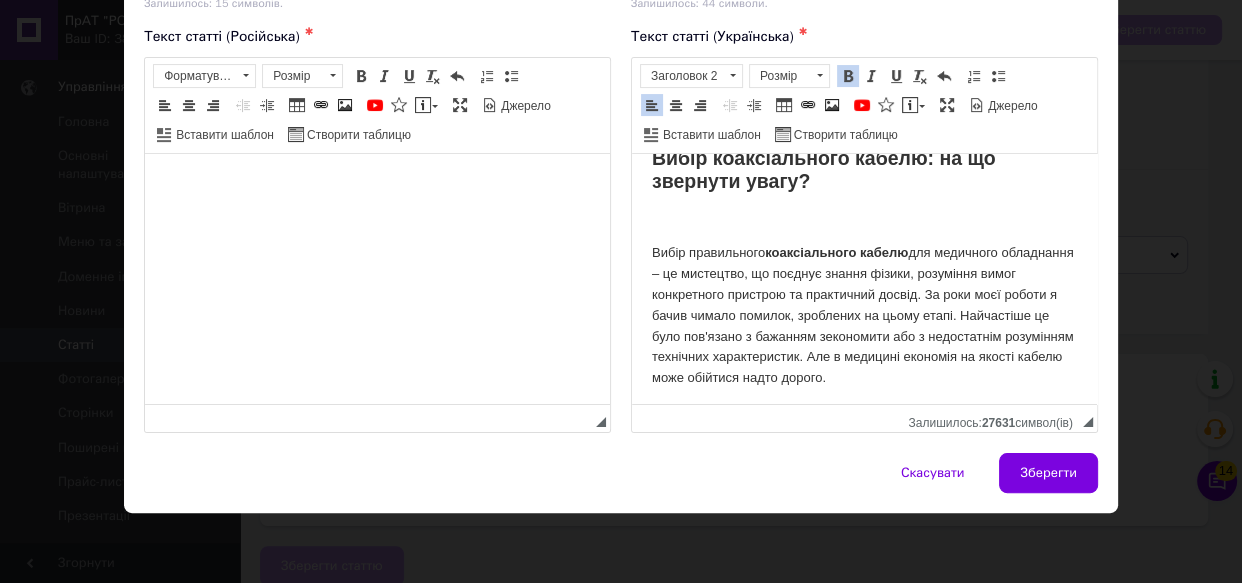 click on "Вибір коаксіального кабелю: на що звернути увагу?" at bounding box center [864, 169] 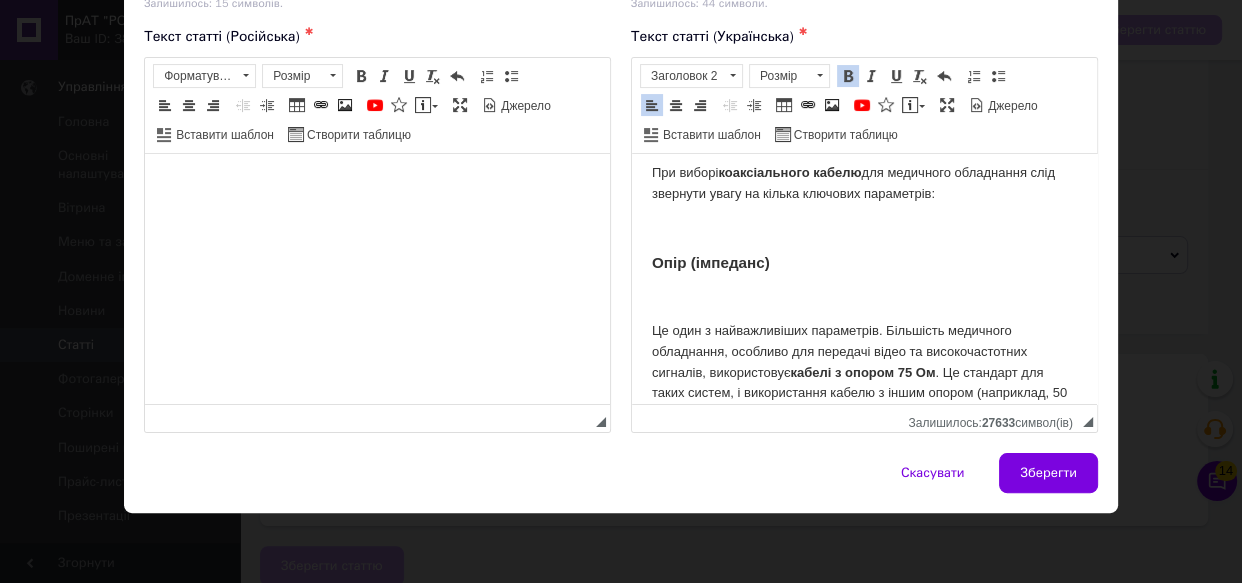 scroll, scrollTop: 2384, scrollLeft: 0, axis: vertical 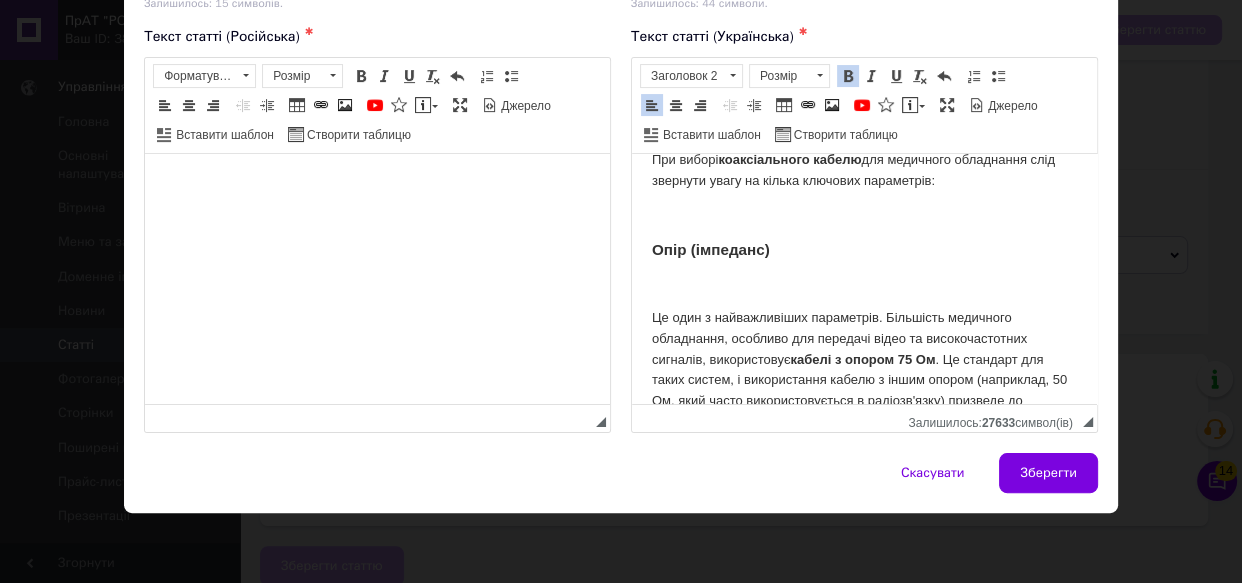click on "При виборі  коаксіального кабелю  для медичного обладнання слід звернути увагу на кілька ключових параметрів:" at bounding box center [864, 170] 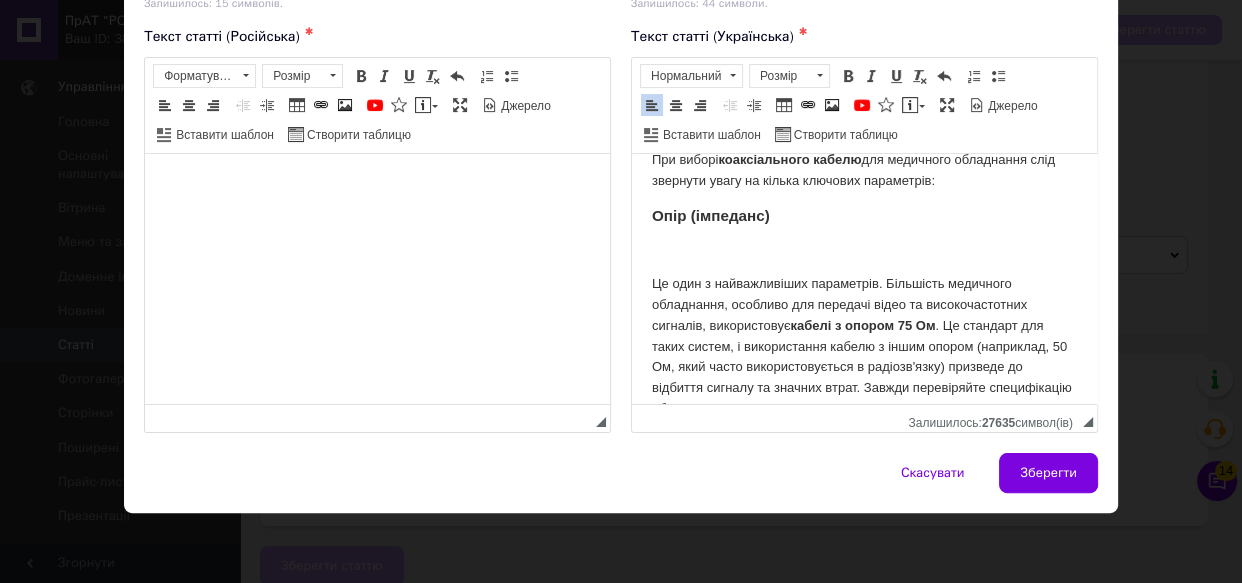 click on "Опір (імпеданс)" at bounding box center [864, 215] 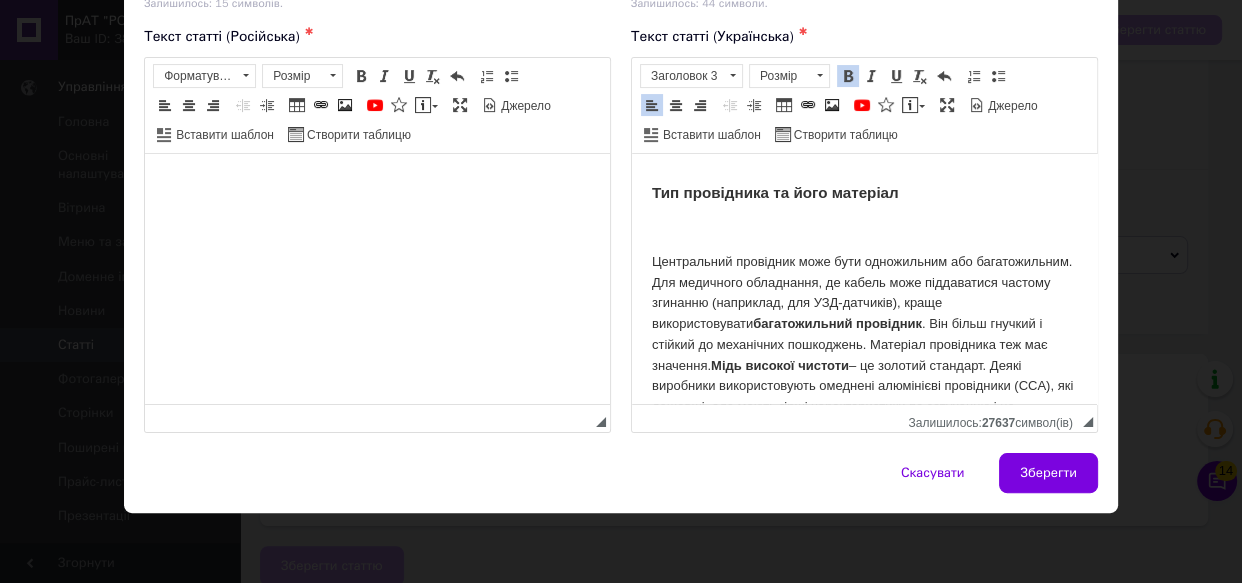 scroll, scrollTop: 2716, scrollLeft: 0, axis: vertical 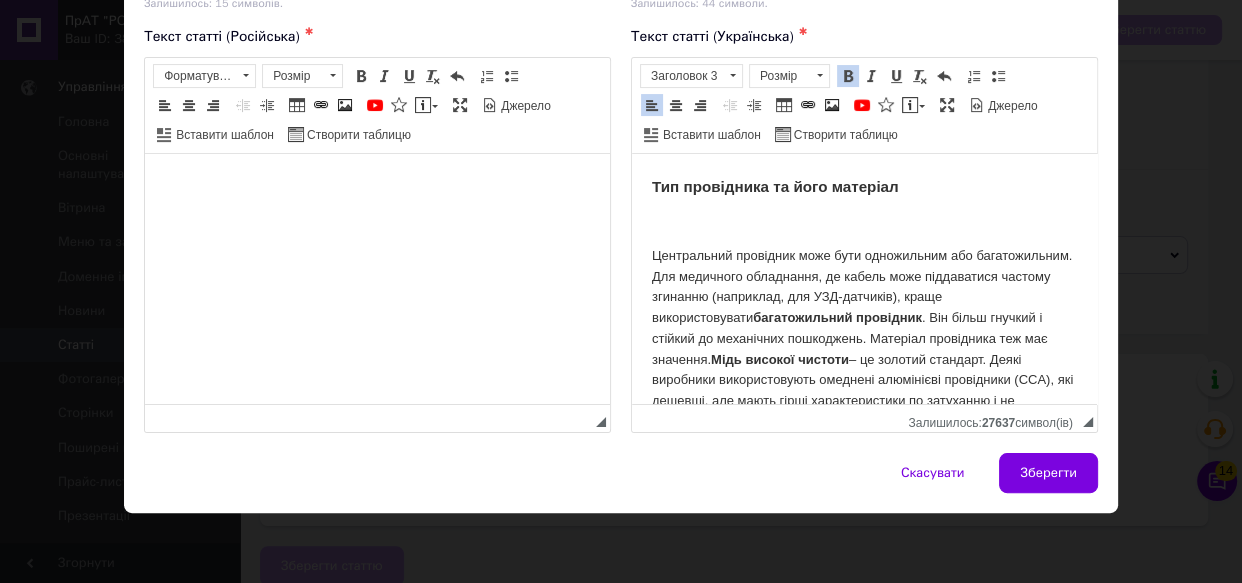 click on "Привіт, шановні колеги та всі, хто цінує  точність і надійність  у своїй роботі! Я, як спеціаліст з багаторічним досвідом у сфері виготовлення, налаштування та діагностики кабельної продукції, а нині менеджер з продажів у ПрАТ "РОКС", хочу сьогодні поговорити про надзвичайно важливу тему –  коаксіальні кабелі в медичному обладнанні . Можливо, ви вже стикалися з ситуацією, коли надійність сигналу була критично важливою, а найменші перешкоди могли призвести до серйозних наслідків. Саме тому ця стаття є не просто черговим текстом, а справжнім   до   або  .  та  : ." at bounding box center [864, 3492] 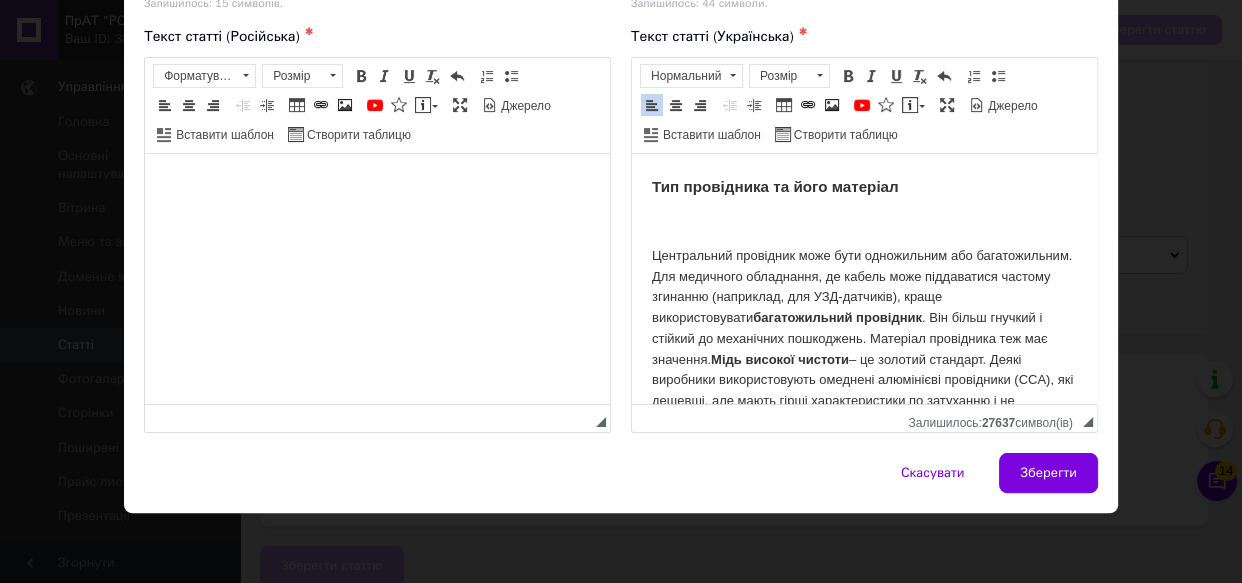 click on "Порада: Завжди звіряйте імпеданс кабелю з імпедансом вхідних/вихідних портів вашого медичного обладнання. Це запорука мінімальних втрат сигналу." at bounding box center [864, 97] 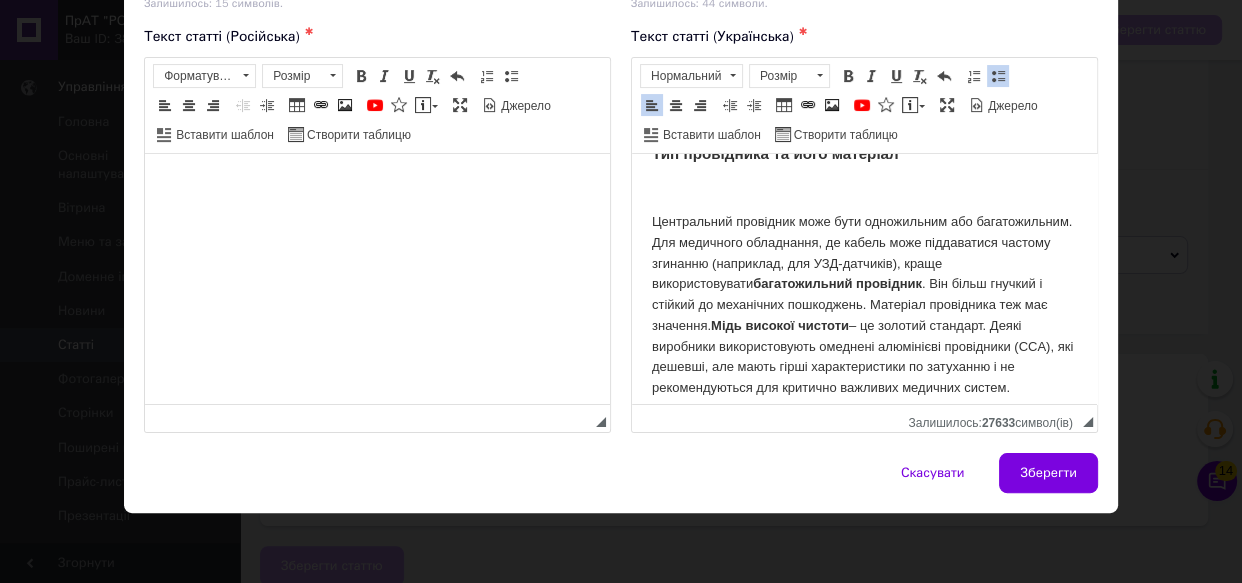 click on "Тип провідника та його матеріал" at bounding box center [864, 153] 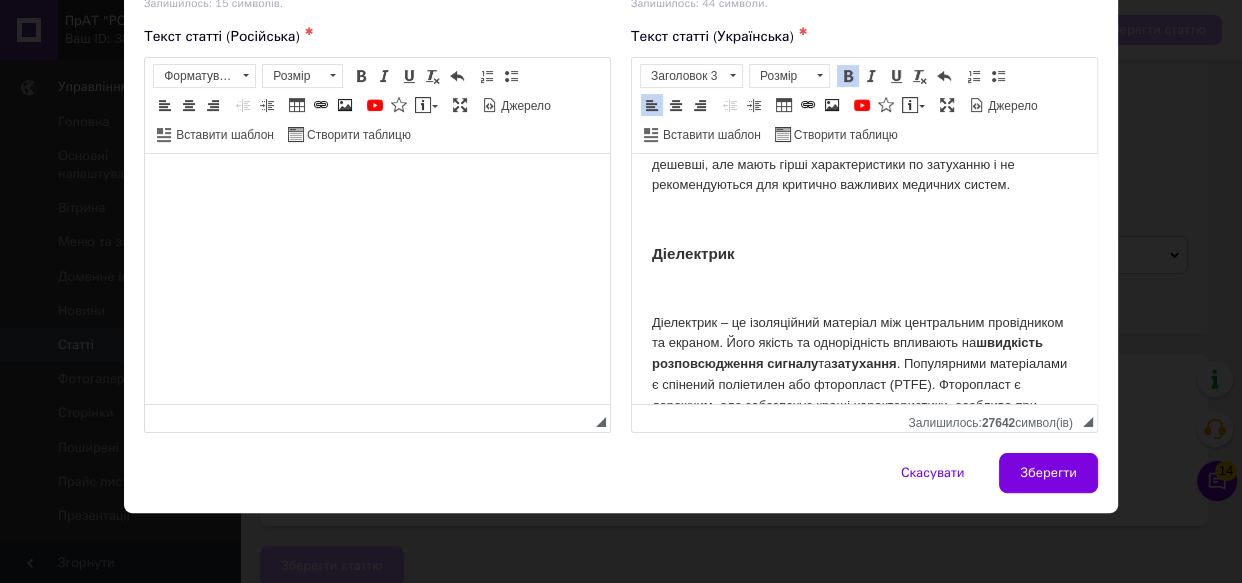 scroll, scrollTop: 2893, scrollLeft: 0, axis: vertical 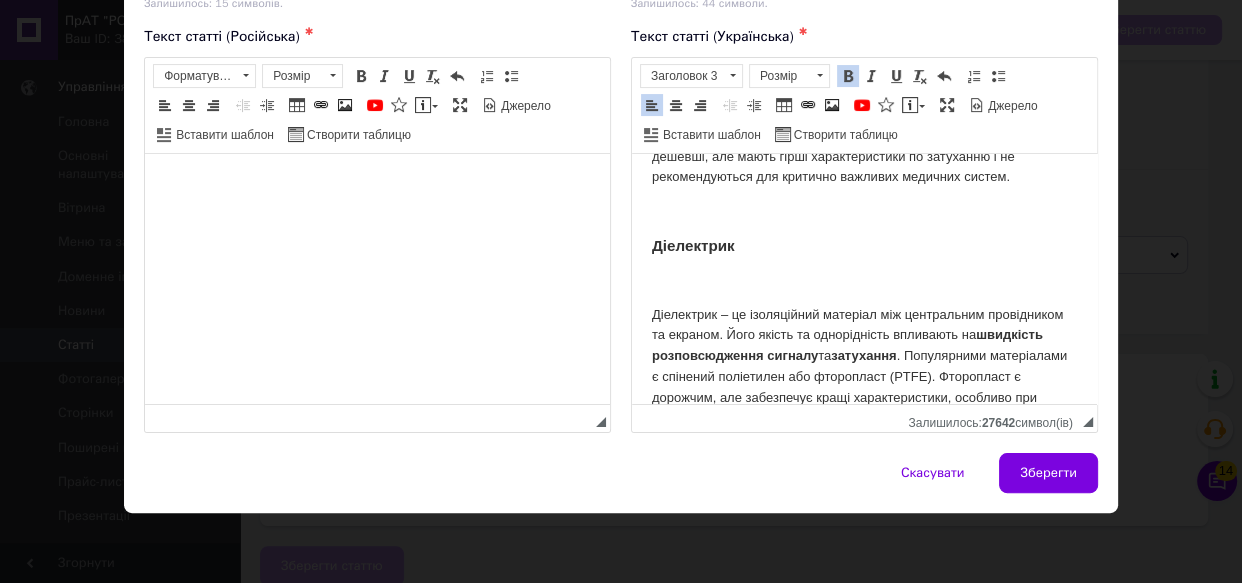 click on "Центральний провідник може бути одножильним або багатожильним. Для медичного обладнання, де кабель може піддаватися частому згинанню (наприклад, для УЗД-датчиків), краще використовувати  багатожильний провідник . Він більш гнучкий і стійкий до механічних пошкоджень. Матеріал провідника теж має значення.  Мідь високої чистоти  – це золотий стандарт. Деякі виробники використовують омеднені алюмінієві провідники (CCA), які дешевші, але мають гірші характеристики по затуханню і не рекомендуються для критично важливих медичних систем." at bounding box center [864, 93] 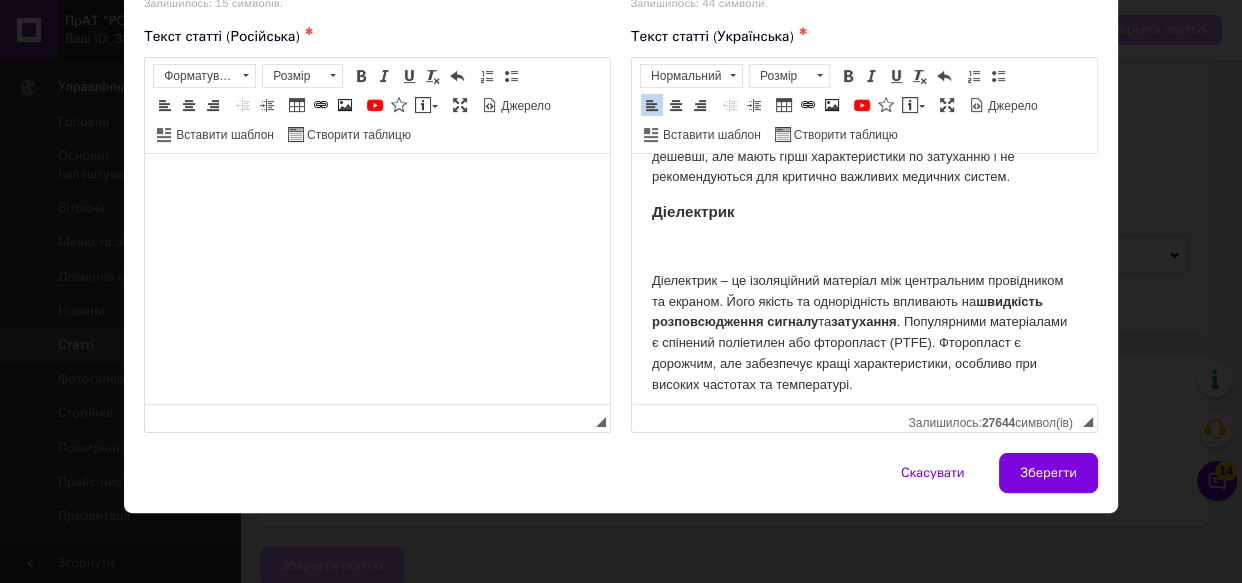 click on "Діелектрик" at bounding box center [864, 211] 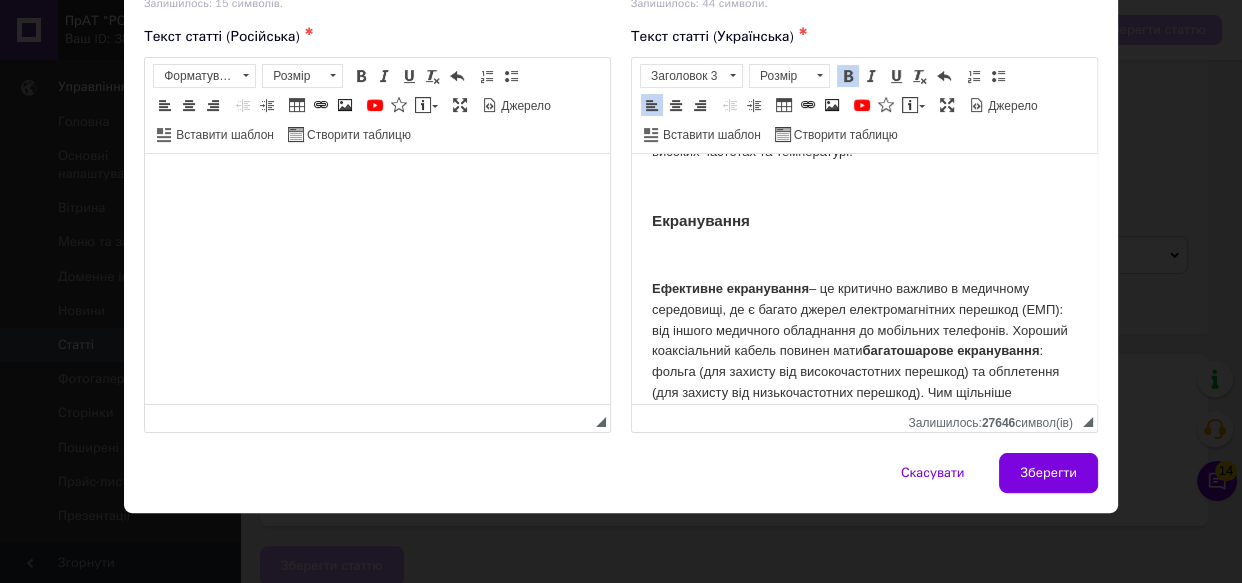 scroll, scrollTop: 3111, scrollLeft: 0, axis: vertical 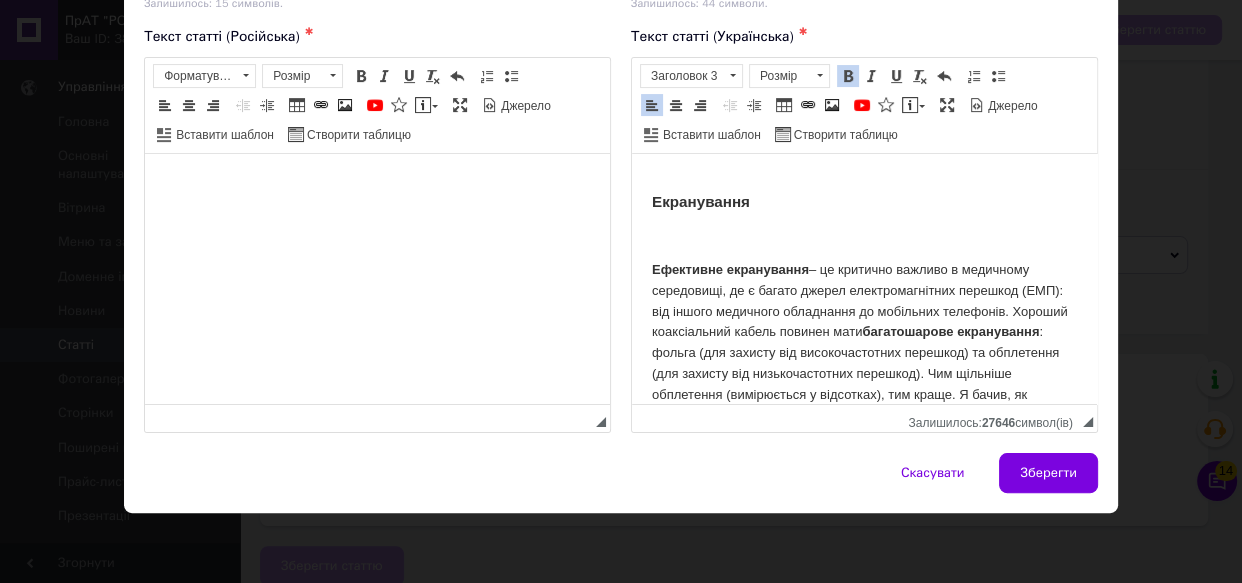 click on "Діелектрик – це ізоляційний матеріал між центральним провідником та екраном. Його якість та однорідність впливають на  швидкість розповсюдження сигналу  та  затухання . Популярними матеріалами є спінений поліетилен або фторопласт (PTFE). Фторопласт є дорожчим, але забезпечує кращі характеристики, особливо при високих частотах та температурі." at bounding box center (864, 80) 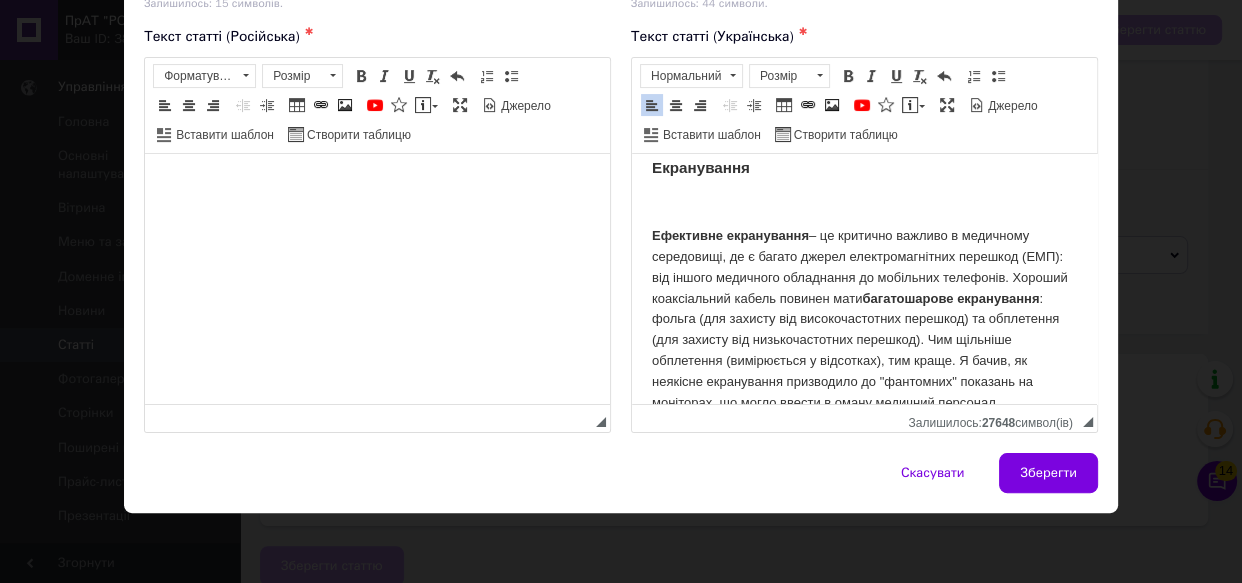 click on "Екранування" at bounding box center [864, 167] 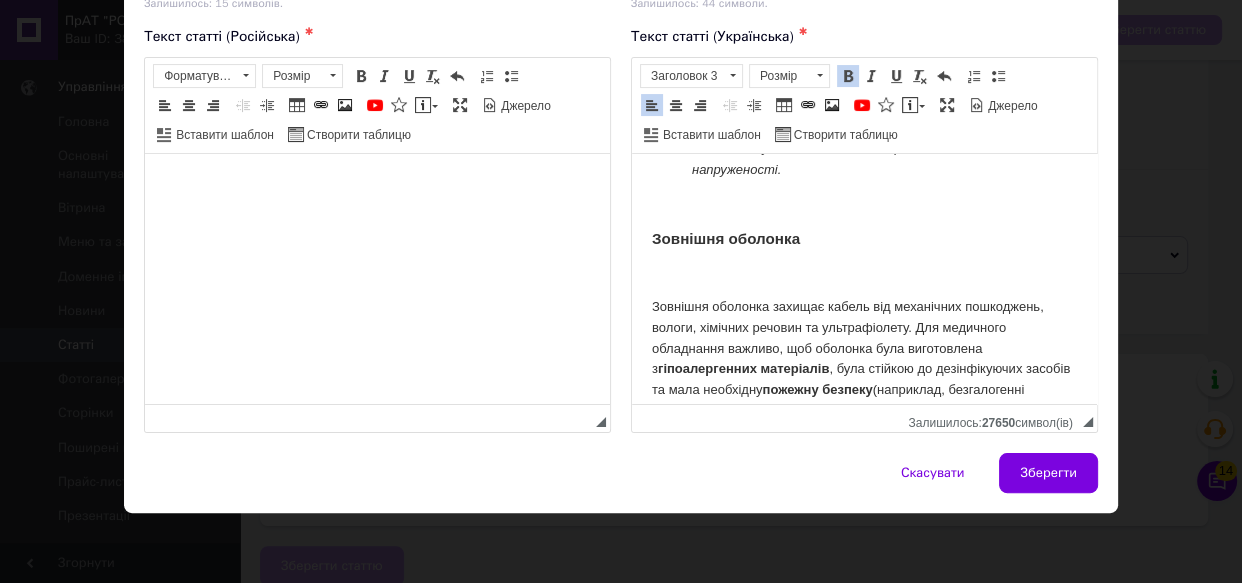 scroll, scrollTop: 3475, scrollLeft: 0, axis: vertical 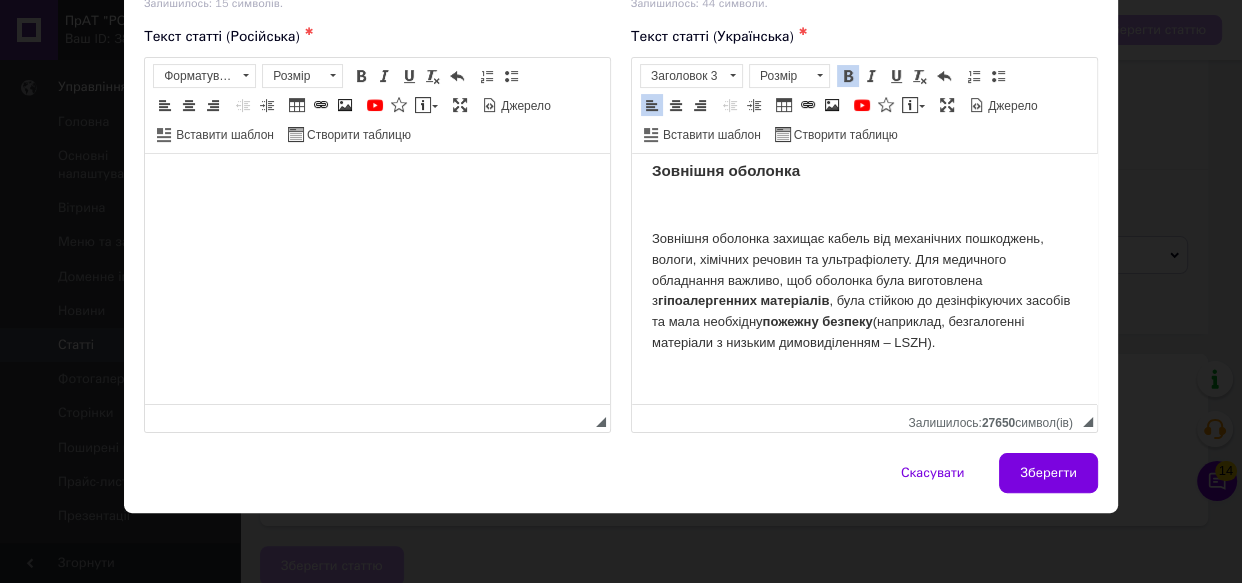 click on "Привіт, шановні колеги та всі, хто цінує  точність і надійність  у своїй роботі! Я, як спеціаліст з багаторічним досвідом у сфері виготовлення, налаштування та діагностики кабельної продукції, а нині менеджер з продажів у ПрАТ "РОКС", хочу сьогодні поговорити про надзвичайно важливу тему –  коаксіальні кабелі в медичному обладнанні . Можливо, ви вже стикалися з ситуацією, коли надійність сигналу була критично важливою, а найменші перешкоди могли призвести до серйозних наслідків. Саме тому ця стаття є не просто черговим текстом, а справжнім   до   або  .  та  : ." at bounding box center (864, 2631) 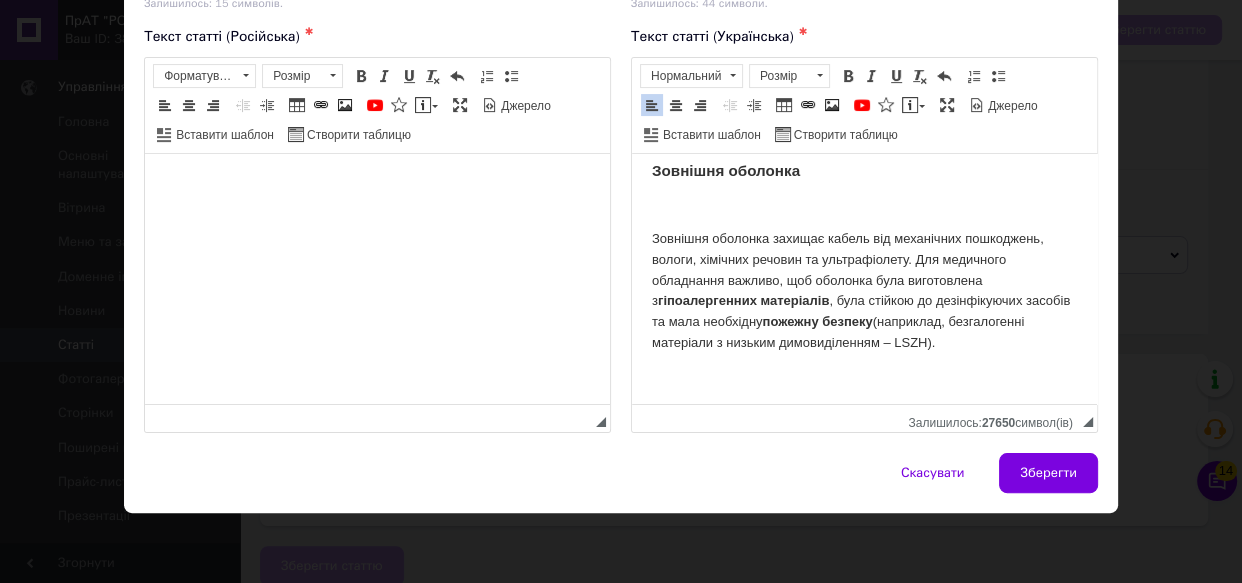 click on "Обирайте кабелі з подвійним або потрійним екрануванням для максимального захисту від ЕМП, особливо в умовах високої електромагнітної напруженості." at bounding box center (864, 69) 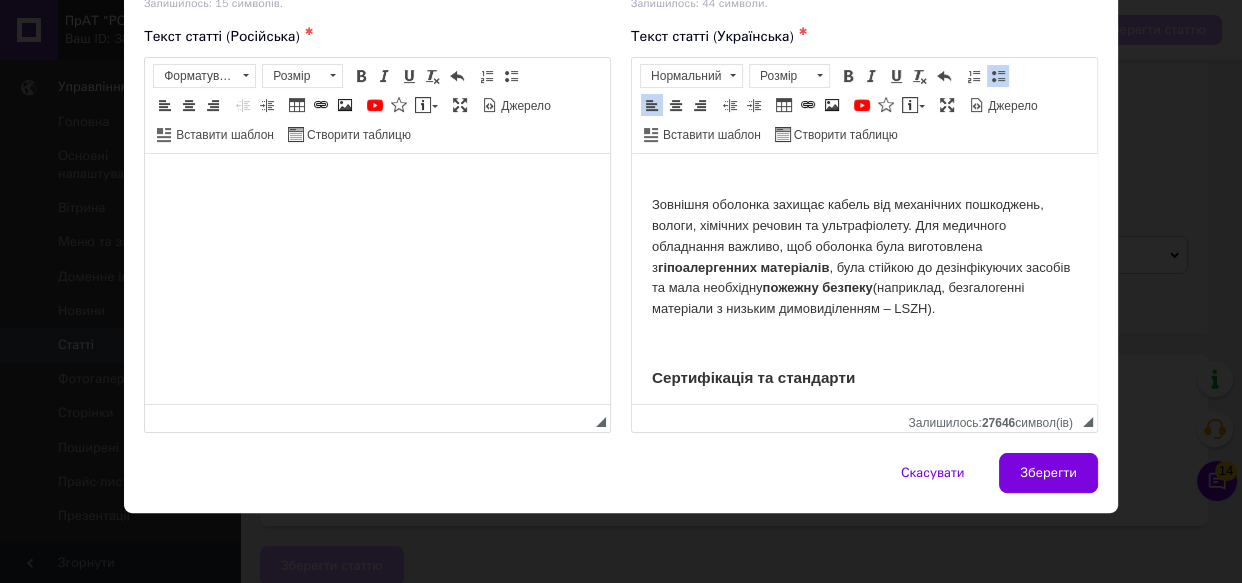 click on "Зовнішня оболонка" at bounding box center [864, 135] 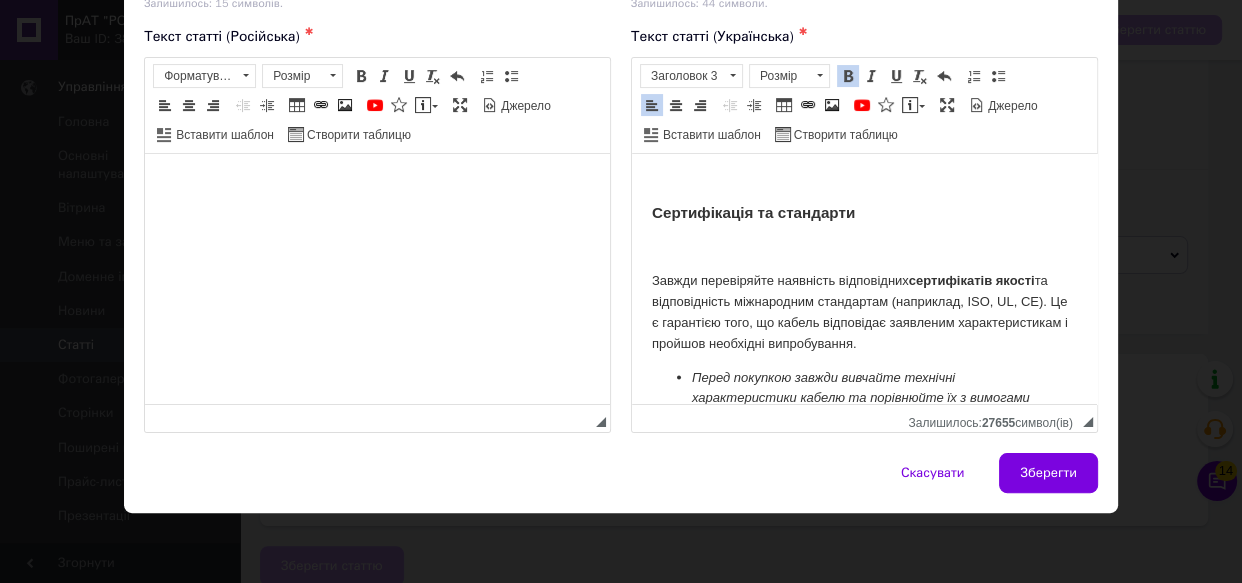 scroll, scrollTop: 3641, scrollLeft: 0, axis: vertical 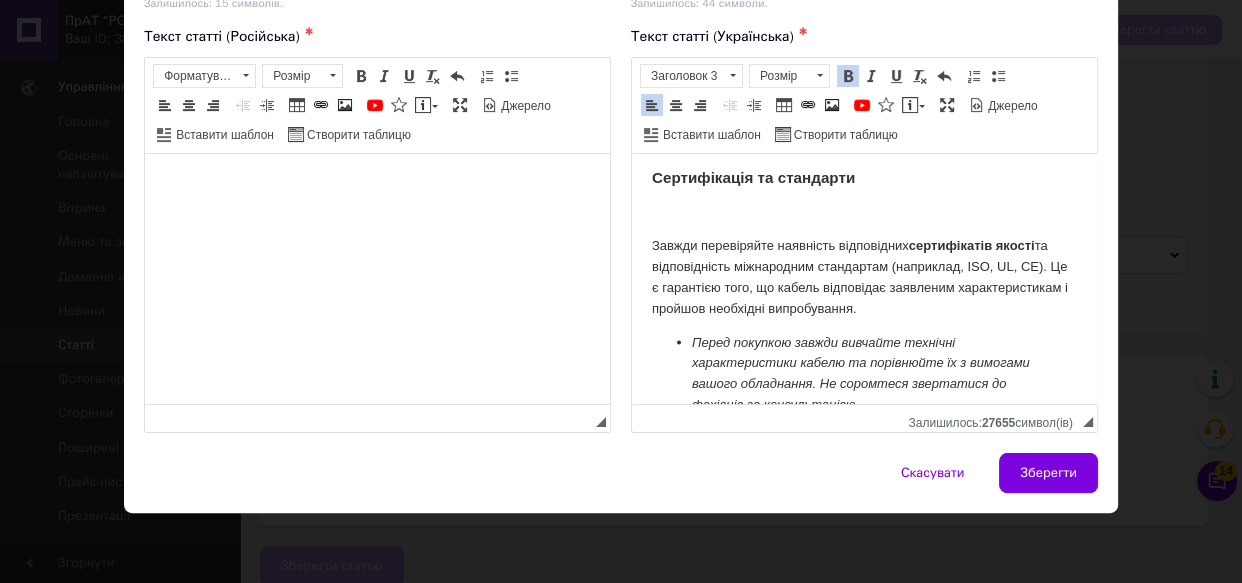 click on "Зовнішня оболонка захищає кабель від механічних пошкоджень, вологи, хімічних речовин та ультрафіолету. Для медичного обладнання важливо, щоб оболонка була виготовлена з  гіпоалергенних матеріалів , була стійкою до дезінфікуючих засобів та мала необхідну  пожежну безпеку  (наприклад, безгалогенні матеріали з низьким димовиділенням – LSZH)." at bounding box center [864, 55] 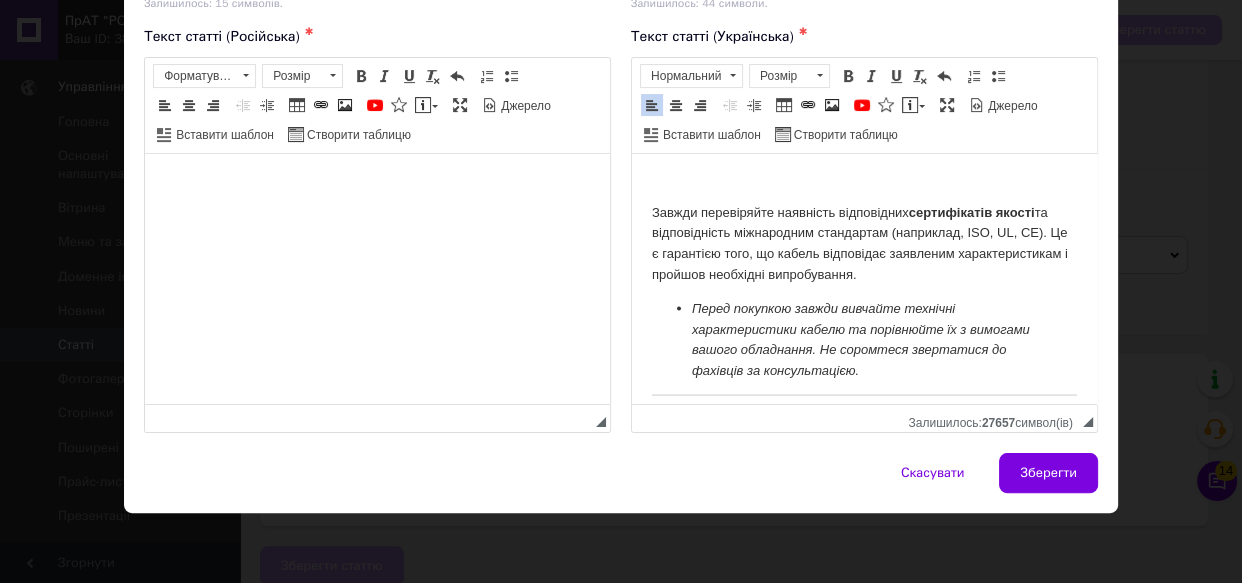 drag, startPoint x: 1029, startPoint y: 272, endPoint x: 1001, endPoint y: 295, distance: 36.23534 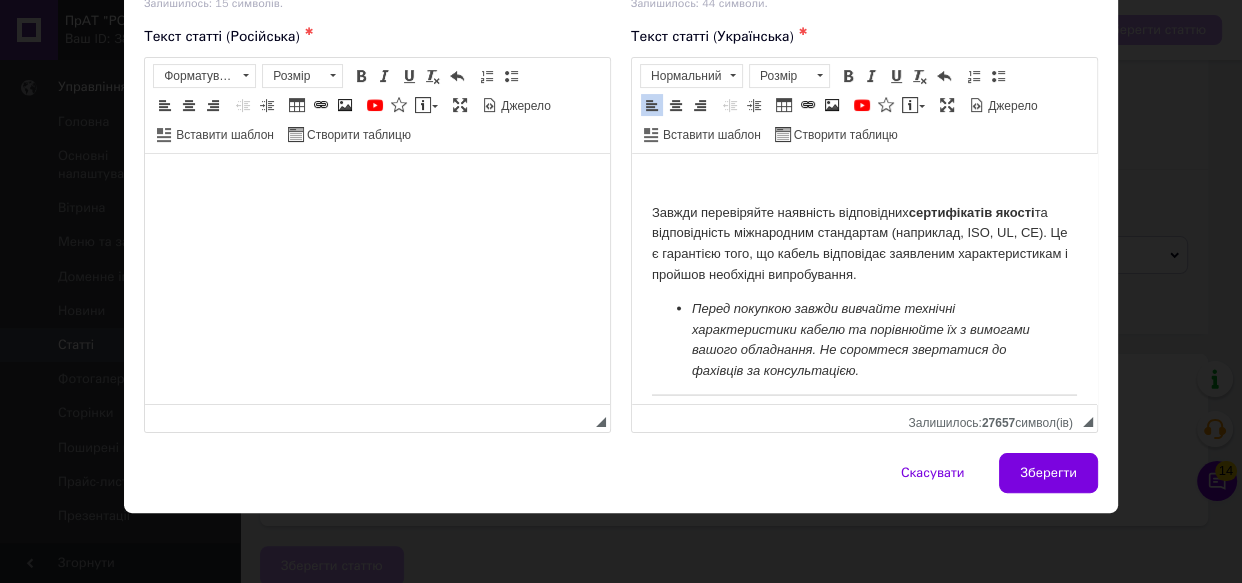 click on "Привіт, шановні колеги та всі, хто цінує  точність і надійність  у своїй роботі! Я, як спеціаліст з багаторічним досвідом у сфері виготовлення, налаштування та діагностики кабельної продукції, а нині менеджер з продажів у ПрАТ "РОКС", хочу сьогодні поговорити про надзвичайно важливу тему –  коаксіальні кабелі в медичному обладнанні . Можливо, ви вже стикалися з ситуацією, коли надійність сигналу була критично важливою, а найменші перешкоди могли призвести до серйозних наслідків. Саме тому ця стаття є не просто черговим текстом, а справжнім   до   або  .  та  : ." at bounding box center [864, 2415] 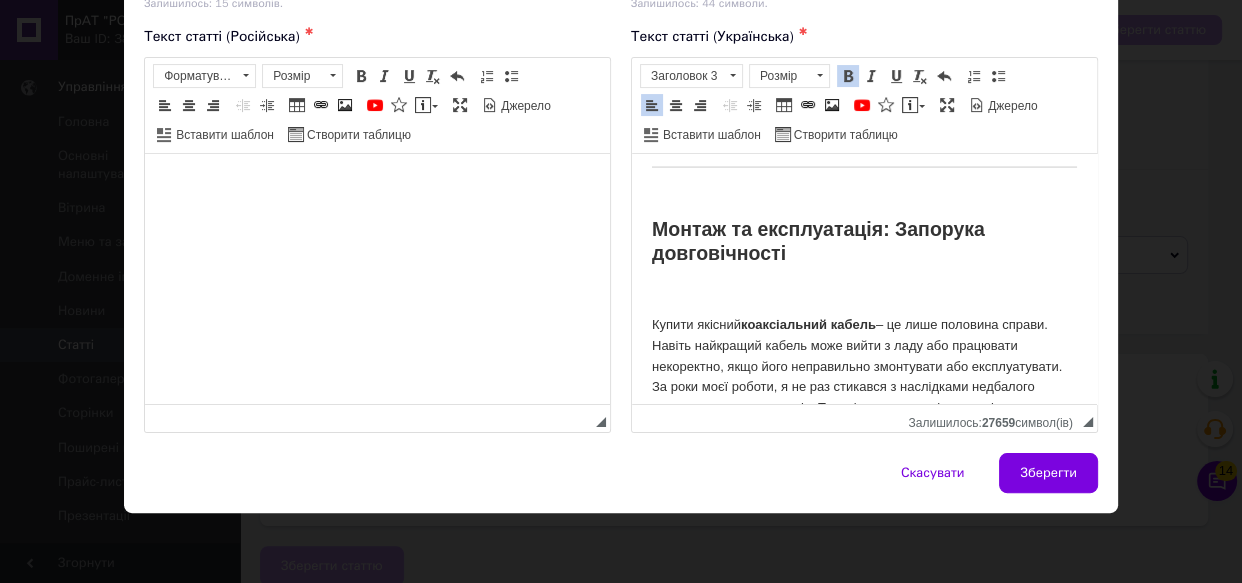 scroll, scrollTop: 3860, scrollLeft: 0, axis: vertical 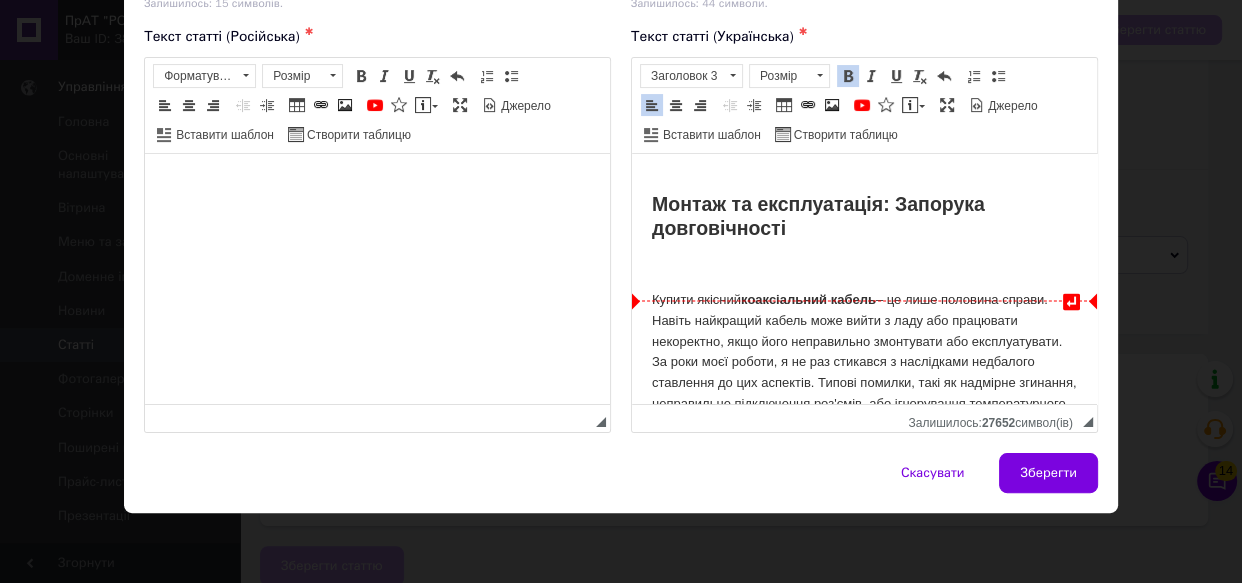 click on "Перед покупкою завжди вивчайте технічні характеристики кабелю та порівнюйте їх з вимогами вашого обладнання. Не соромтеся звертатися до фахівців за консультацією." at bounding box center (864, 85) 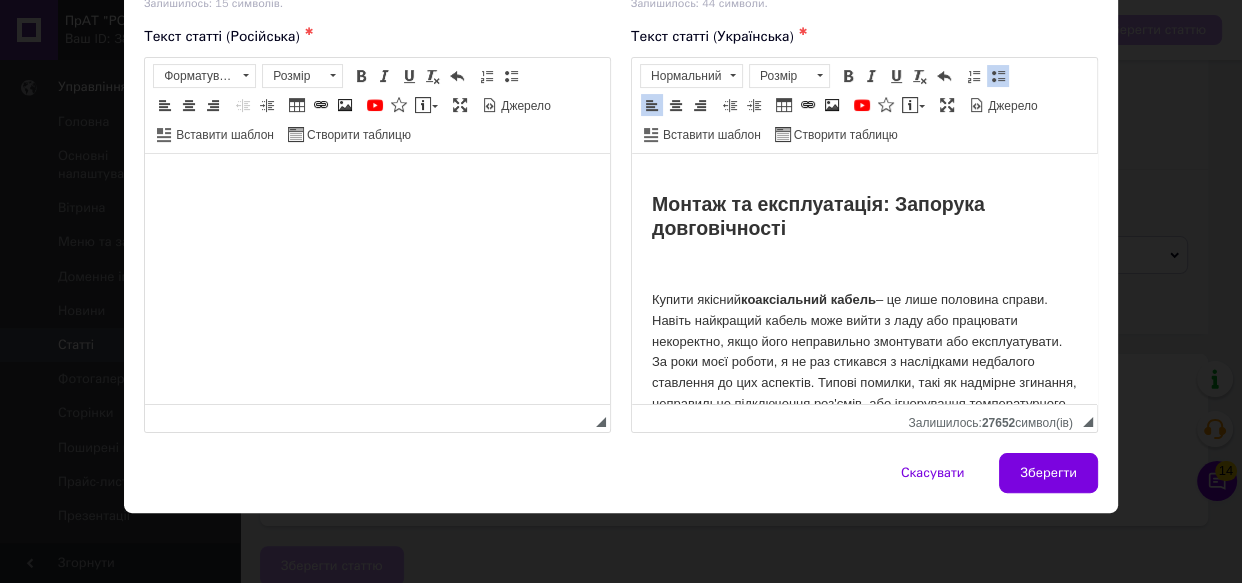 click on "Привіт, шановні колеги та всі, хто цінує  точність і надійність  у своїй роботі! Я, як спеціаліст з багаторічним досвідом у сфері виготовлення, налаштування та діагностики кабельної продукції, а нині менеджер з продажів у ПрАТ "РОКС", хочу сьогодні поговорити про надзвичайно важливу тему –  коаксіальні кабелі в медичному обладнанні . Можливо, ви вже стикалися з ситуацією, коли надійність сигналу була критично важливою, а найменші перешкоди могли призвести до серйозних наслідків. Саме тому ця стаття є не просто черговим текстом, а справжнім   до   або  .  та  : ." at bounding box center (864, 2179) 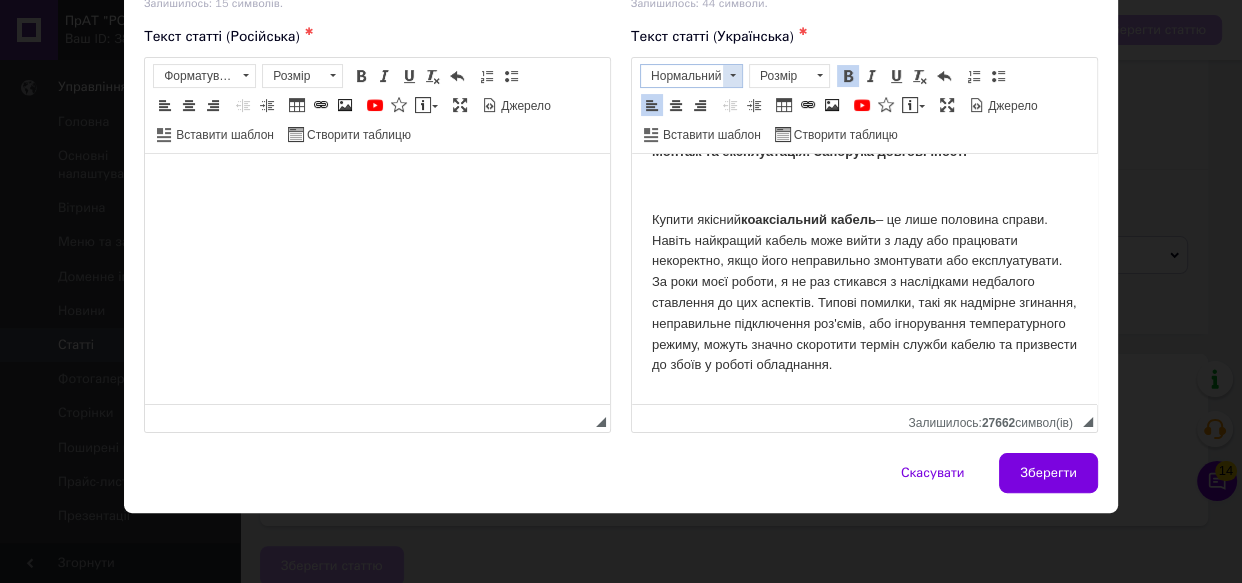 click at bounding box center [732, 76] 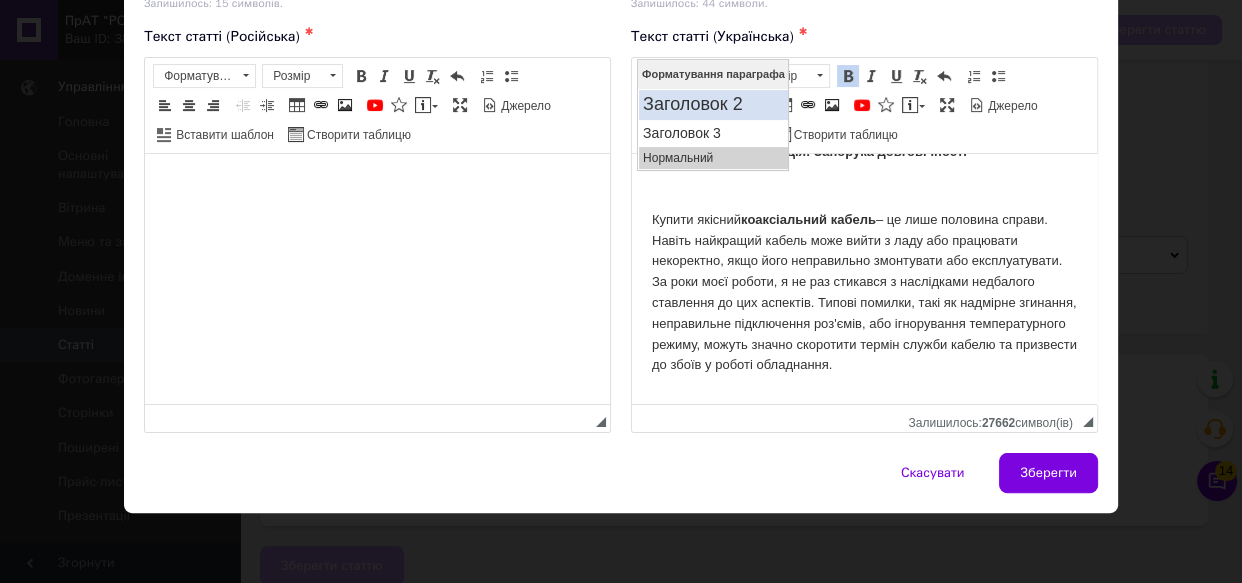 scroll, scrollTop: 0, scrollLeft: 0, axis: both 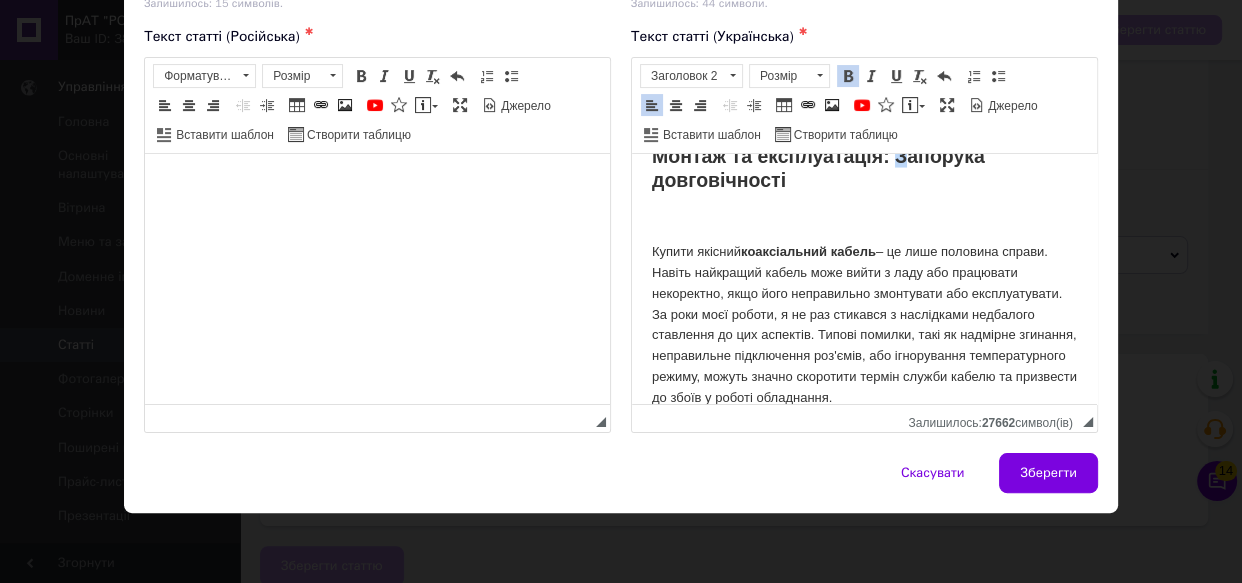 click on "Монтаж та експлуатація: Запорука довговічності" at bounding box center (818, 165) 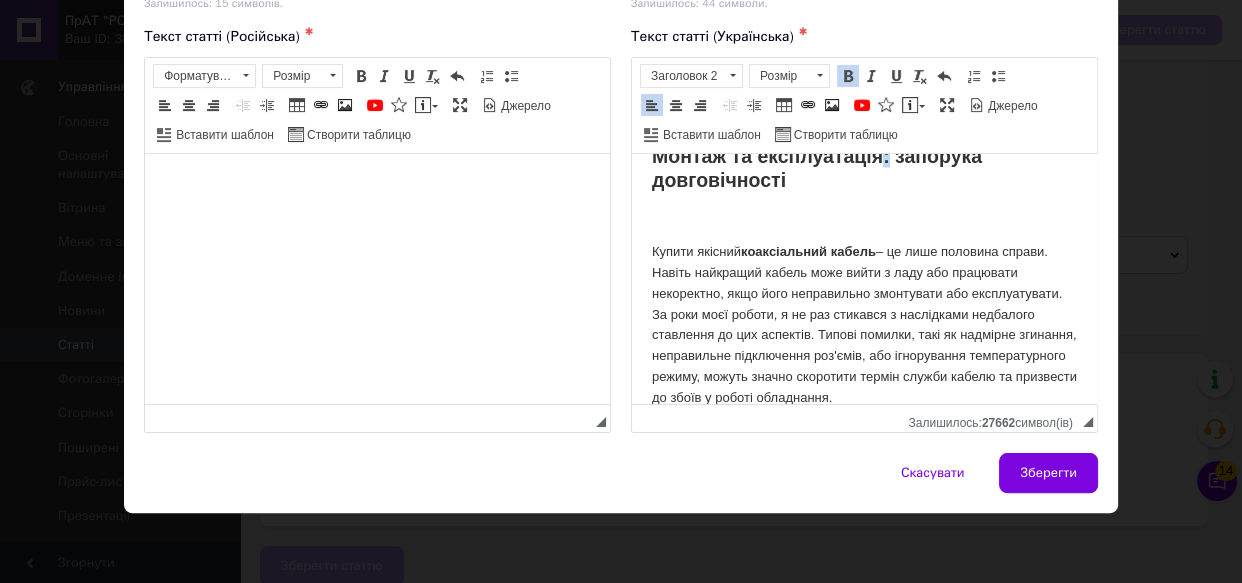 click on "Монтаж та експлуатація: запорука довговічності" at bounding box center (817, 165) 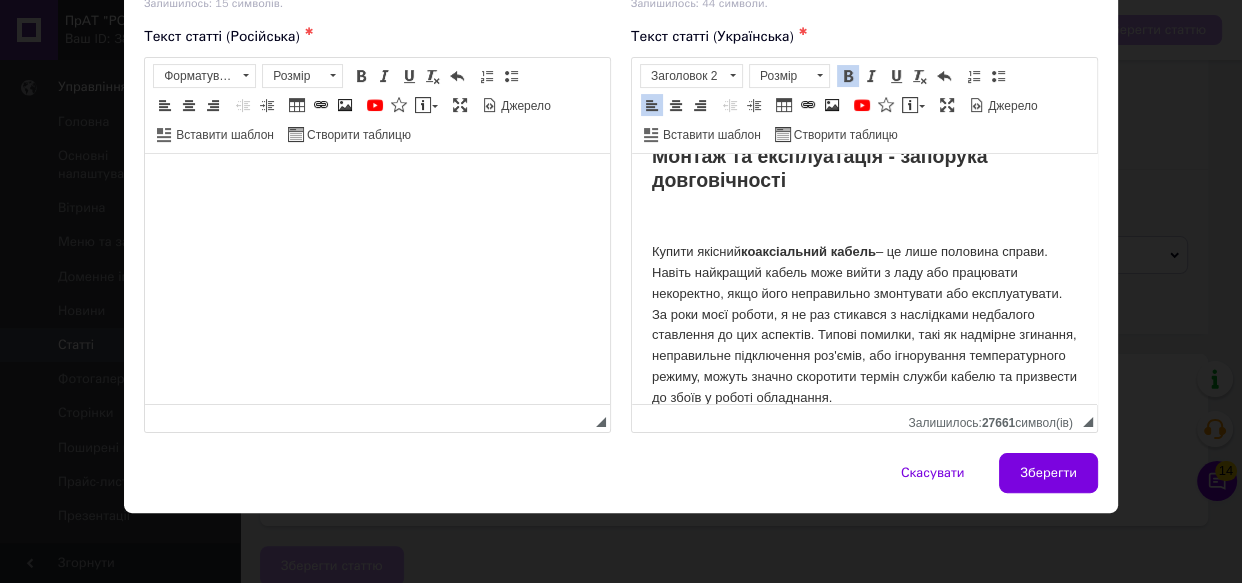 click on "Монтаж та експлуатація - запорука довговічності" at bounding box center (864, 166) 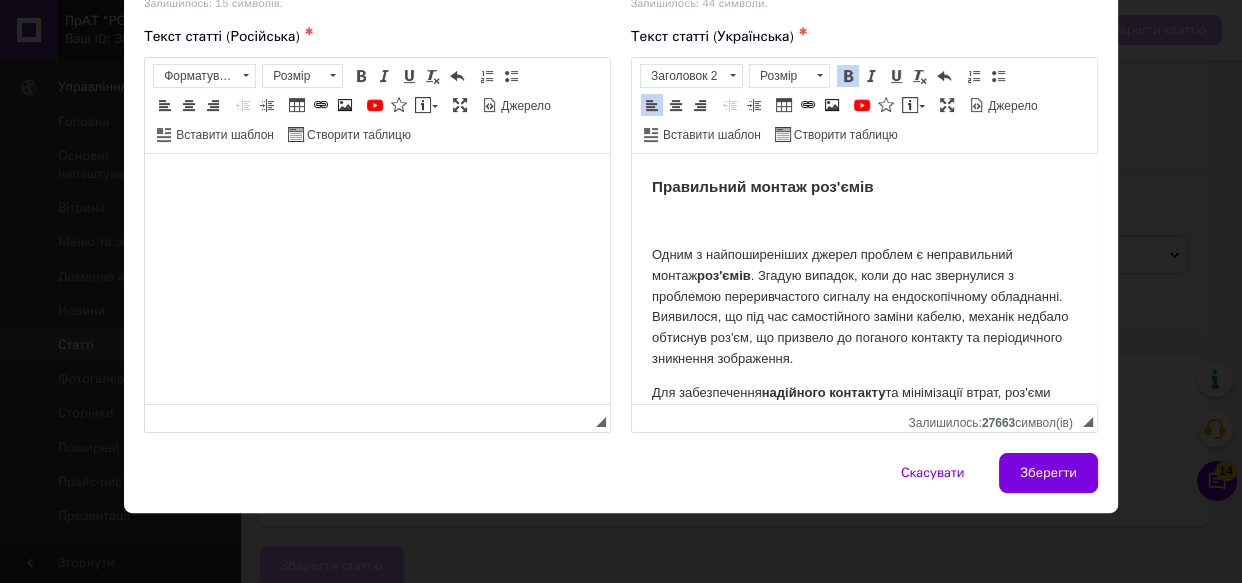 scroll, scrollTop: 4114, scrollLeft: 0, axis: vertical 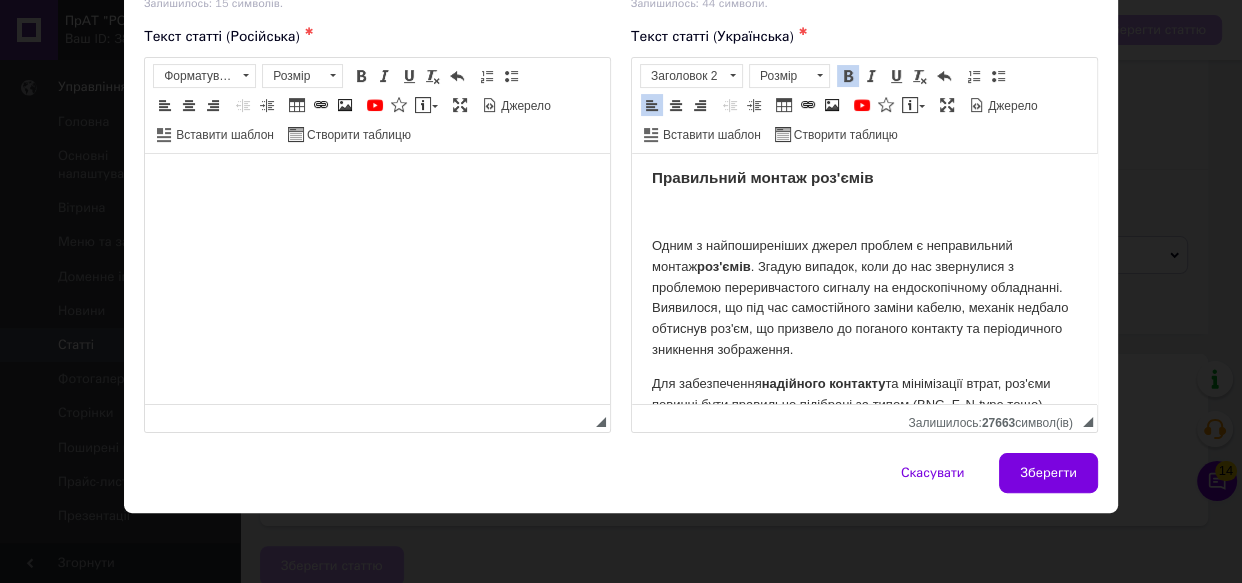 click on "Купити якісний  коаксіальний кабель  – це лише половина справи. Навіть найкращий кабель може вийти з ладу або працювати некоректно, якщо його неправильно змонтувати або експлуатувати. За роки моєї роботи, я не раз стикався з наслідками недбалого ставлення до цих аспектів. Типові помилки, такі як надмірне згинання, неправильне підключення роз'ємів, або ігнорування температурного режиму, можуть значно скоротити термін служби кабелю та призвести до збоїв у роботі обладнання." at bounding box center (864, 35) 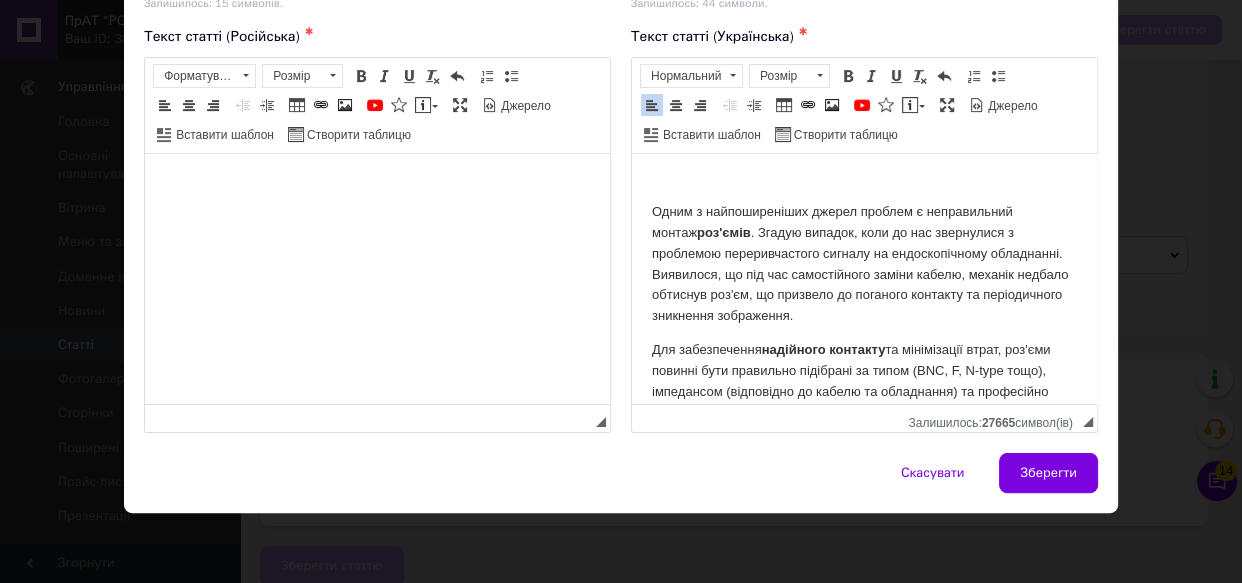 click on "Привіт, шановні колеги та всі, хто цінує  точність і надійність  у своїй роботі! Я, як спеціаліст з багаторічним досвідом у сфері виготовлення, налаштування та діагностики кабельної продукції, а нині менеджер з продажів у ПрАТ "РОКС", хочу сьогодні поговорити про надзвичайно важливу тему –  коаксіальні кабелі в медичному обладнанні . Можливо, ви вже стикалися з ситуацією, коли надійність сигналу була критично важливою, а найменші перешкоди могли призвести до серйозних наслідків. Саме тому ця стаття є не просто черговим текстом, а справжнім   до   або  .  та  : ." at bounding box center (864, 1867) 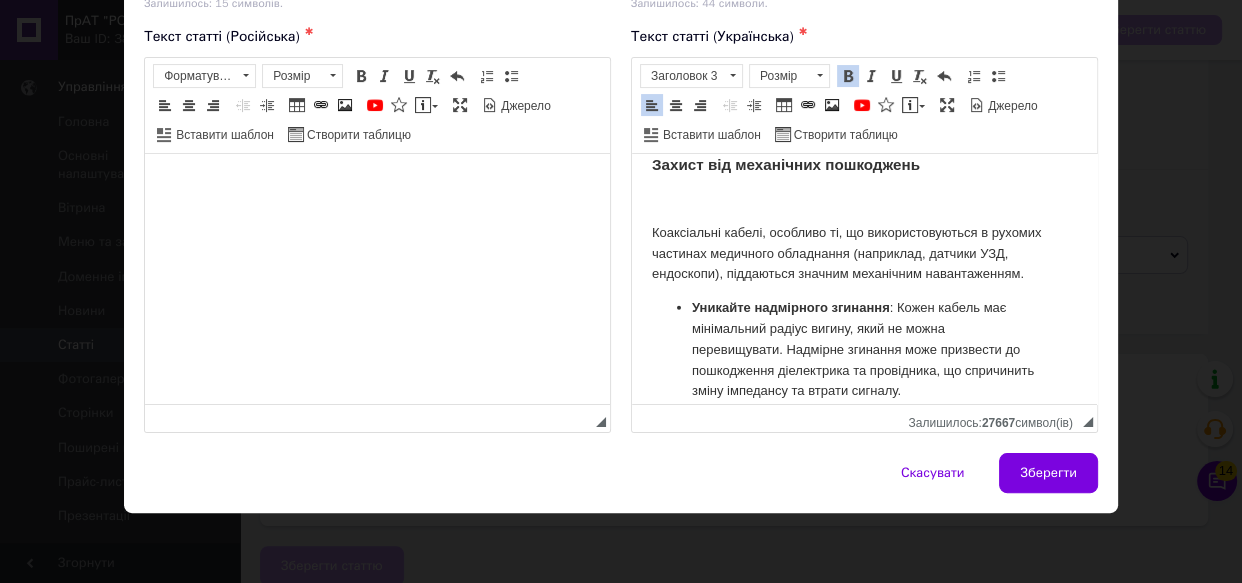 scroll, scrollTop: 4660, scrollLeft: 0, axis: vertical 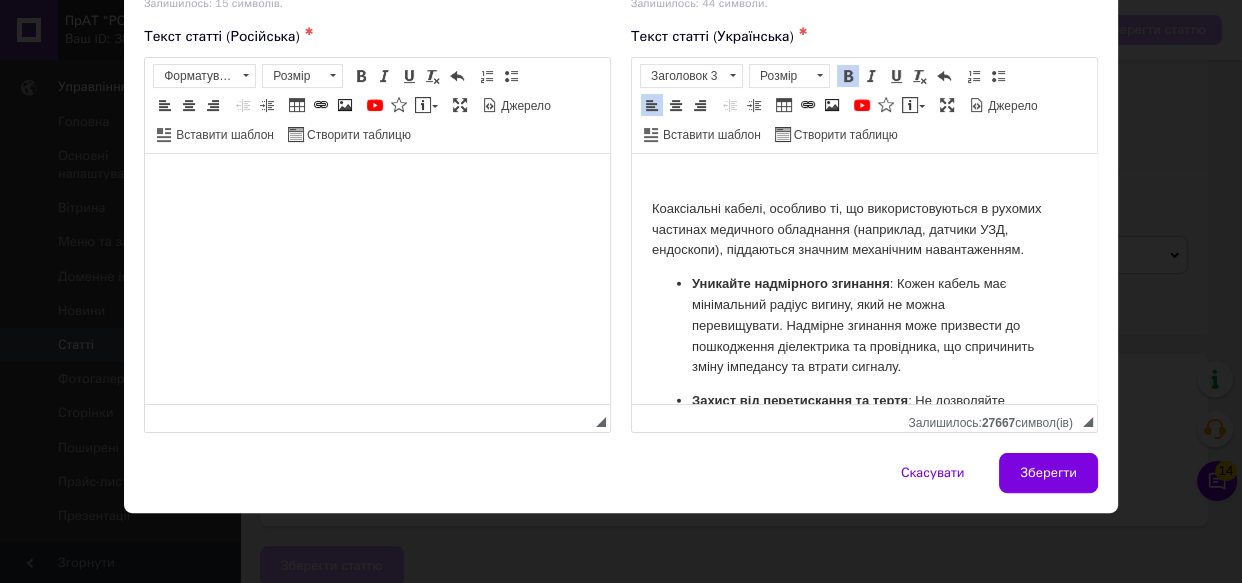 click on "Пам'ятайте, що якісний монтаж роз'ємів – це фундамент стабільної роботи кабельної лінії. Не економте на інструменті та кваліфікації спеціалістів." at bounding box center (864, 50) 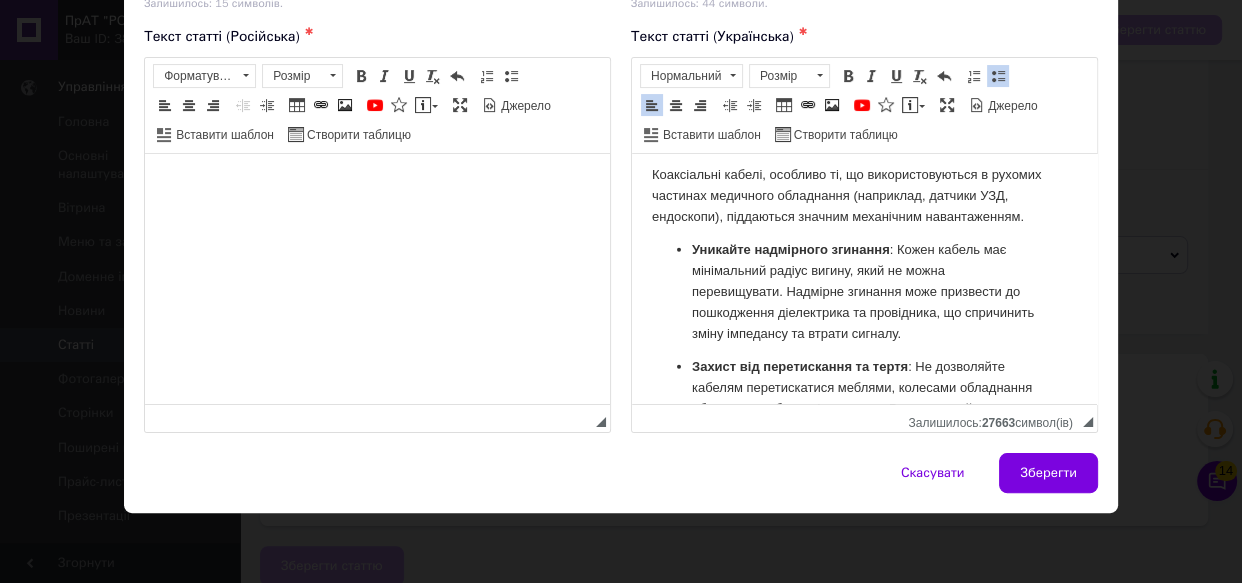 click on "Захист від механічних пошкоджень" at bounding box center (864, 106) 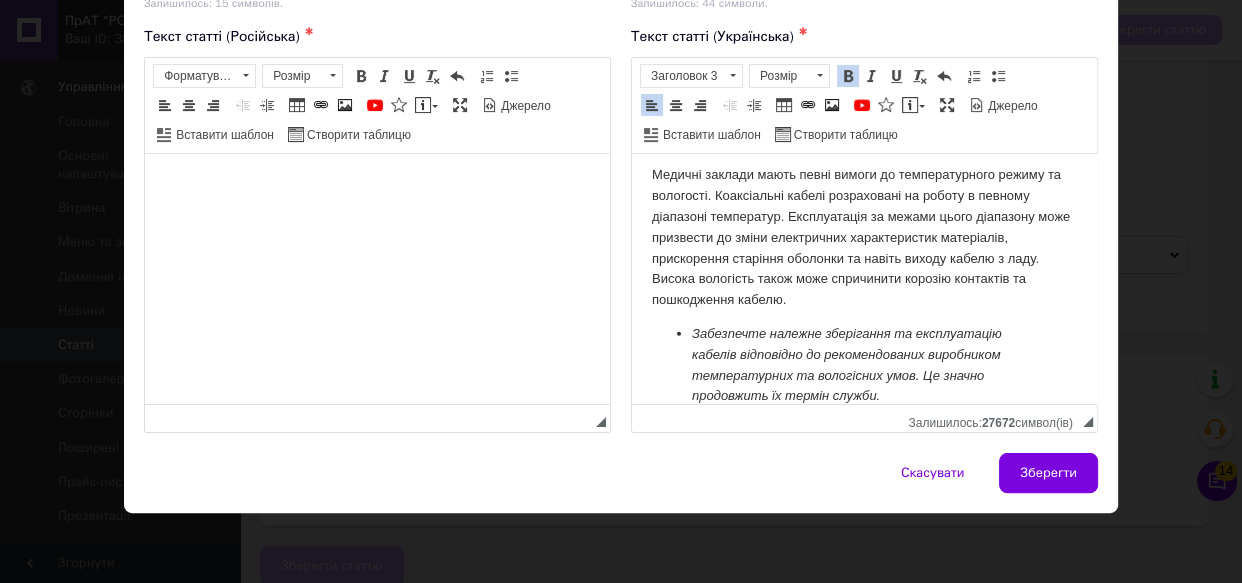 scroll, scrollTop: 5096, scrollLeft: 0, axis: vertical 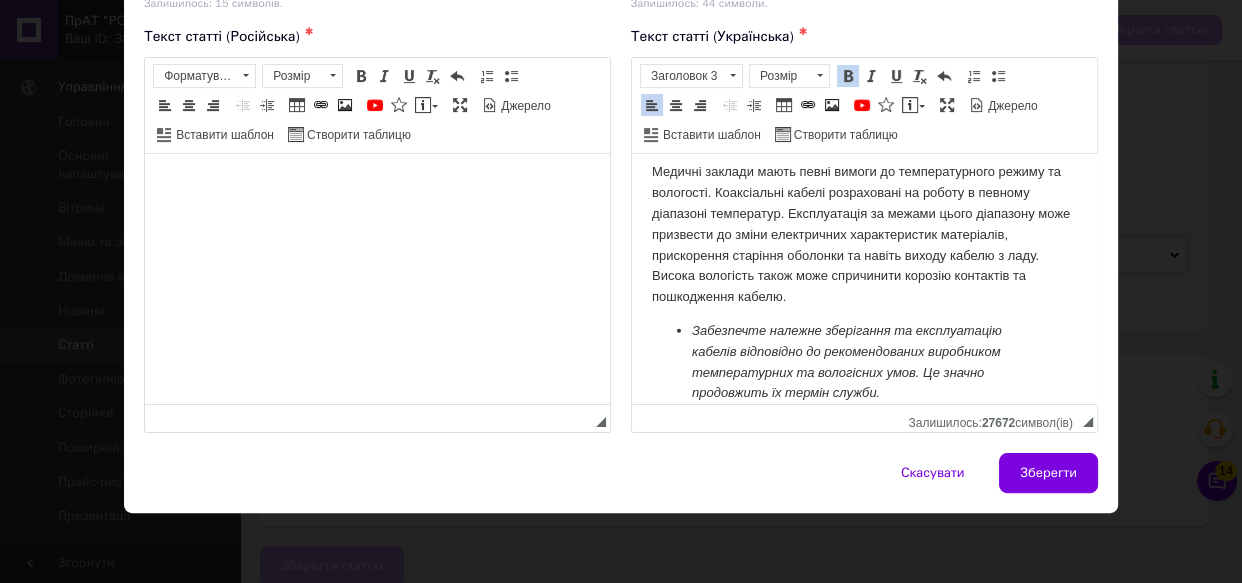 click on "Правильне укладання : Уникайте заплутування кабелів. Це не тільки запобігає пошкодженню, але й полегшує діагностику та обслуговування." at bounding box center [864, 14] 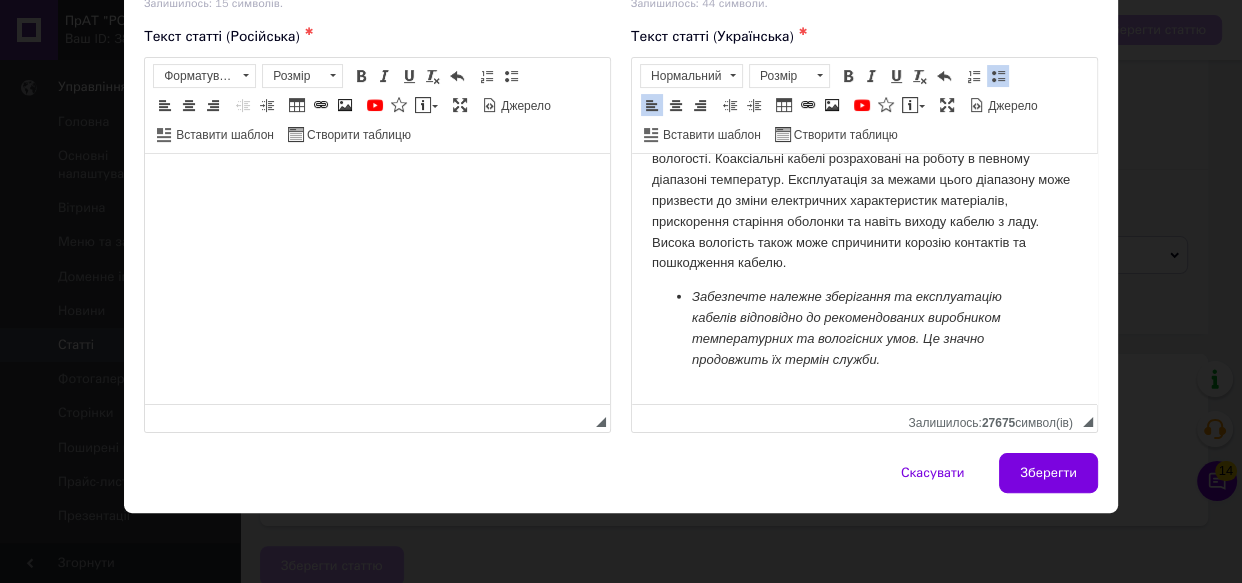 click on "Температурний режим та вологість" at bounding box center [864, 69] 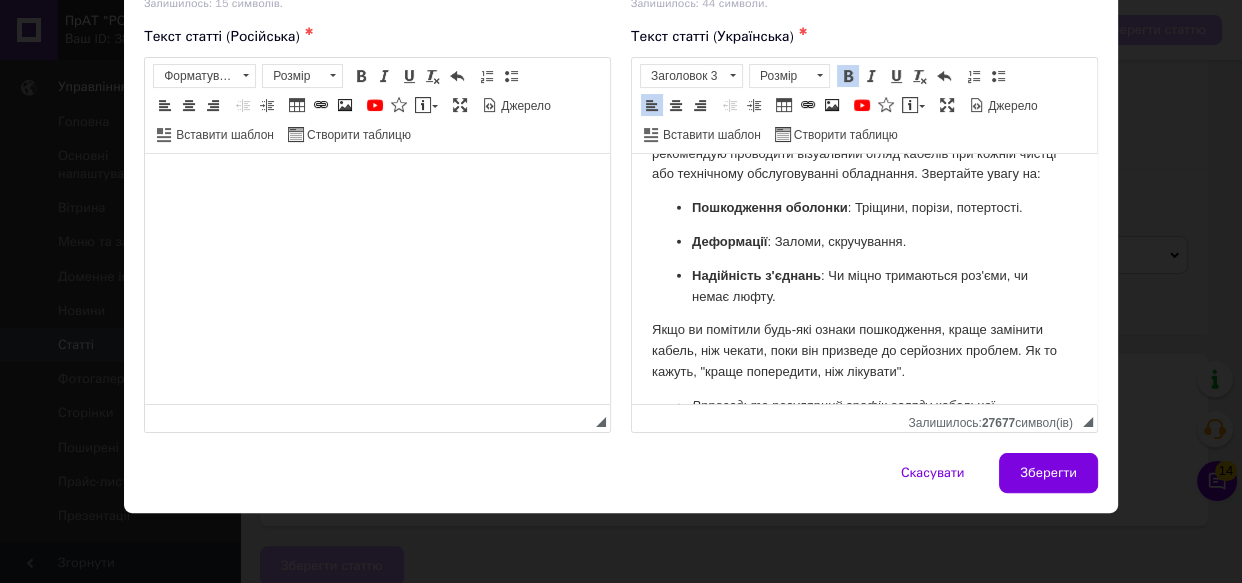 scroll, scrollTop: 5428, scrollLeft: 0, axis: vertical 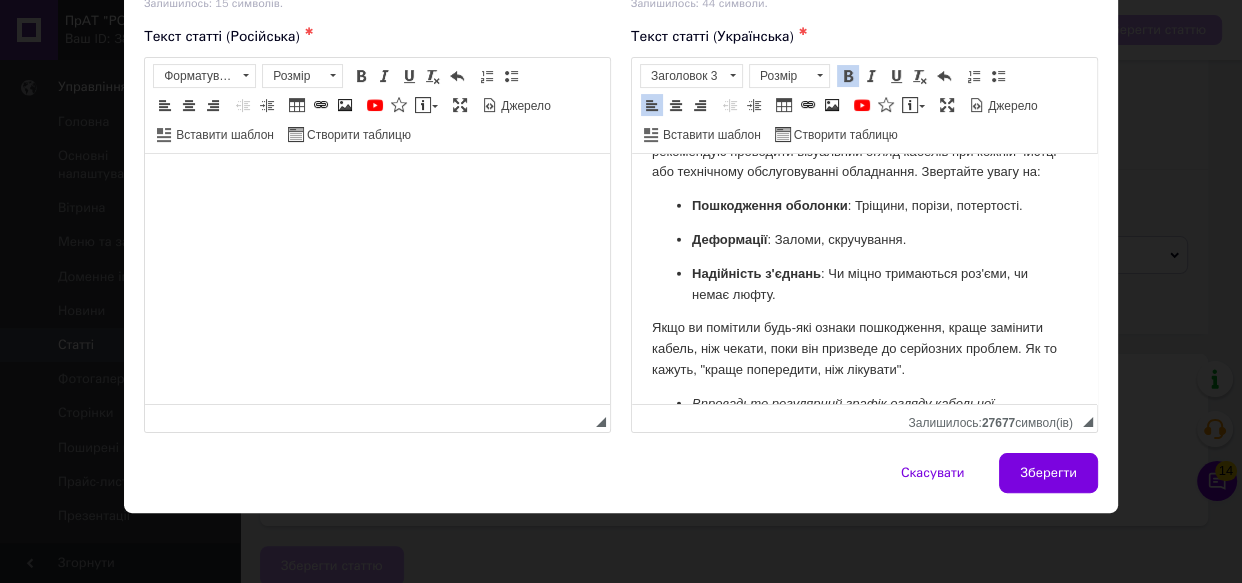 click on "Забезпечте належне зберігання та експлуатацію кабелів відповідно до рекомендованих виробником температурних та вологісних умов. Це значно продовжить їх термін служби." at bounding box center [864, -39] 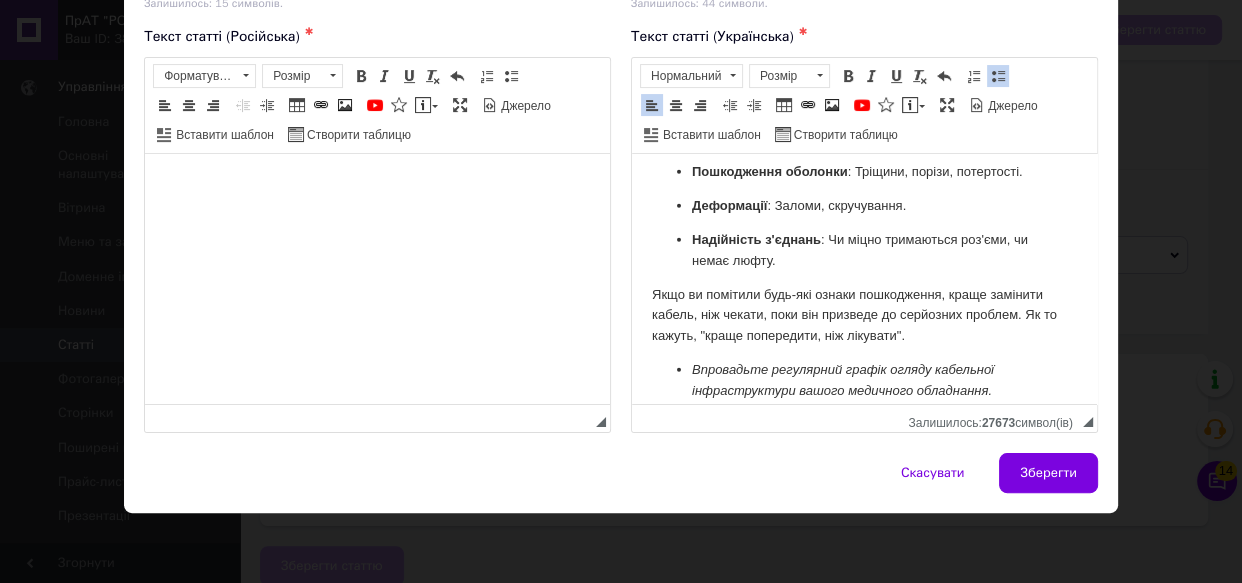 click on "Привіт, шановні колеги та всі, хто цінує  точність і надійність  у своїй роботі! Я, як спеціаліст з багаторічним досвідом у сфері виготовлення, налаштування та діагностики кабельної продукції, а нині менеджер з продажів у ПрАТ "РОКС", хочу сьогодні поговорити про надзвичайно важливу тему –  коаксіальні кабелі в медичному обладнанні . Можливо, ви вже стикалися з ситуацією, коли надійність сигналу була критично важливою, а найменші перешкоди могли призвести до серйозних наслідків. Саме тому ця стаття є не просто черговим текстом, а справжнім   до   або  .  та  : ." at bounding box center (864, 452) 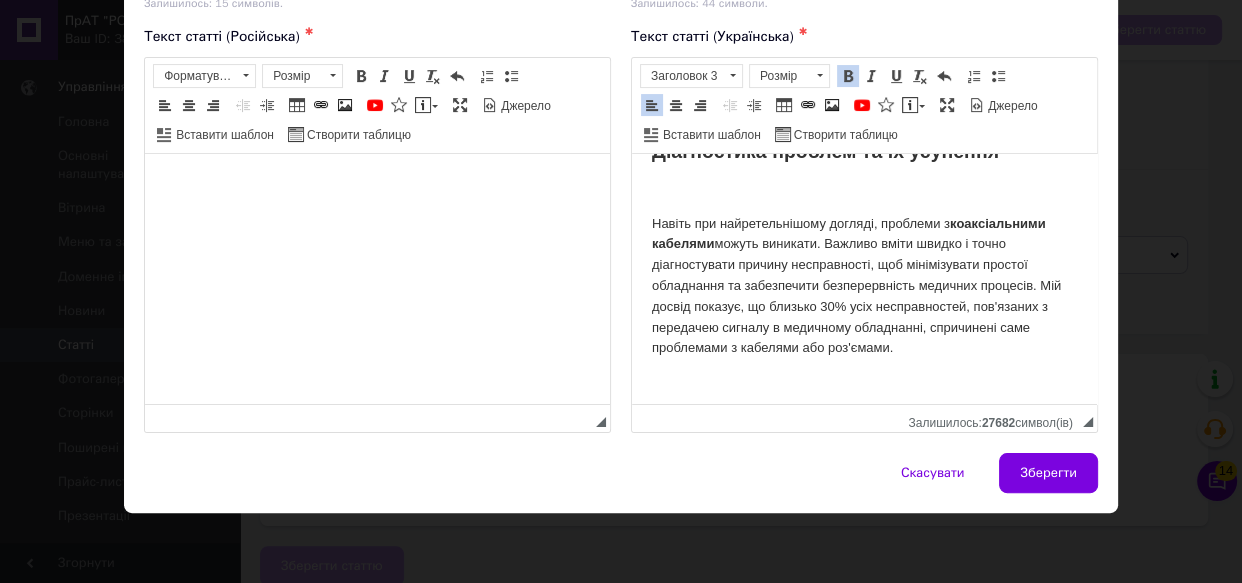 scroll, scrollTop: 5796, scrollLeft: 0, axis: vertical 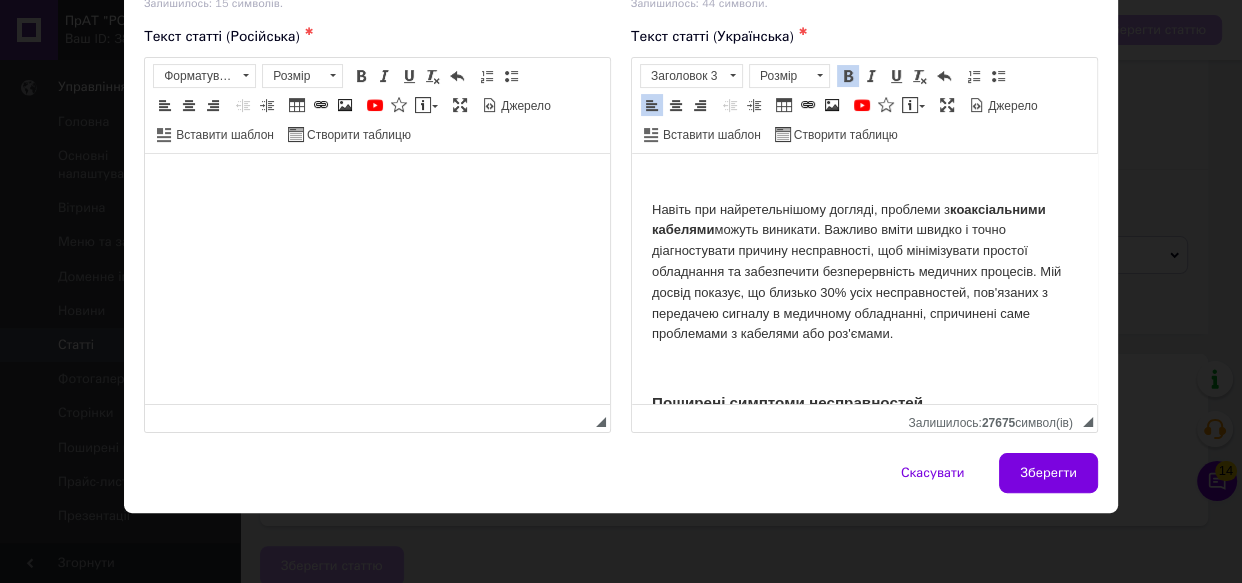 click on "Впровадьте регулярний графік огляду кабельної інфраструктури вашого медичного обладнання. Своєчасне виявлення та усунення дрібних несправностей може врятувати від великих проблем та дорогого ремонту." at bounding box center (864, 9) 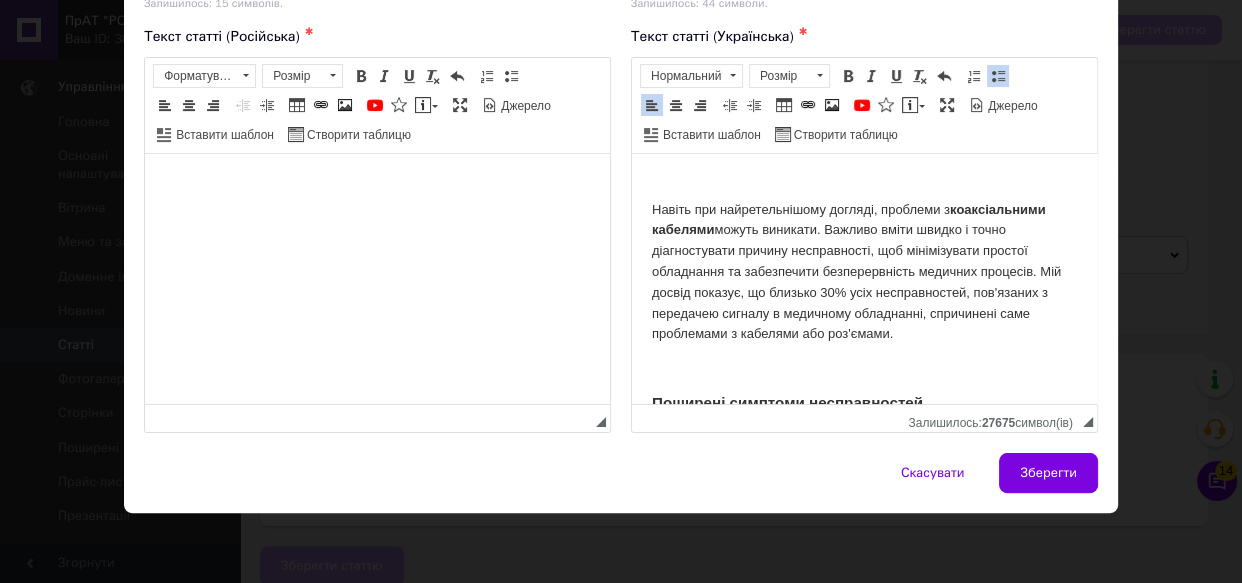 click on "Діагностика проблем та їх усунення" at bounding box center [825, 136] 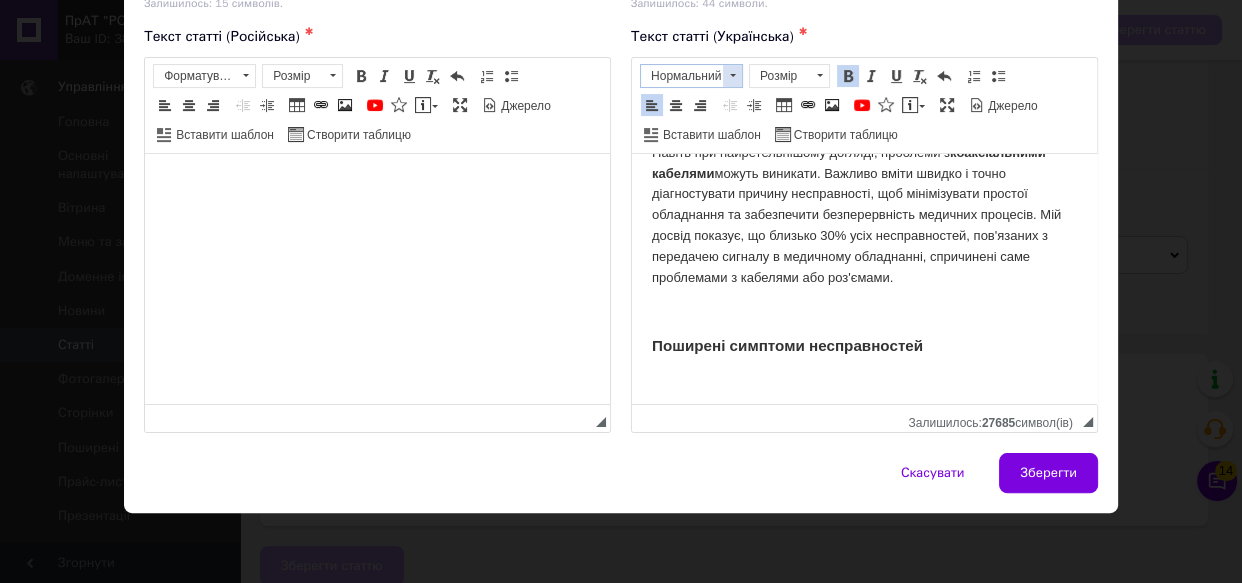 click at bounding box center [732, 76] 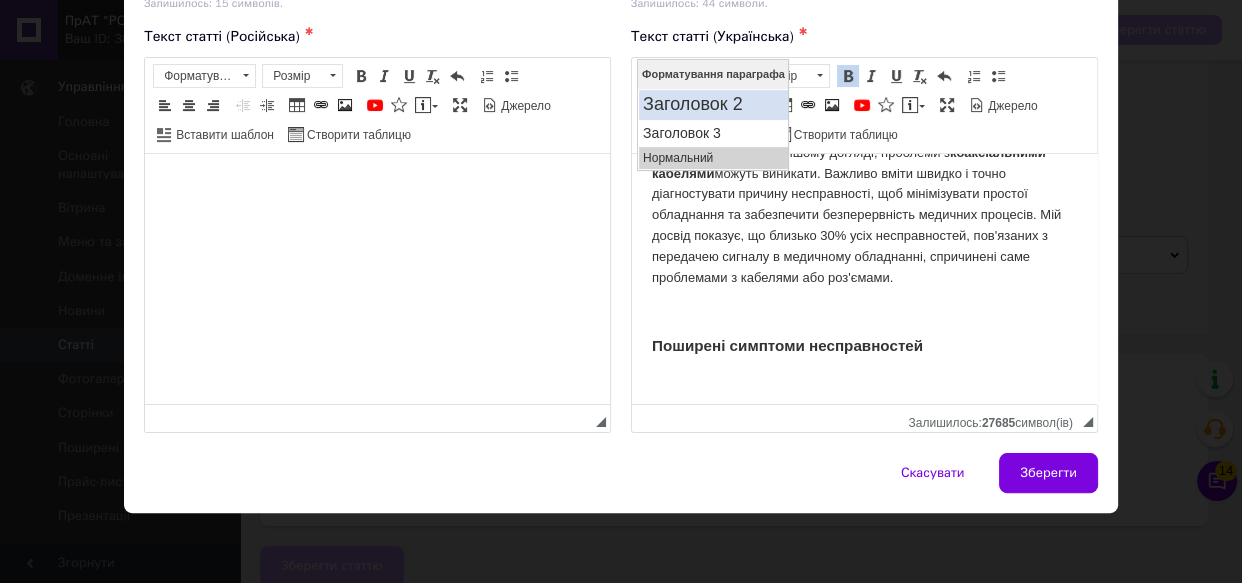 click on "Заголовок 2" at bounding box center [713, 105] 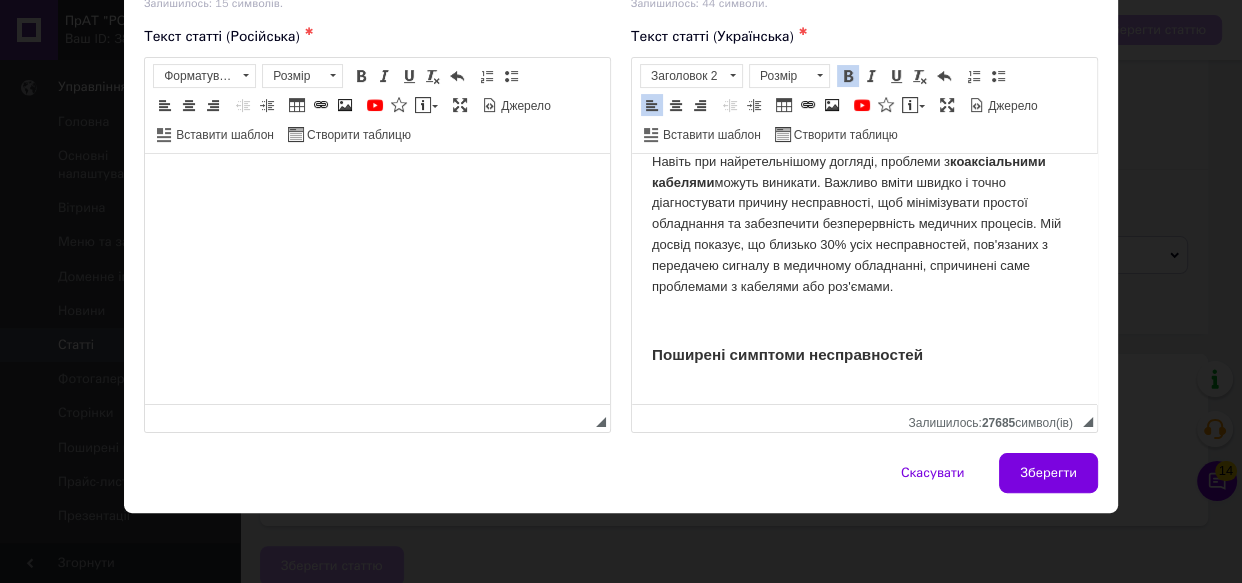 click on "Діагностика проблем та їх усунення" at bounding box center [825, 88] 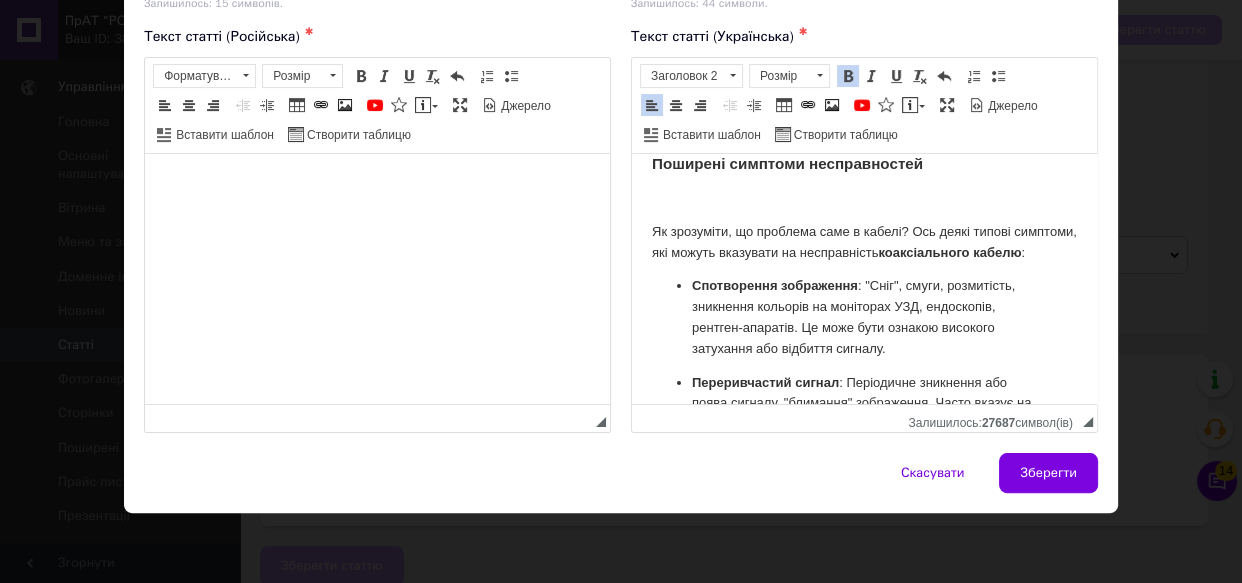 scroll, scrollTop: 5960, scrollLeft: 0, axis: vertical 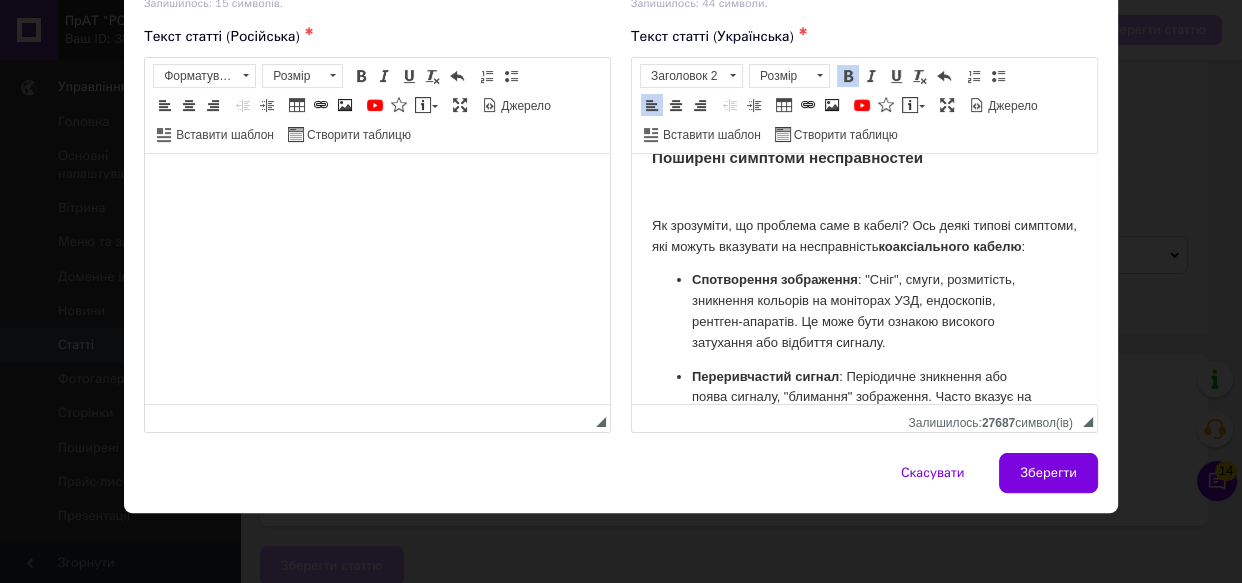 click on "Навіть при найретельнішому догляді, проблеми з  коаксіальними кабелями  можуть виникати. Важливо вміти швидко і точно діагностувати причину несправності, щоб мінімізувати простої обладнання та забезпечити безперервність медичних процесів. Мій досвід показує, що близько 30% усіх несправностей, пов'язаних з передачею сигналу в медичному обладнанні, спричинені саме проблемами з кабелями або роз'ємами." at bounding box center [864, 26] 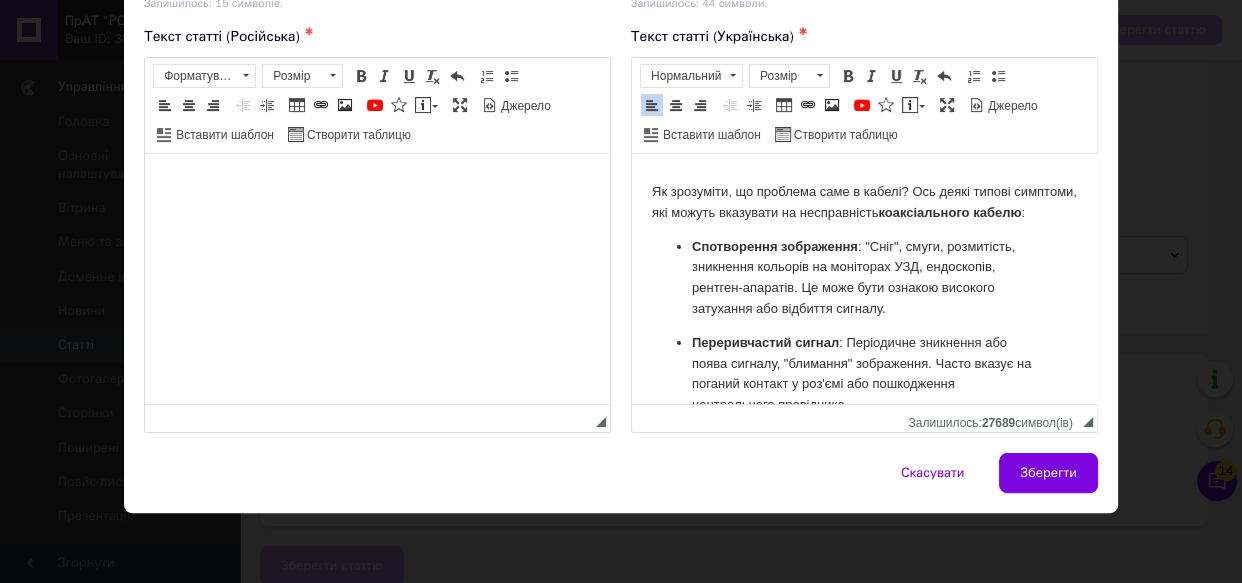 click on "Поширені симптоми несправностей" at bounding box center [864, 123] 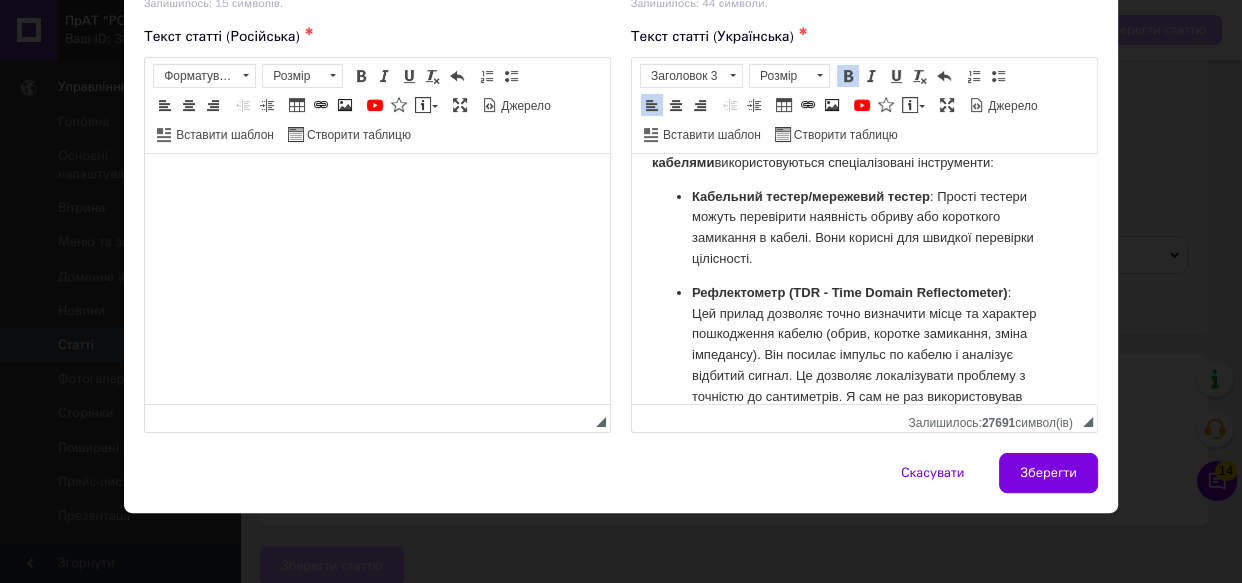 scroll, scrollTop: 6632, scrollLeft: 0, axis: vertical 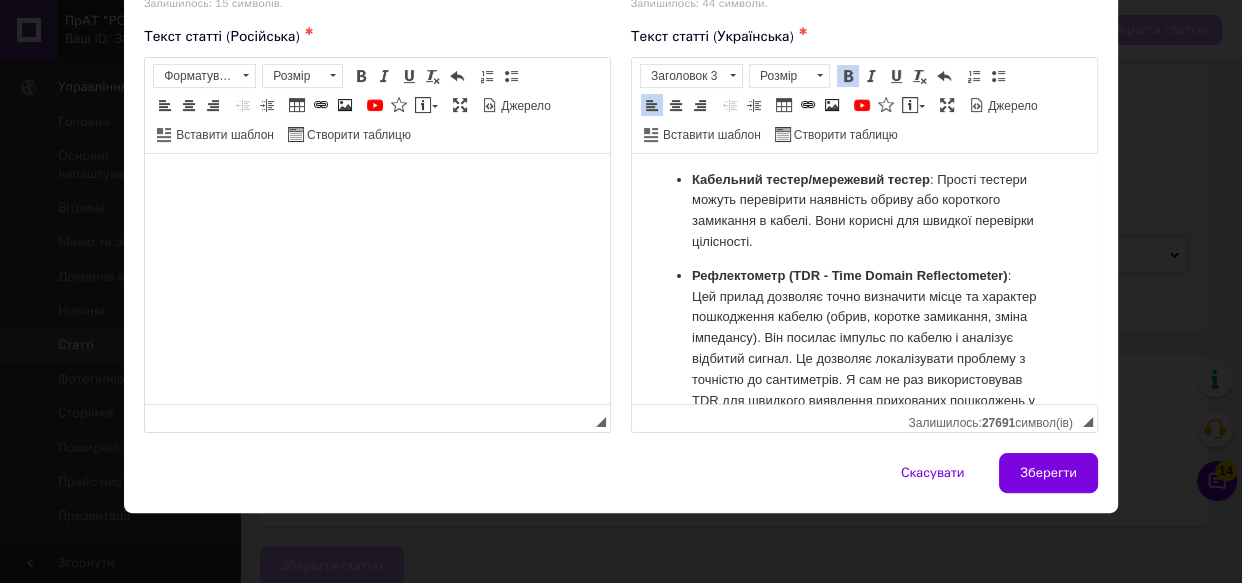 click on "Відсутність сигналу : Повна відсутність зображення або показань. Це найгірший сценарій, що вказує на повний обрив кабелю або роз'єму." at bounding box center (864, -34) 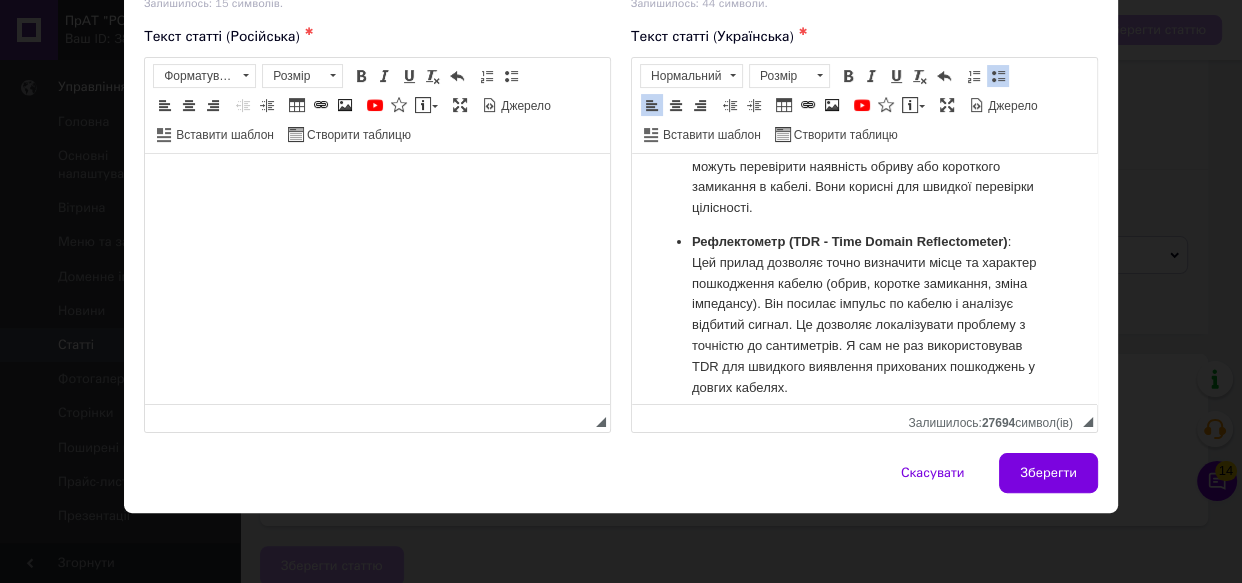 click on "Інструменти для діагностики" at bounding box center (864, 22) 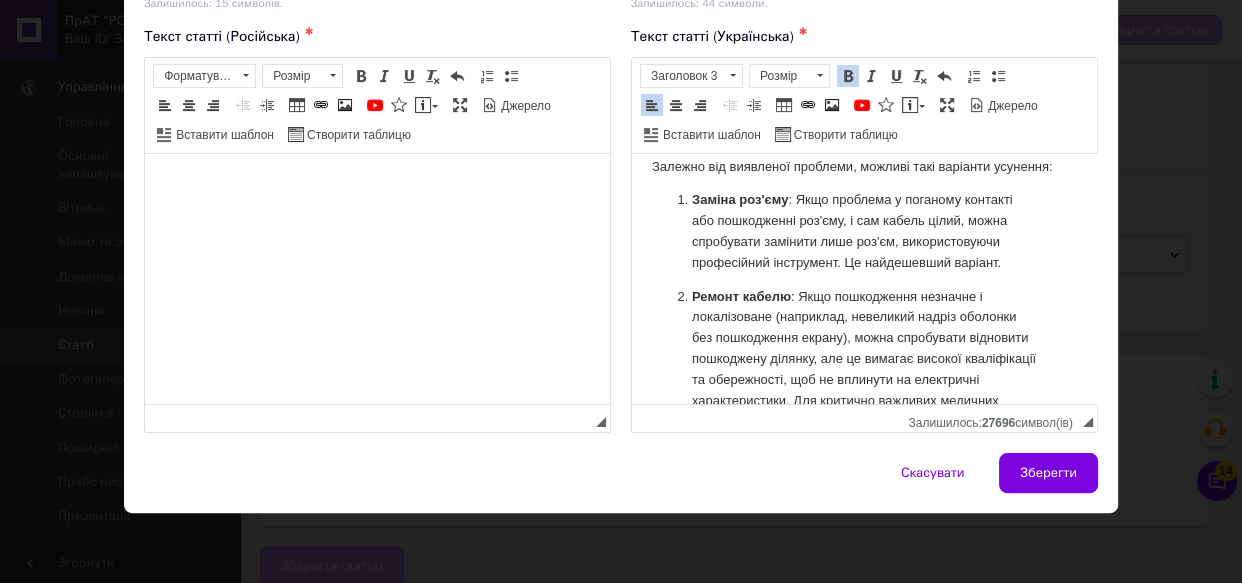 scroll, scrollTop: 7111, scrollLeft: 0, axis: vertical 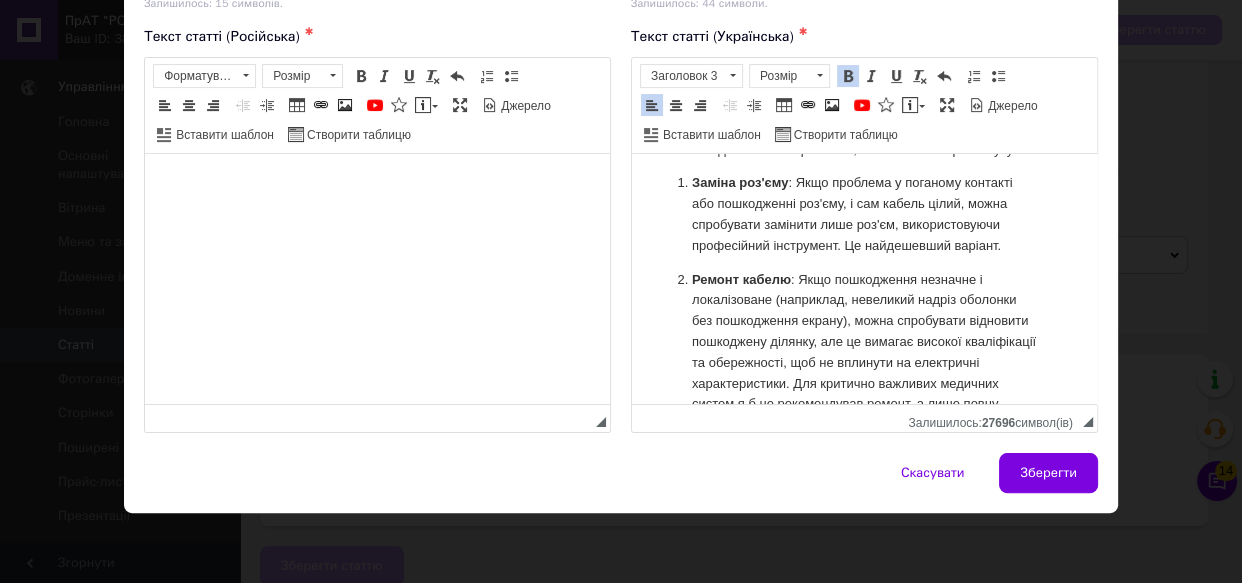 click on "Векторний аналізатор ланцюгів (VNA - Vector Network Analyzer) : Більш складний і дорогий прилад, який дозволяє виміряти повні електричні характеристики кабелю, включаючи затухання, відбиття, фазові характеристики на різних частотах. Використовується для глибокої діагностики та контролю якості." at bounding box center [864, -40] 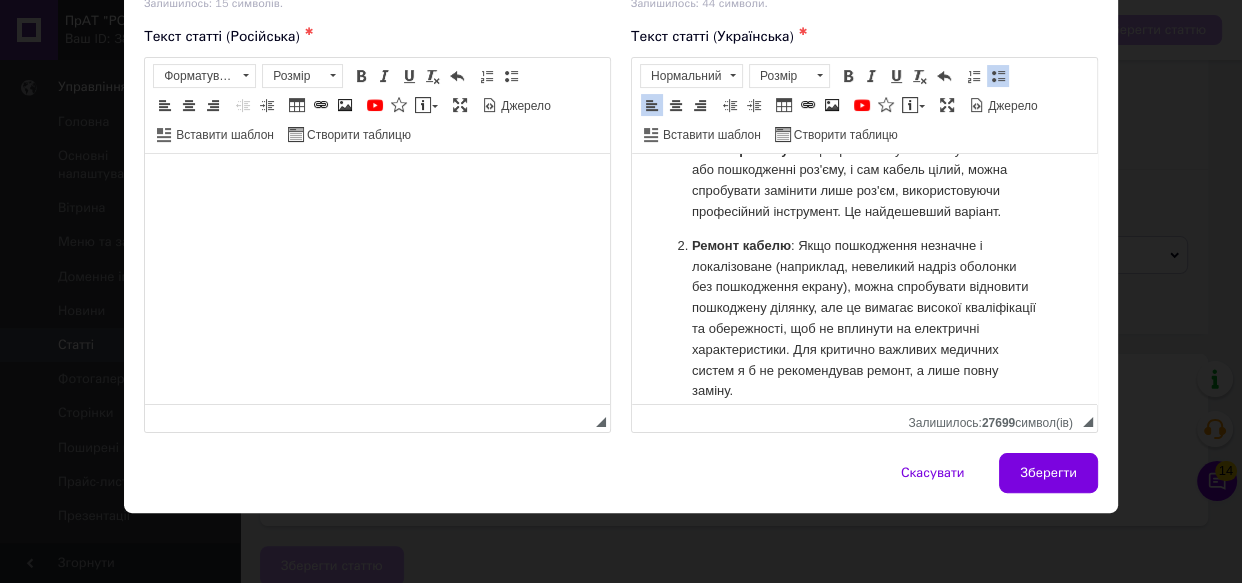 click on "Як усунути проблему?" at bounding box center (864, 46) 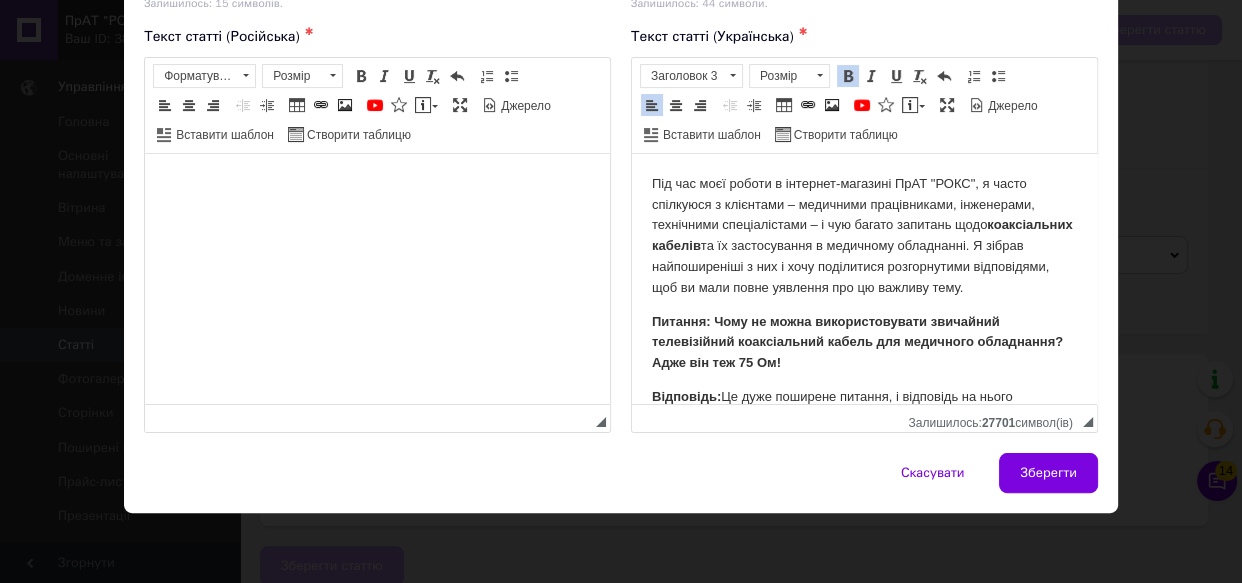 scroll, scrollTop: 7778, scrollLeft: 0, axis: vertical 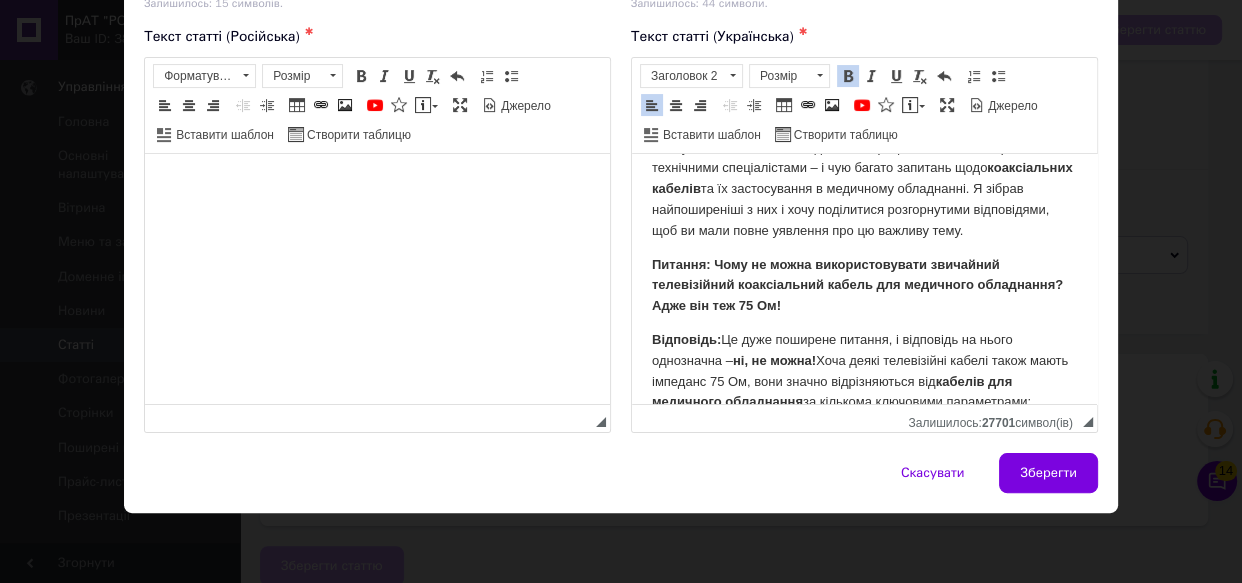 click on "Привіт, шановні колеги та всі, хто цінує  точність і надійність  у своїй роботі! Я, як спеціаліст з багаторічним досвідом у сфері виготовлення, налаштування та діагностики кабельної продукції, а нині менеджер з продажів у ПрАТ "РОКС", хочу сьогодні поговорити про надзвичайно важливу тему –  коаксіальні кабелі в медичному обладнанні . Можливо, ви вже стикалися з ситуацією, коли надійність сигналу була критично важливою, а найменші перешкоди могли призвести до серйозних наслідків. Саме тому ця стаття є не просто черговим текстом, а справжнім   до   або  .  та  : ." at bounding box center (864, -2057) 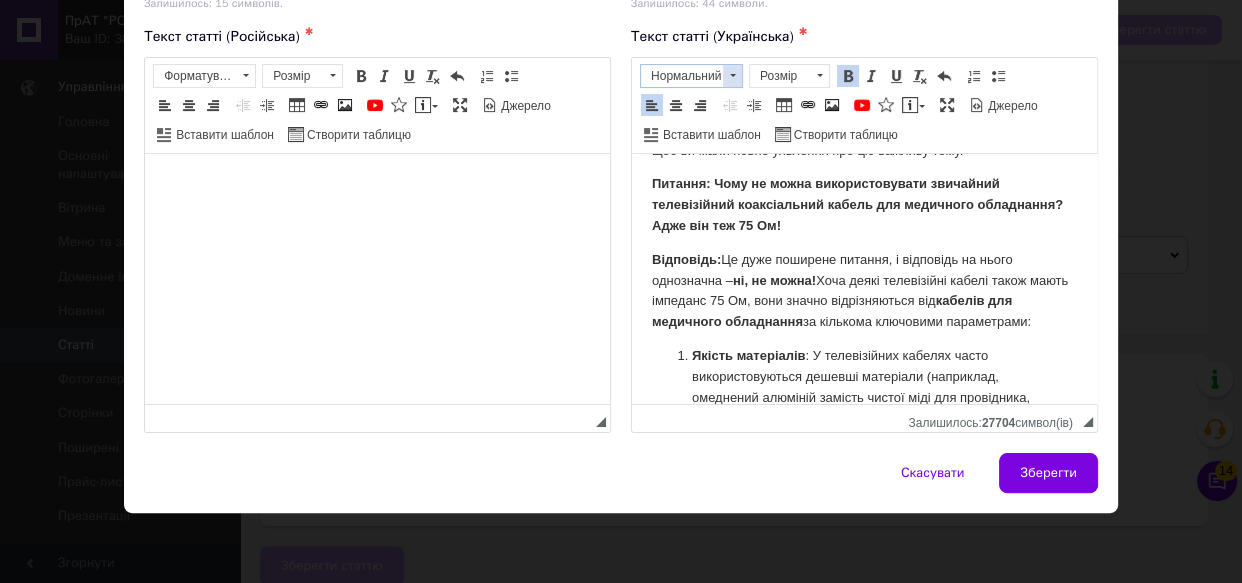 click at bounding box center (732, 76) 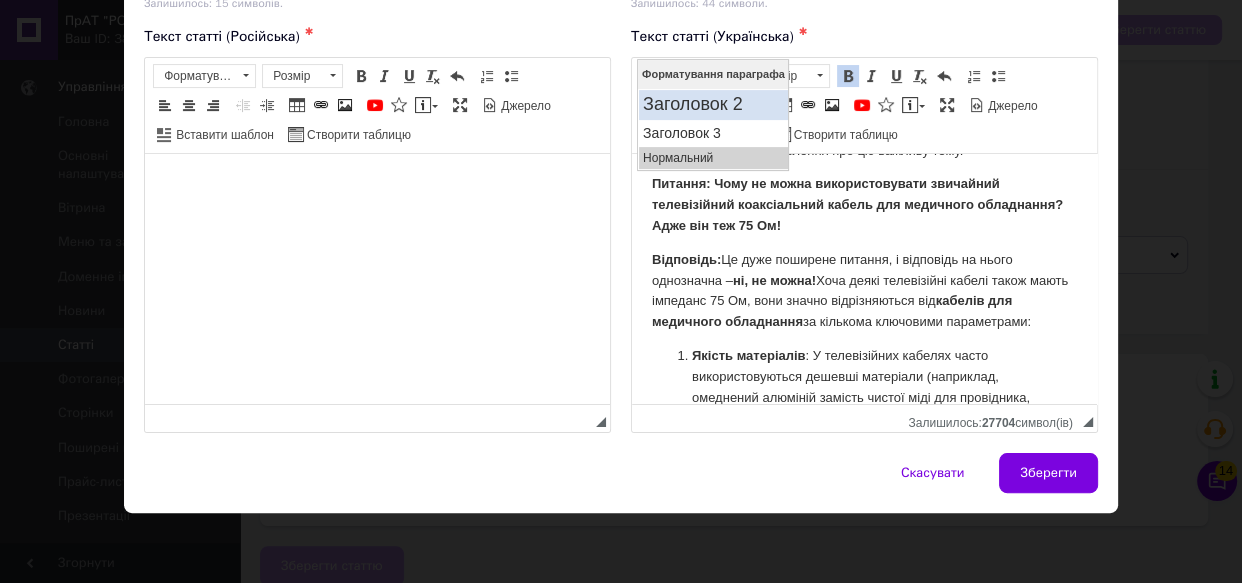 click on "Заголовок 2" at bounding box center (713, 105) 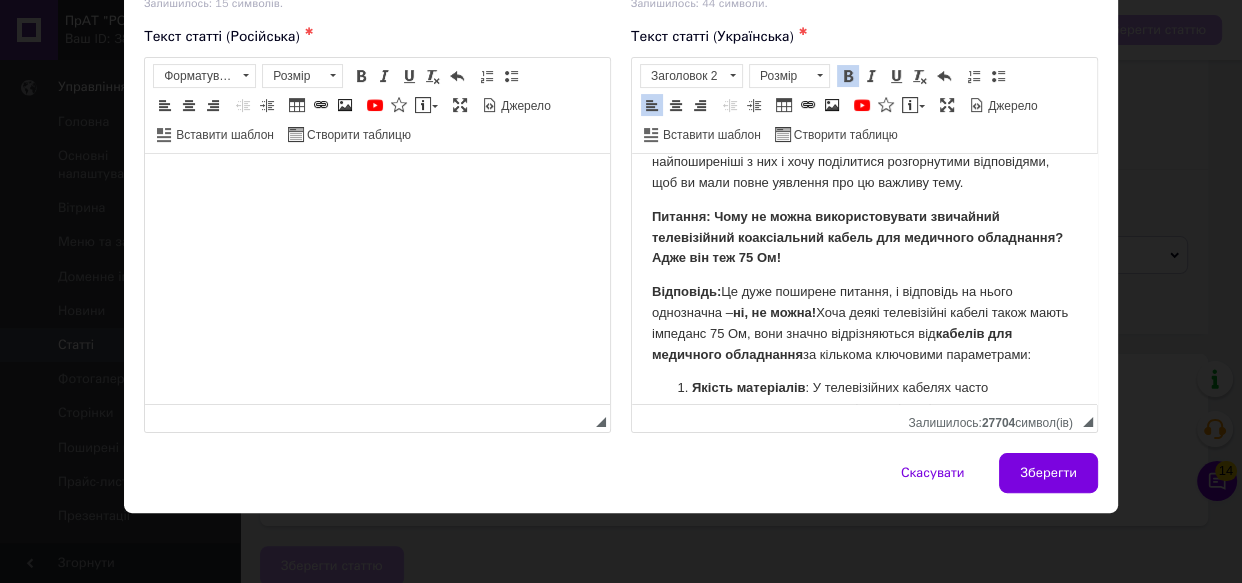 click on "Часто задавані питання про коаксіальні кабелі в медицині" at bounding box center [864, -6] 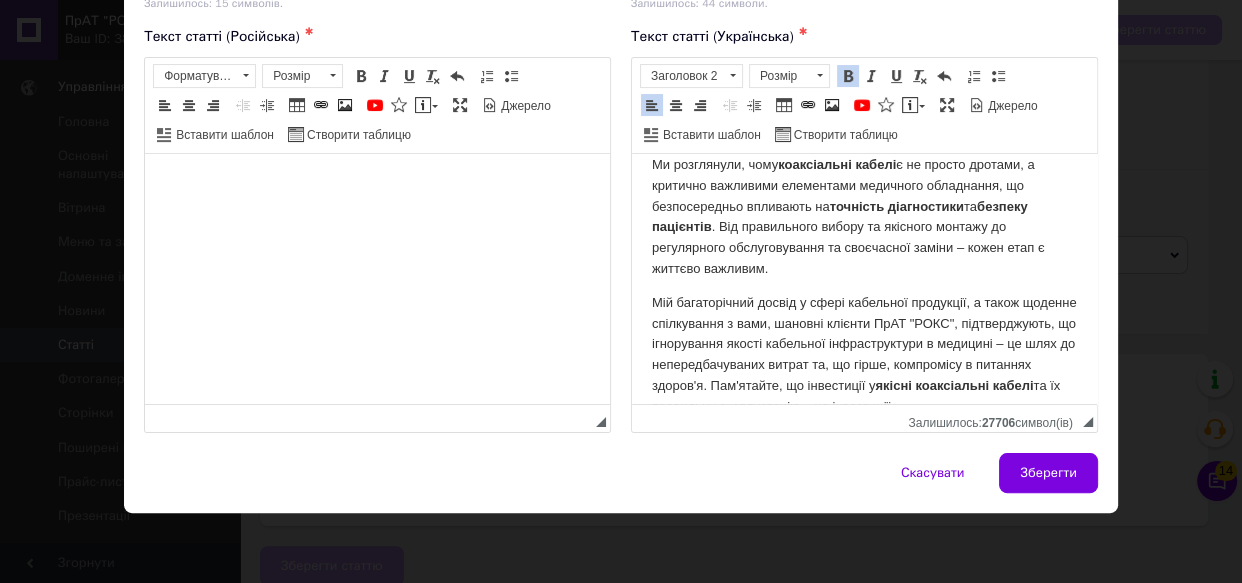 scroll, scrollTop: 10560, scrollLeft: 0, axis: vertical 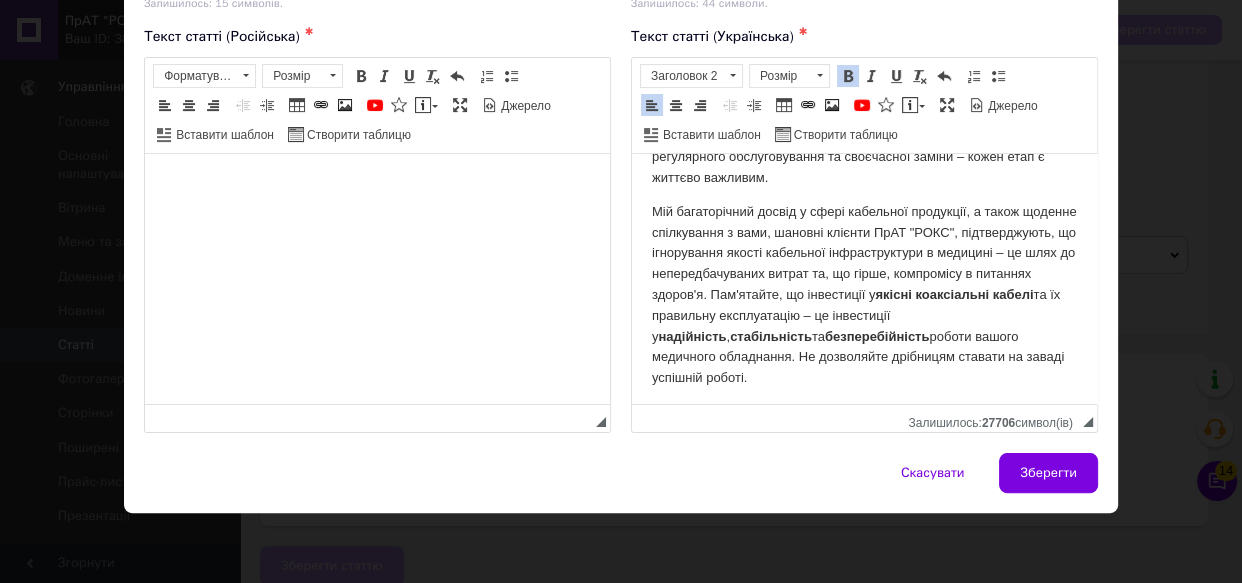 click on "Висновок: Надійність – ключ до успіху в медицині" at bounding box center [849, -13] 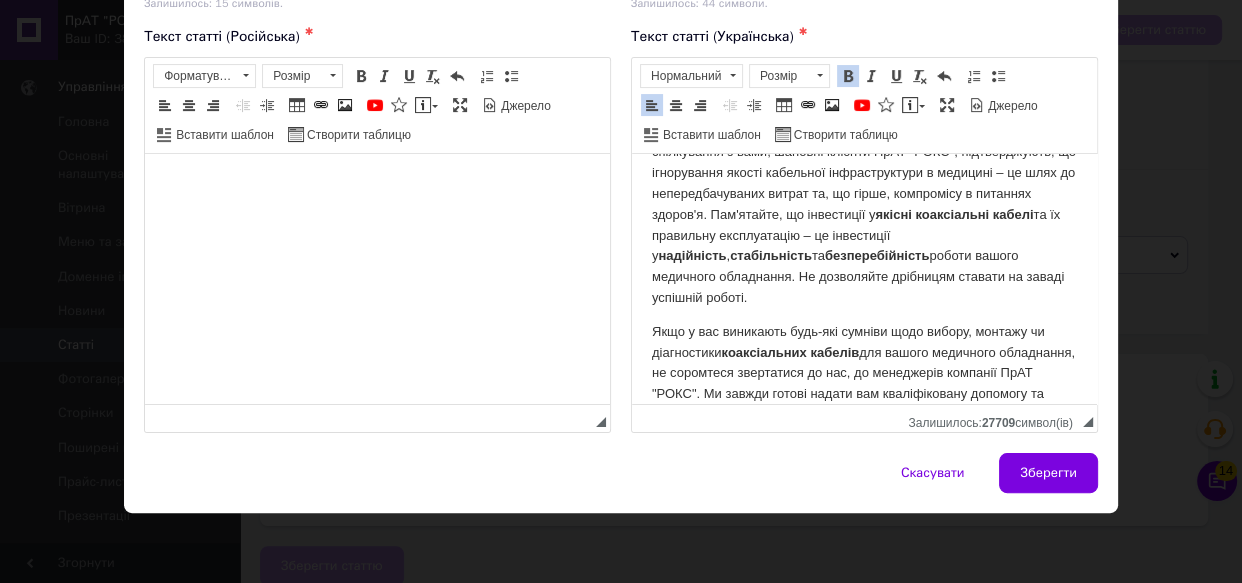 drag, startPoint x: 724, startPoint y: 295, endPoint x: 642, endPoint y: 304, distance: 82.492424 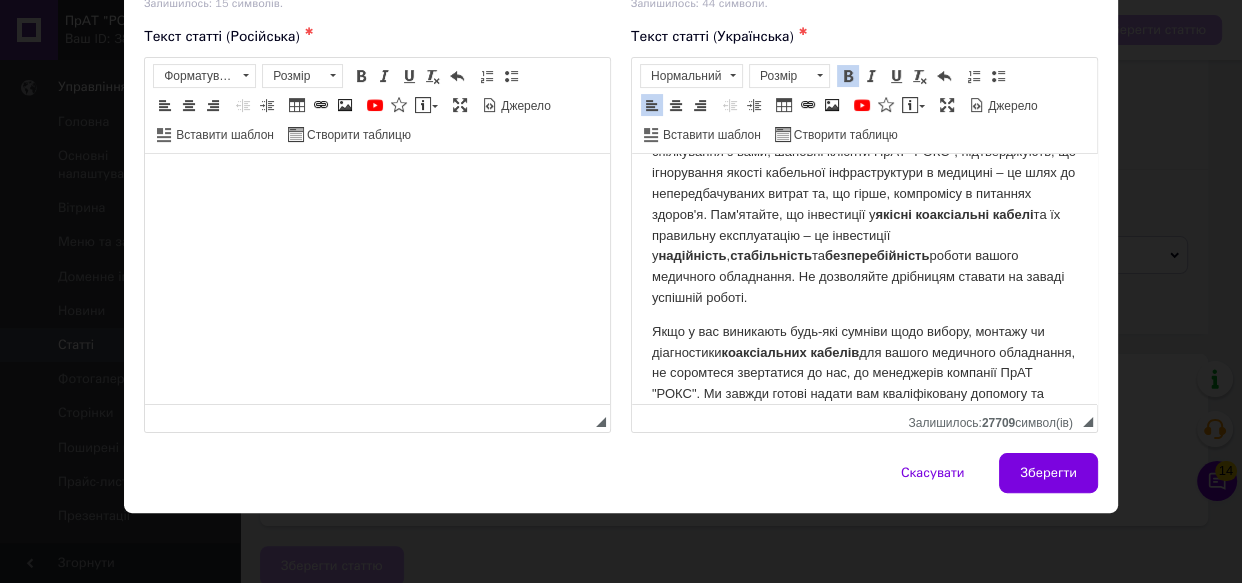 click on "Привіт, шановні колеги та всі, хто цінує  точність і надійність  у своїй роботі! Я, як спеціаліст з багаторічним досвідом у сфері виготовлення, налаштування та діагностики кабельної продукції, а нині менеджер з продажів у ПрАТ "РОКС", хочу сьогодні поговорити про надзвичайно важливу тему –  коаксіальні кабелі в медичному обладнанні . Можливо, ви вже стикалися з ситуацією, коли надійність сигналу була критично важливою, а найменші перешкоди могли призвести до серйозних наслідків. Саме тому ця стаття є не просто черговим текстом, а справжнім   до   або  .  та  : ." at bounding box center [864, -4920] 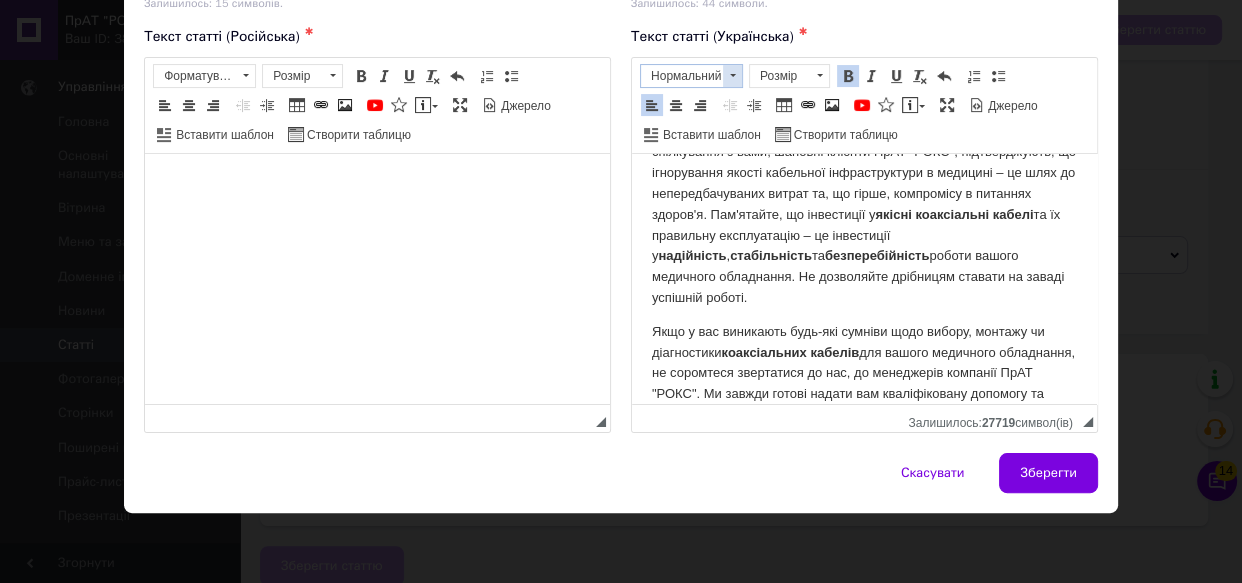 click on "Нормальний" at bounding box center [682, 76] 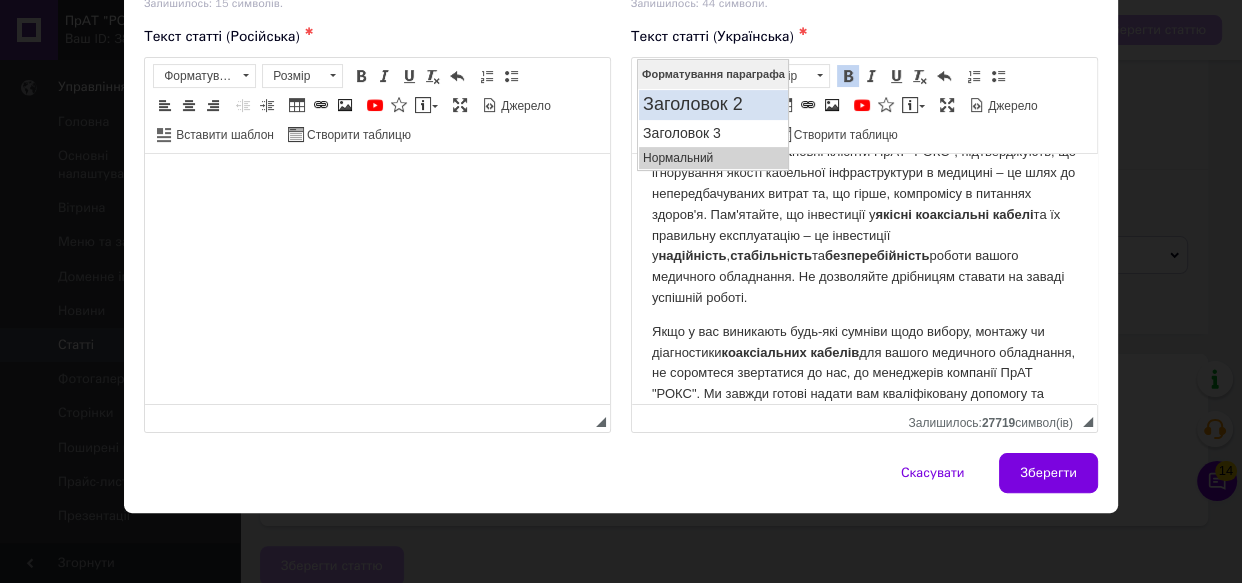 drag, startPoint x: 680, startPoint y: 97, endPoint x: 1324, endPoint y: 164, distance: 647.4759 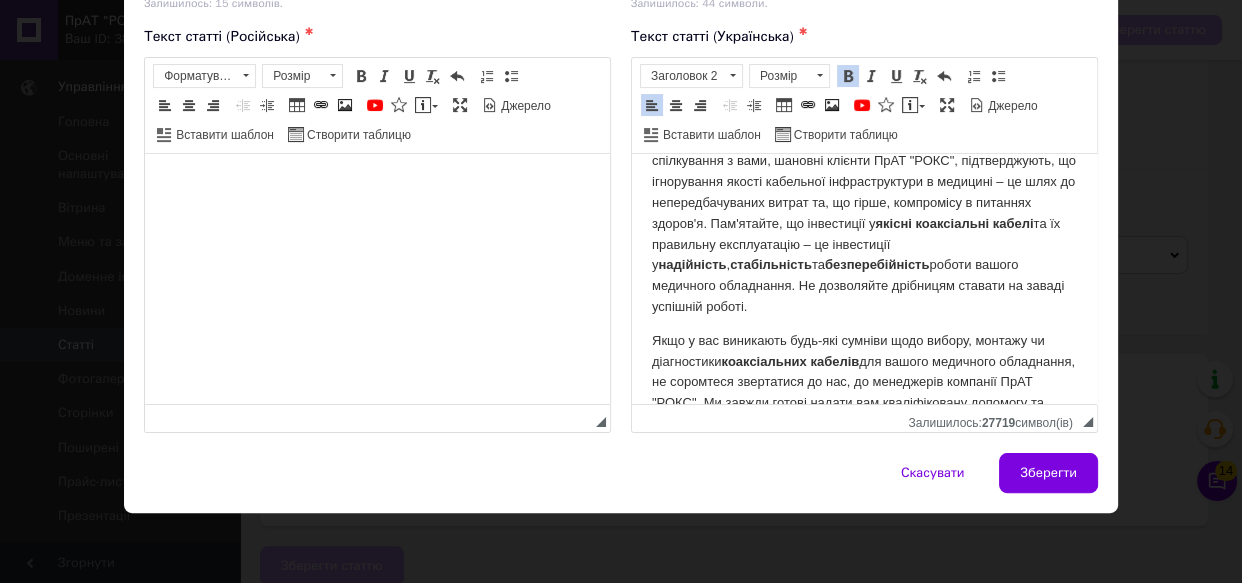click on "Надійність – ключ до успіху в медицині" at bounding box center [864, -72] 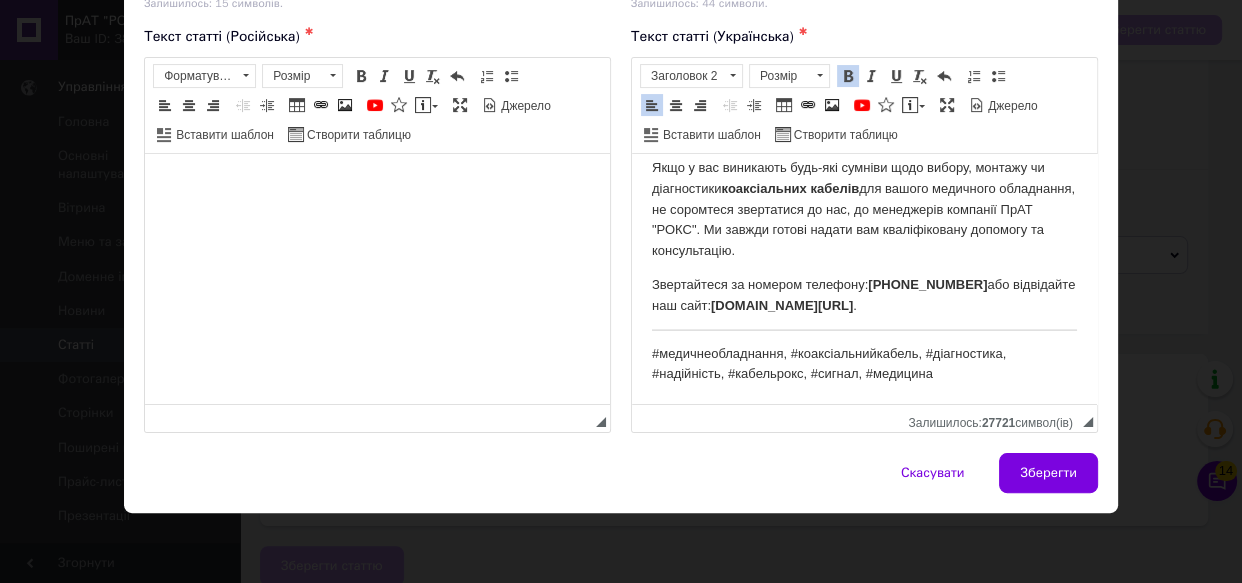 scroll, scrollTop: 11070, scrollLeft: 0, axis: vertical 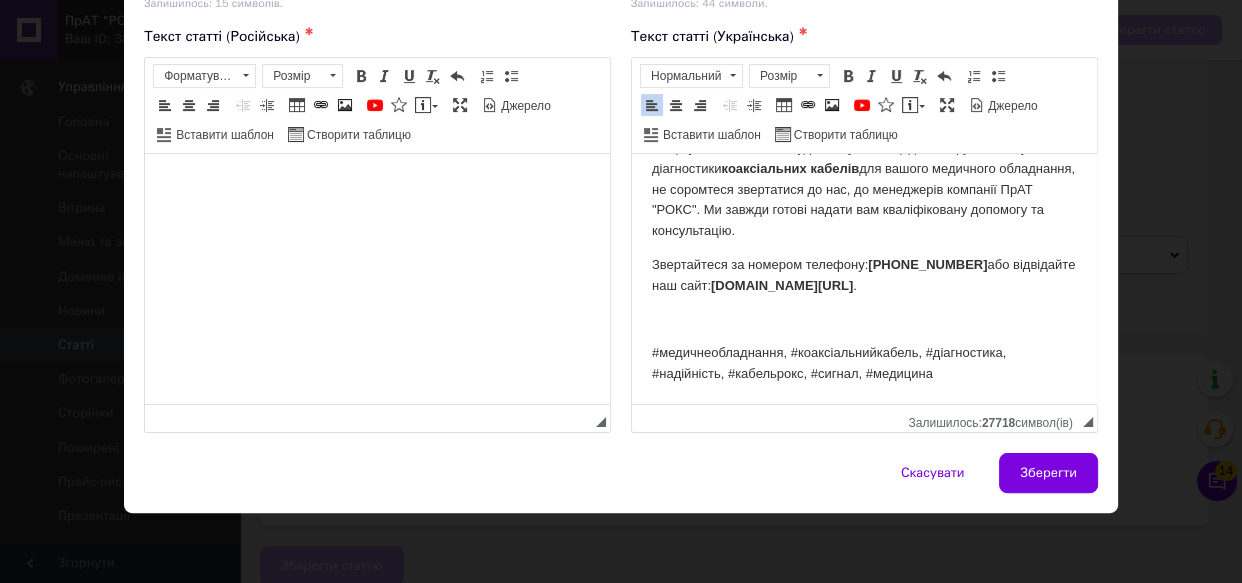drag, startPoint x: 780, startPoint y: 304, endPoint x: 904, endPoint y: 306, distance: 124.01613 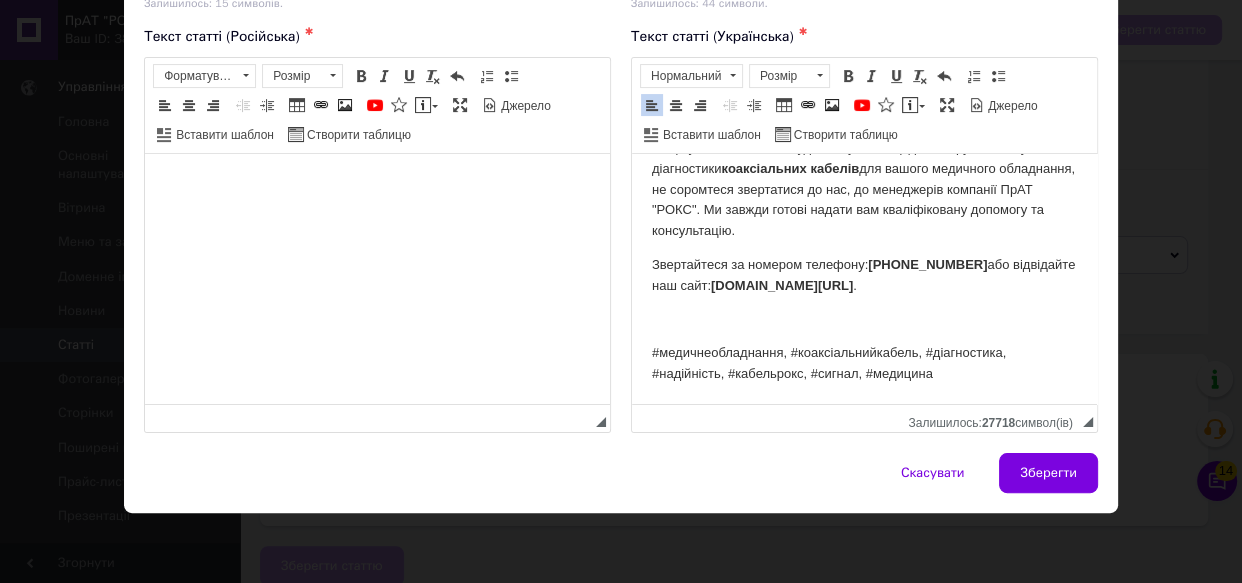click on "Звертайтеся за номером телефону:  [PHONE_NUMBER]  або відвідайте наш сайт:  [DOMAIN_NAME][URL] ." at bounding box center [864, 274] 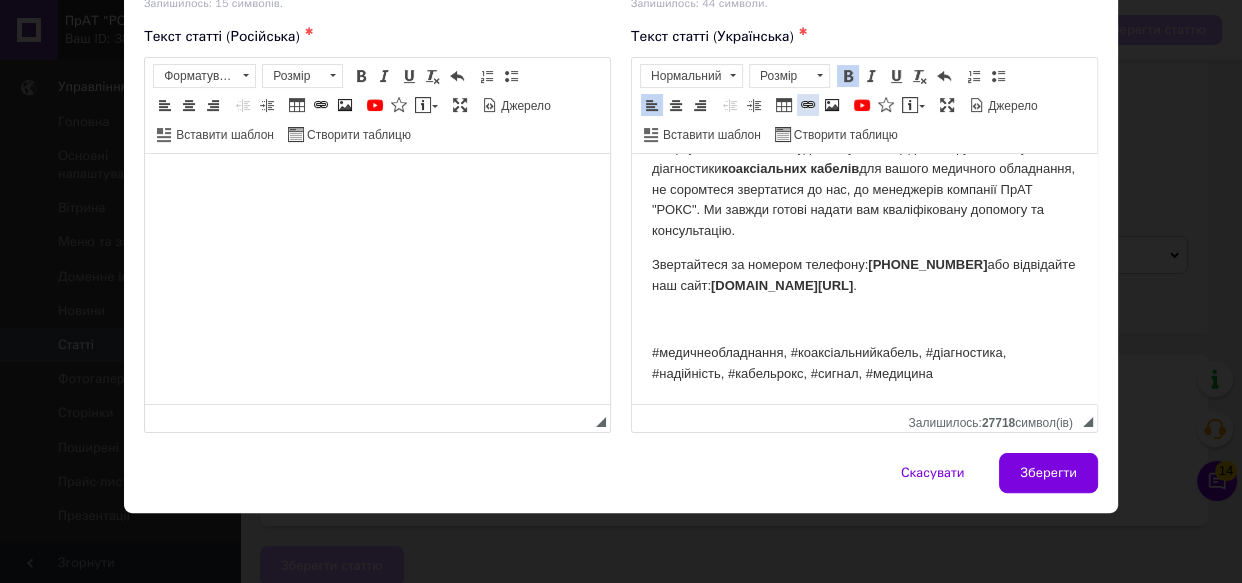 click at bounding box center [808, 105] 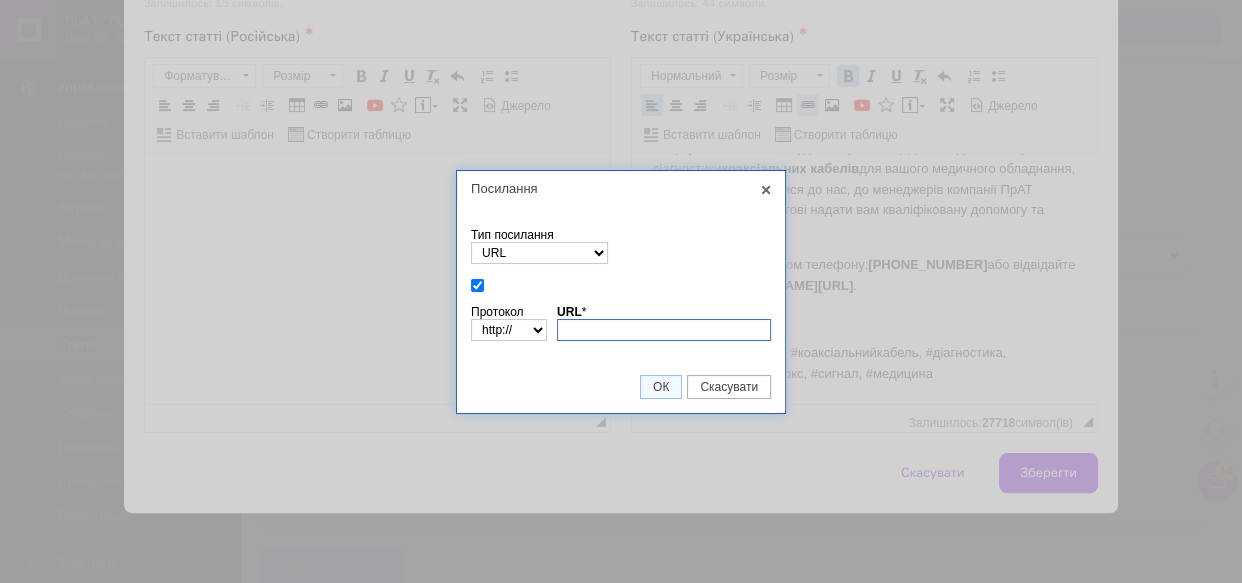 paste on "[URL][DOMAIN_NAME]" 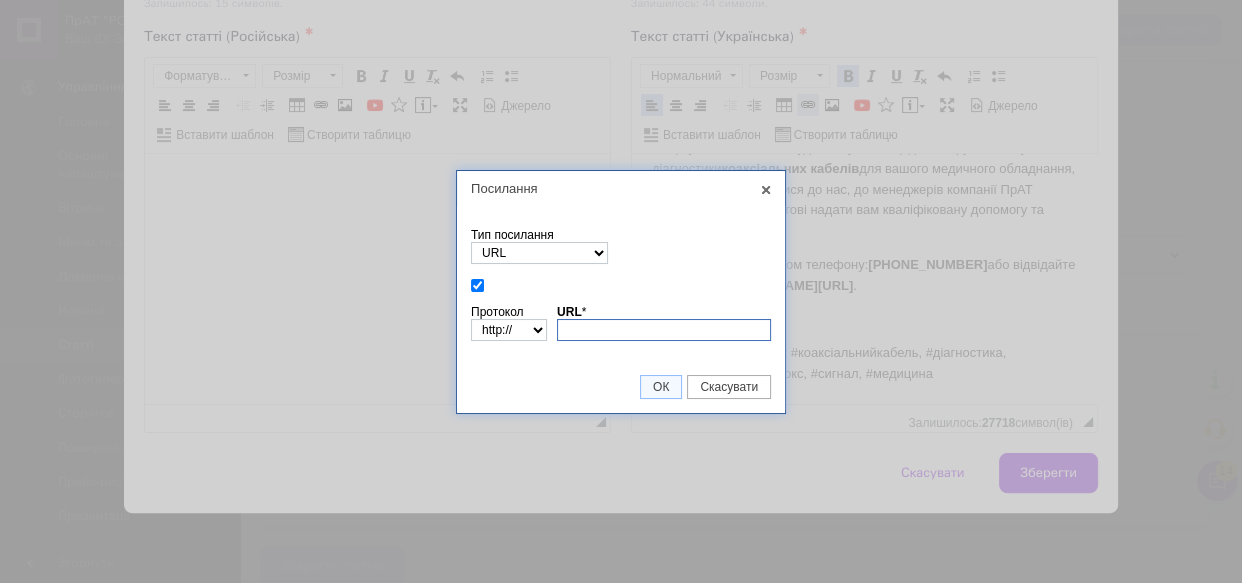type on "[URL][DOMAIN_NAME]" 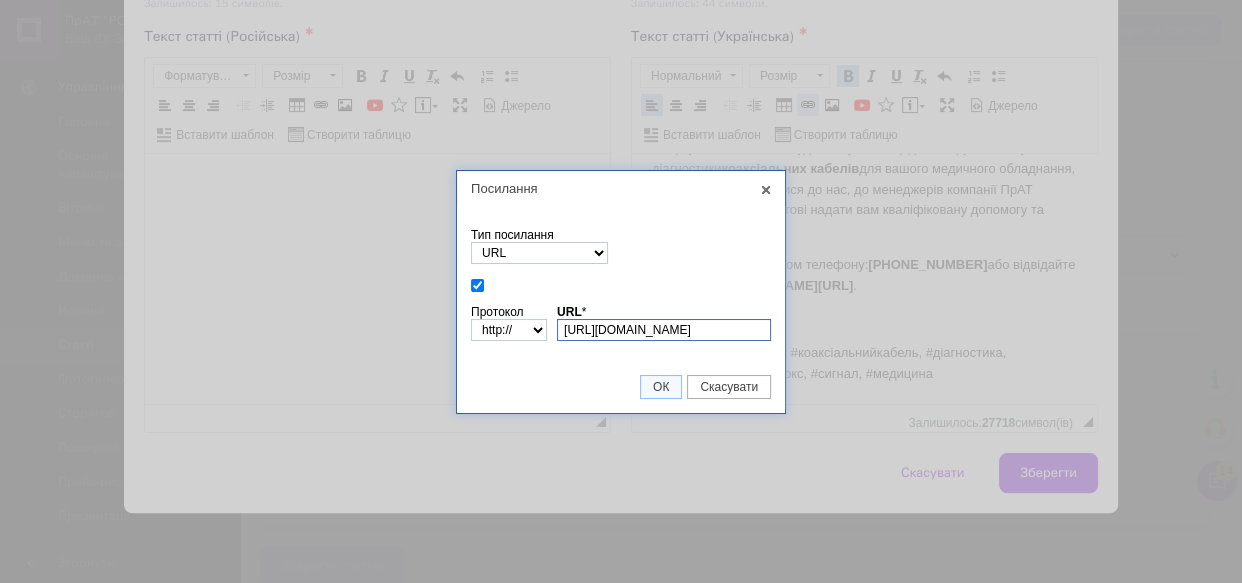 select on "https://" 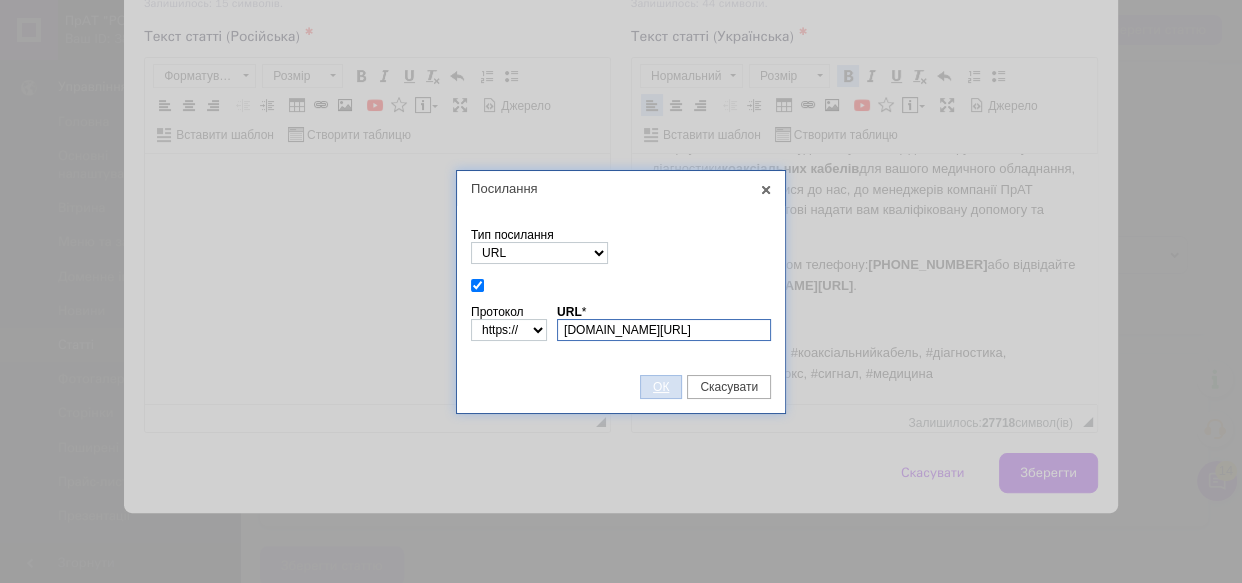 type on "[DOMAIN_NAME][URL]" 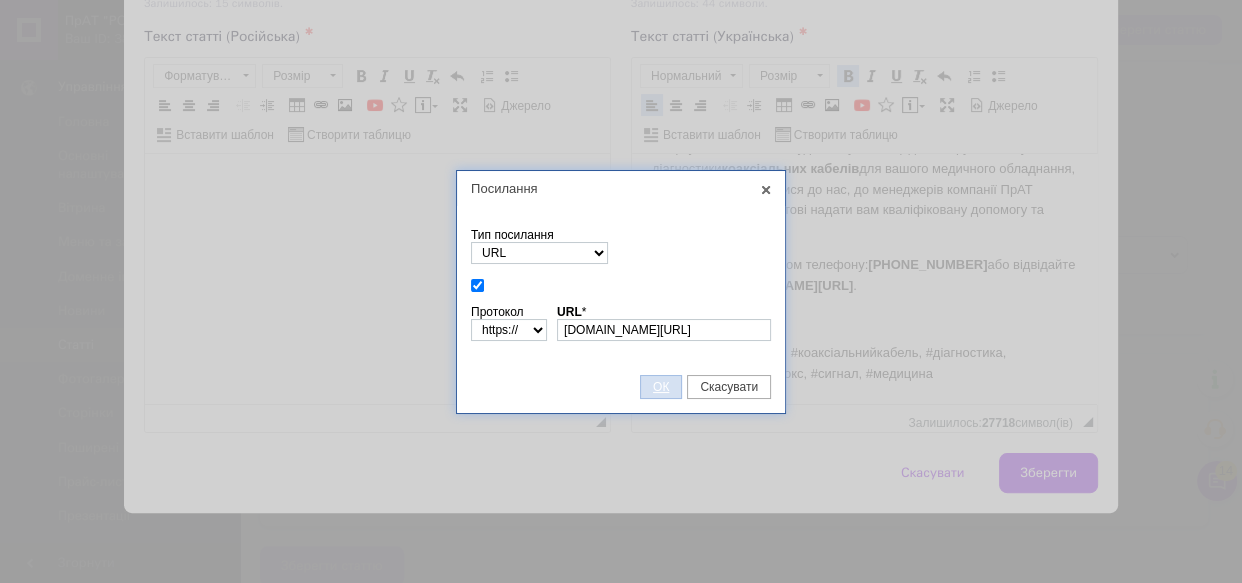 click on "ОК" at bounding box center (661, 387) 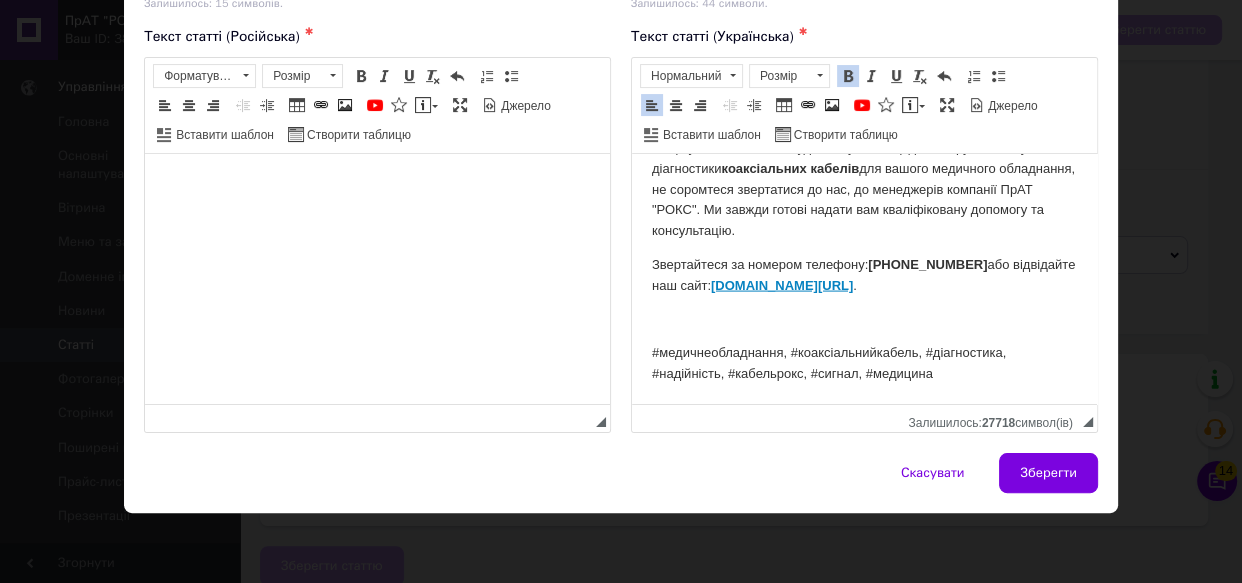 click at bounding box center [864, 318] 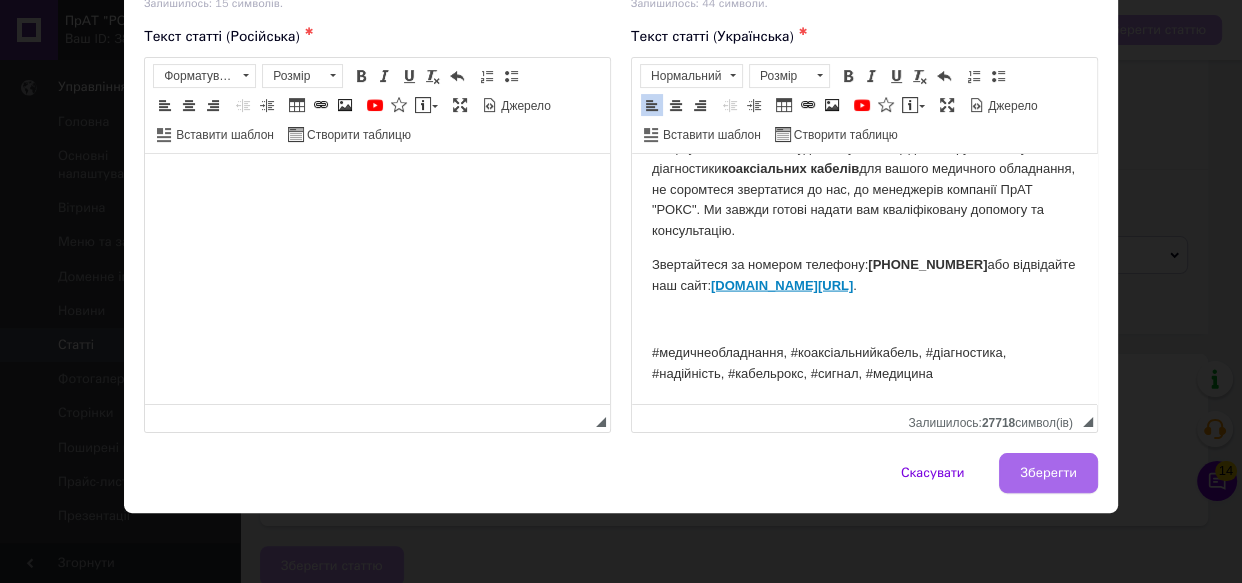 click on "Зберегти" at bounding box center (1048, 473) 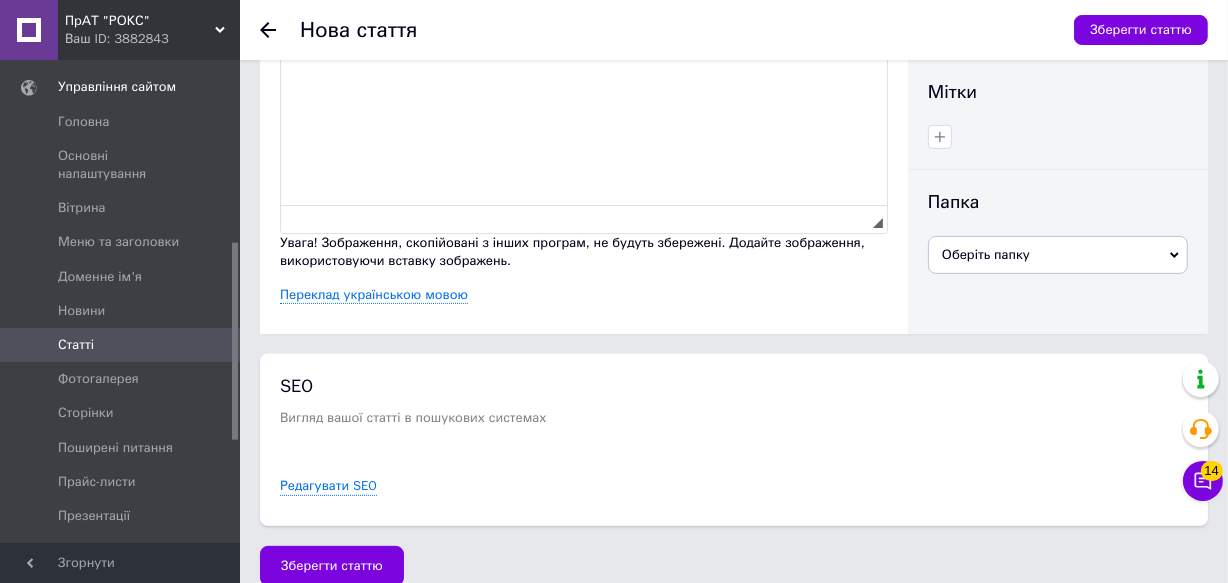 click on "Оберіть папку" at bounding box center [1058, 255] 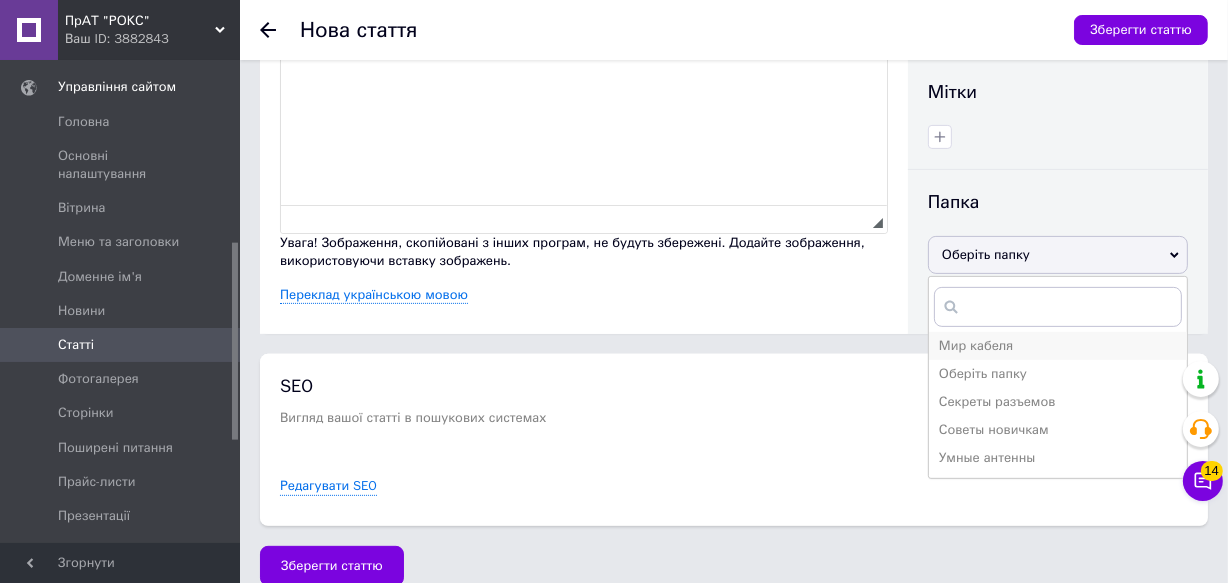 click on "Мир кабеля" at bounding box center [976, 345] 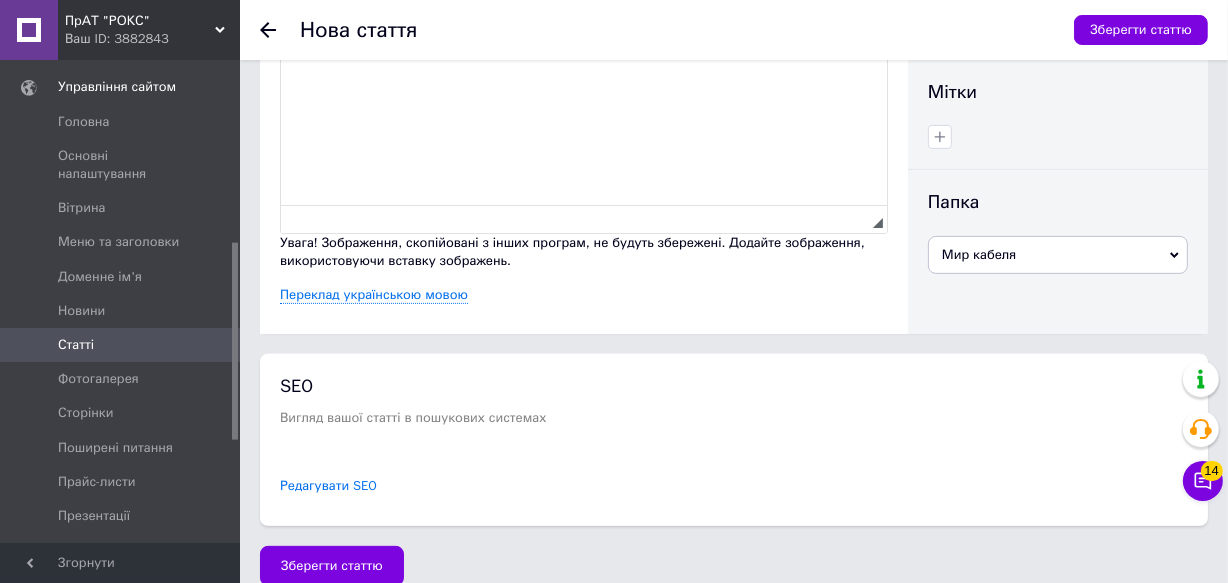 click on "Редагувати SEO" at bounding box center (328, 486) 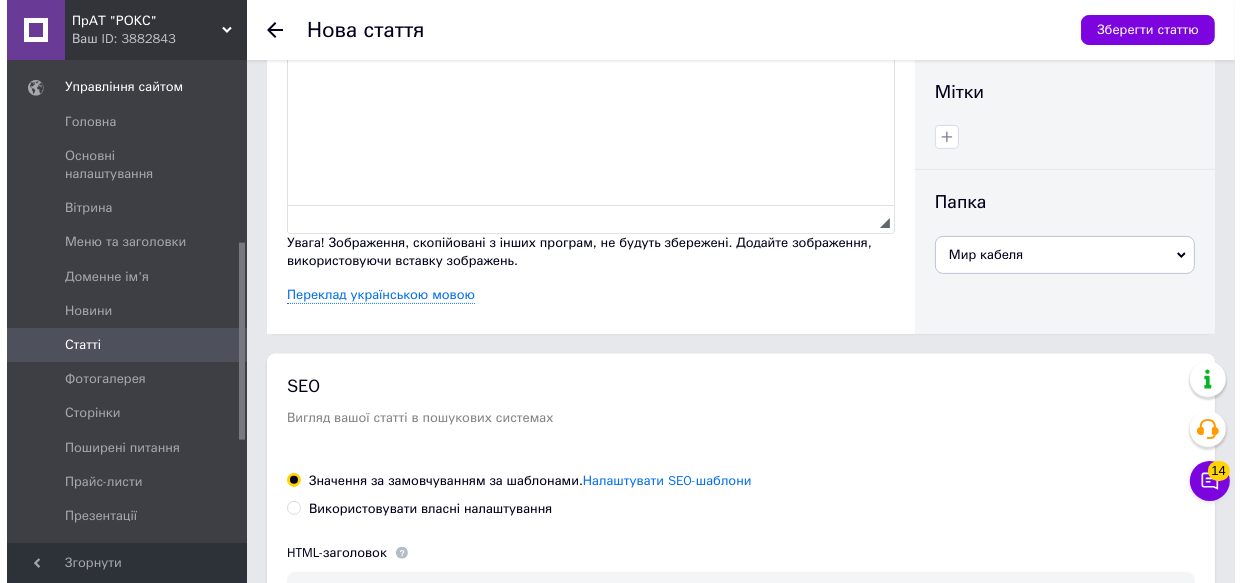 scroll, scrollTop: 969, scrollLeft: 0, axis: vertical 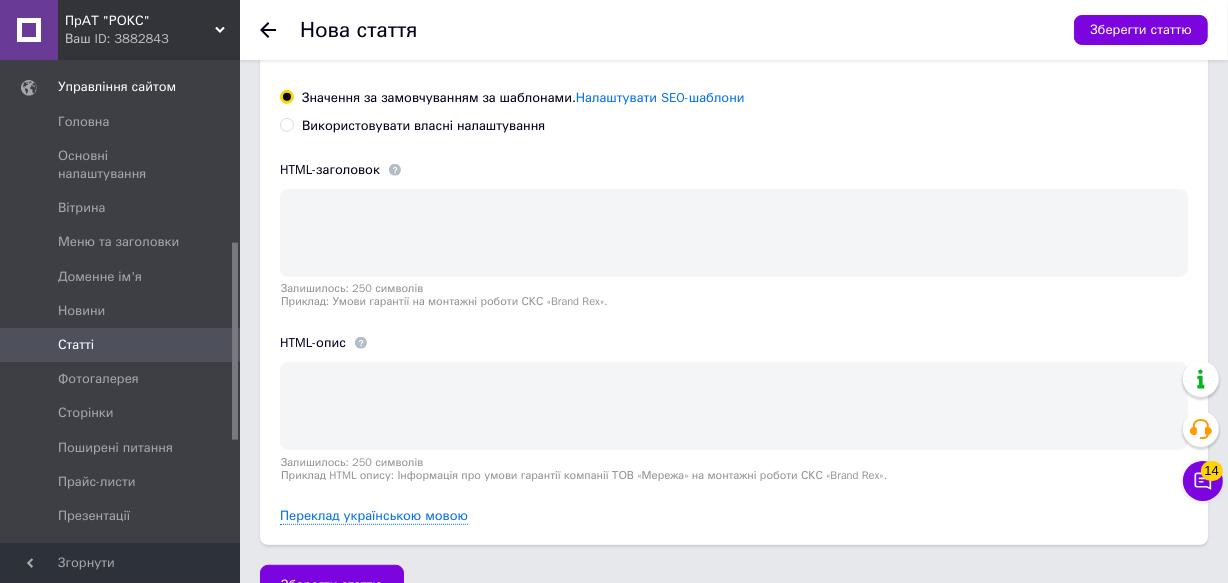 click on "Використовувати власні налаштування" at bounding box center (286, 124) 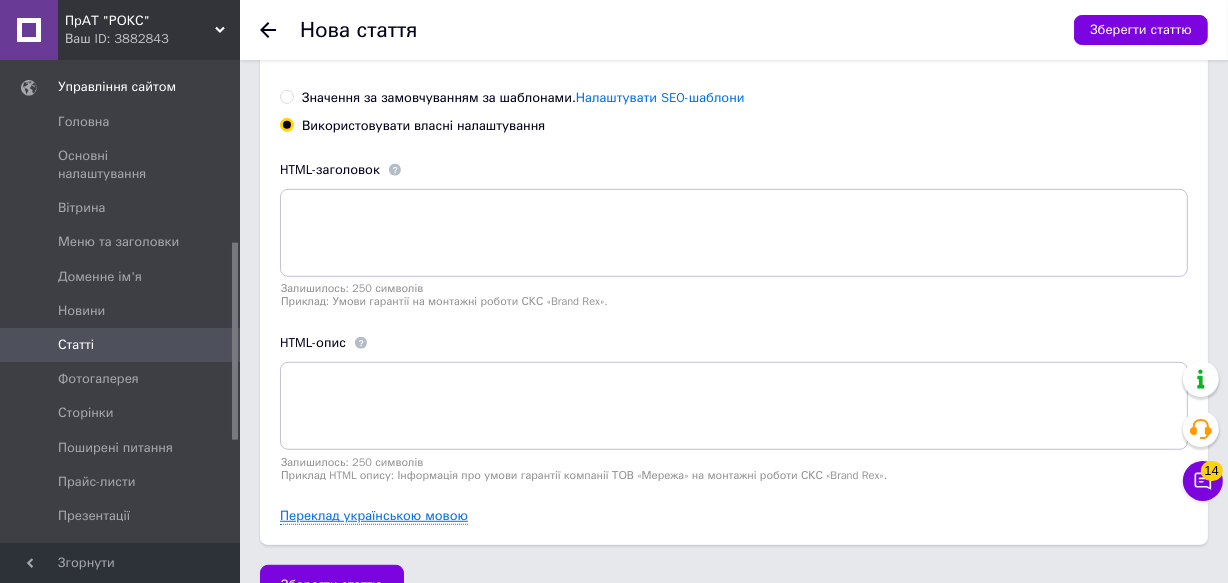click on "Переклад українською мовою" at bounding box center (374, 516) 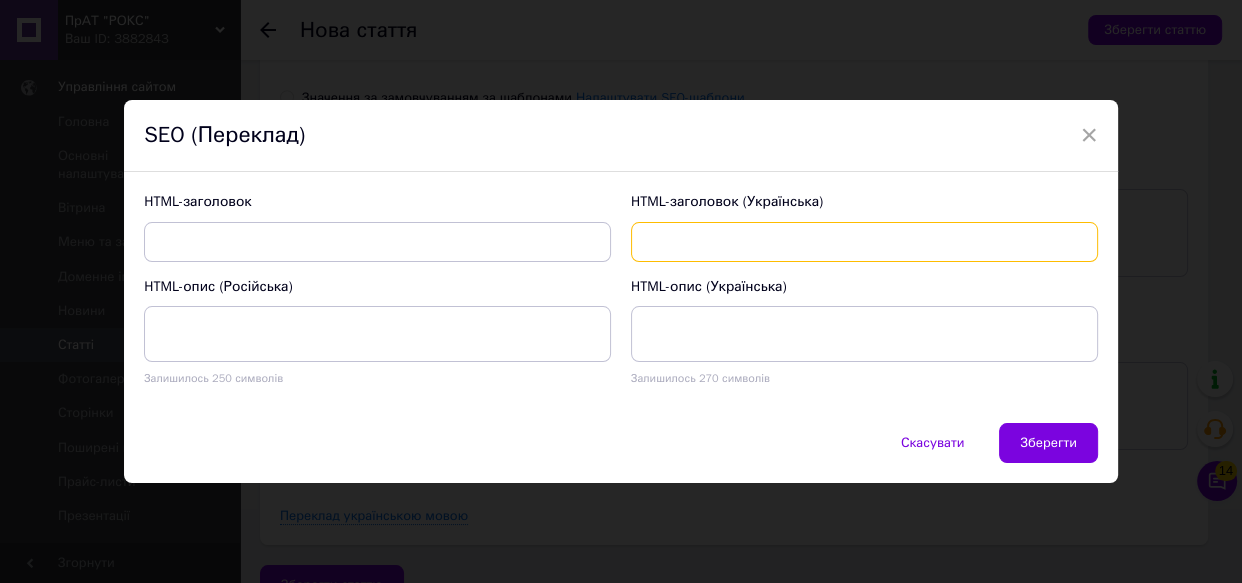click at bounding box center (864, 242) 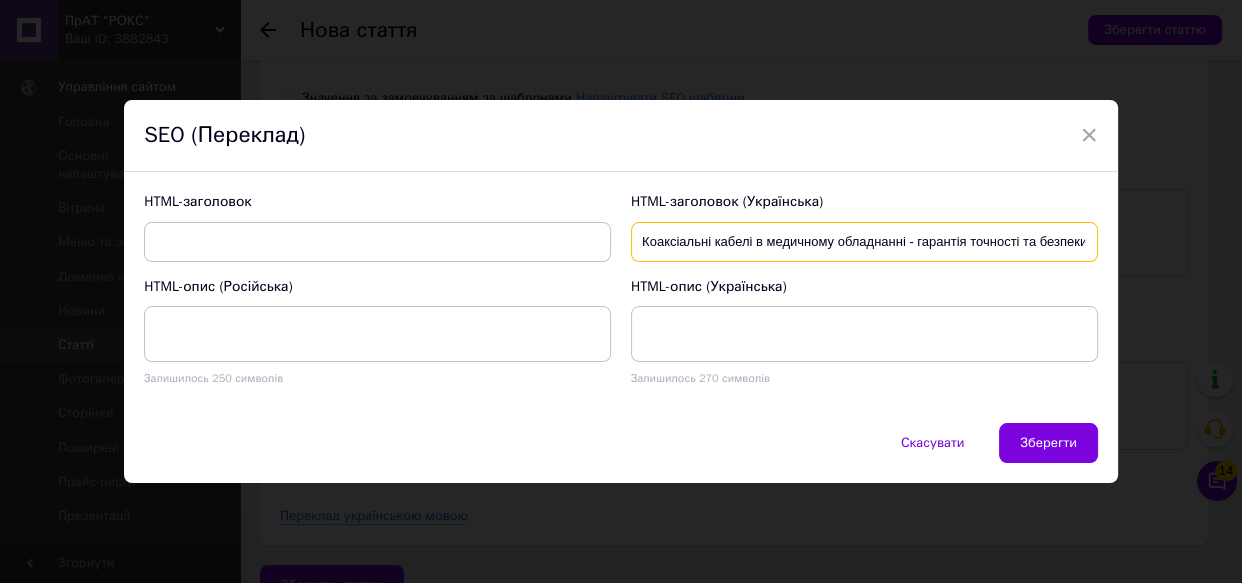 scroll, scrollTop: 0, scrollLeft: 3, axis: horizontal 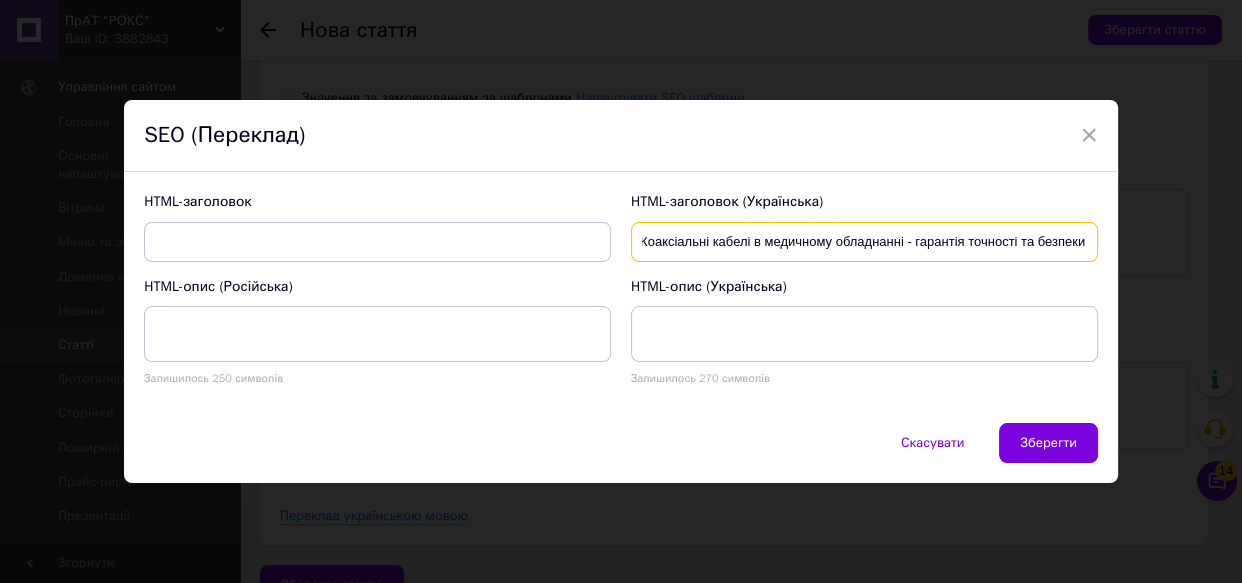 type on "Коаксіальні кабелі в медичному обладнанні - гарантія точності та безпеки" 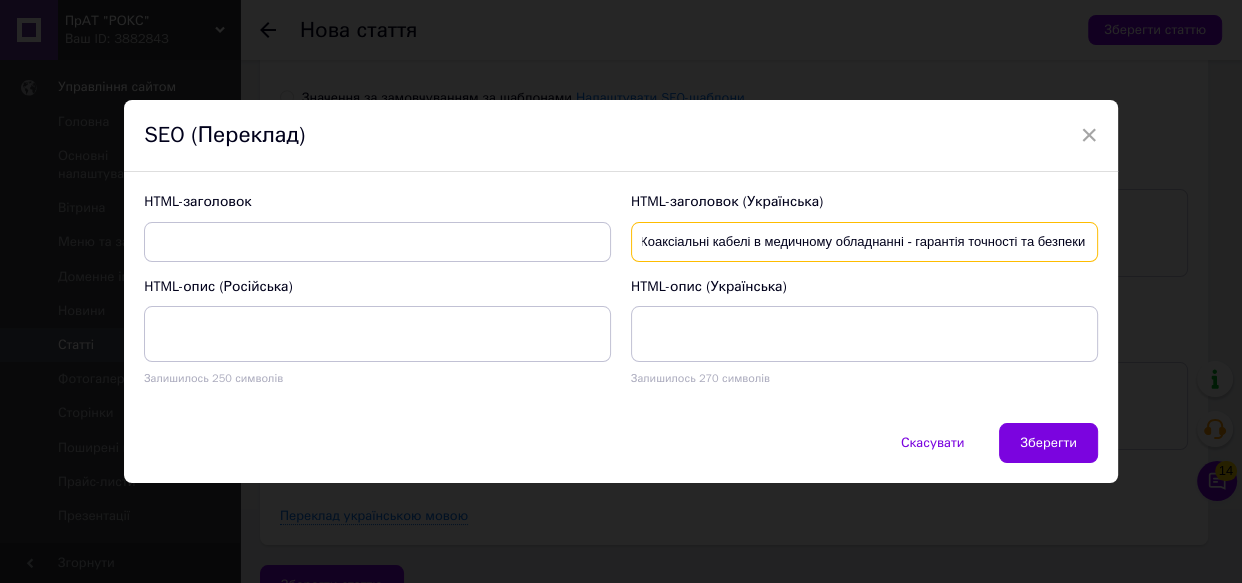 scroll, scrollTop: 0, scrollLeft: 0, axis: both 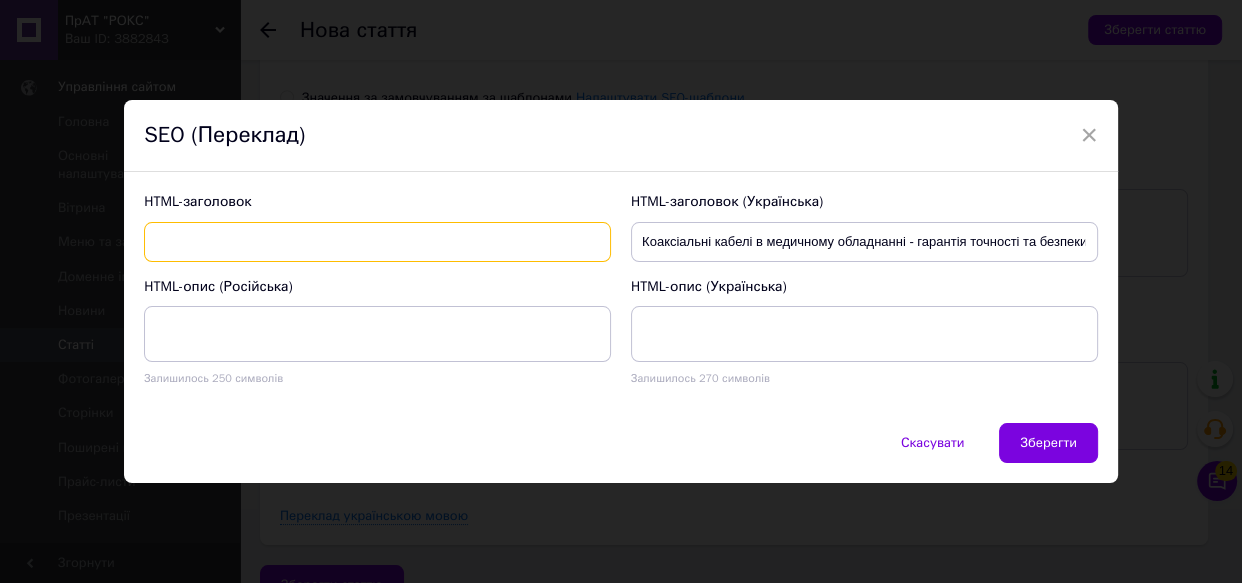 click at bounding box center (377, 242) 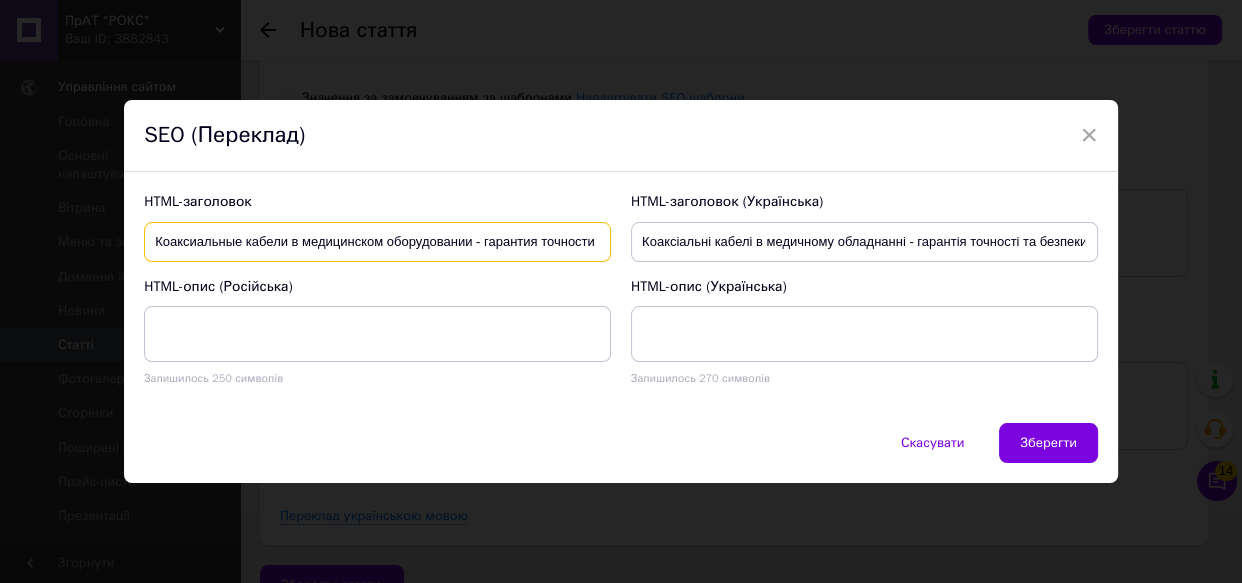 scroll, scrollTop: 0, scrollLeft: 94, axis: horizontal 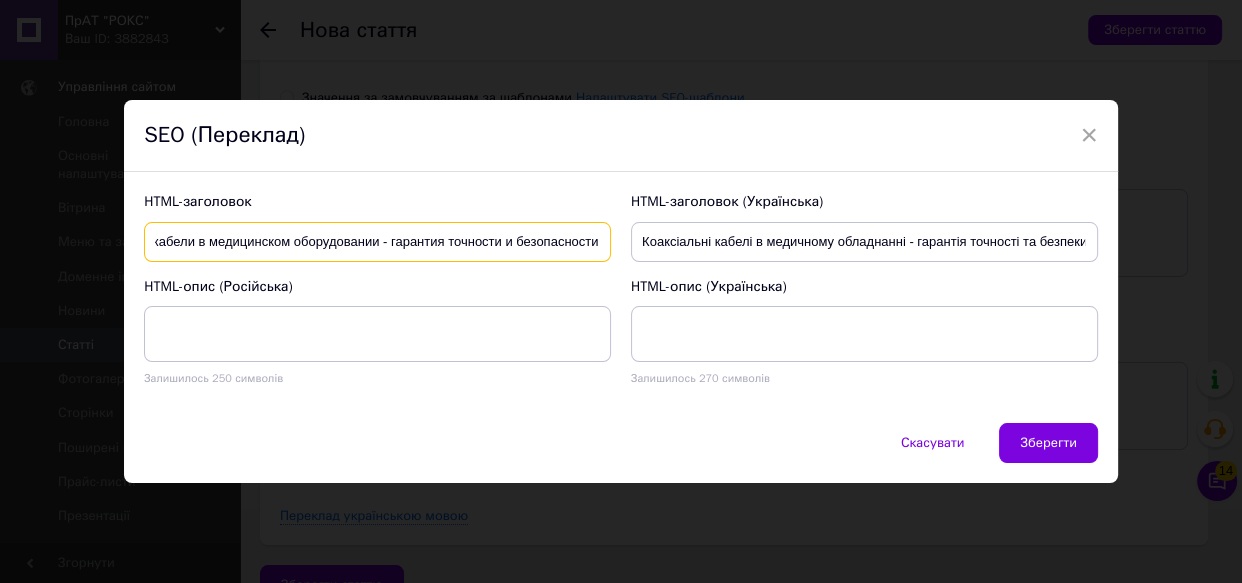type on "Коаксиальные кабели в медицинском оборудовании - гарантия точности и безопасности" 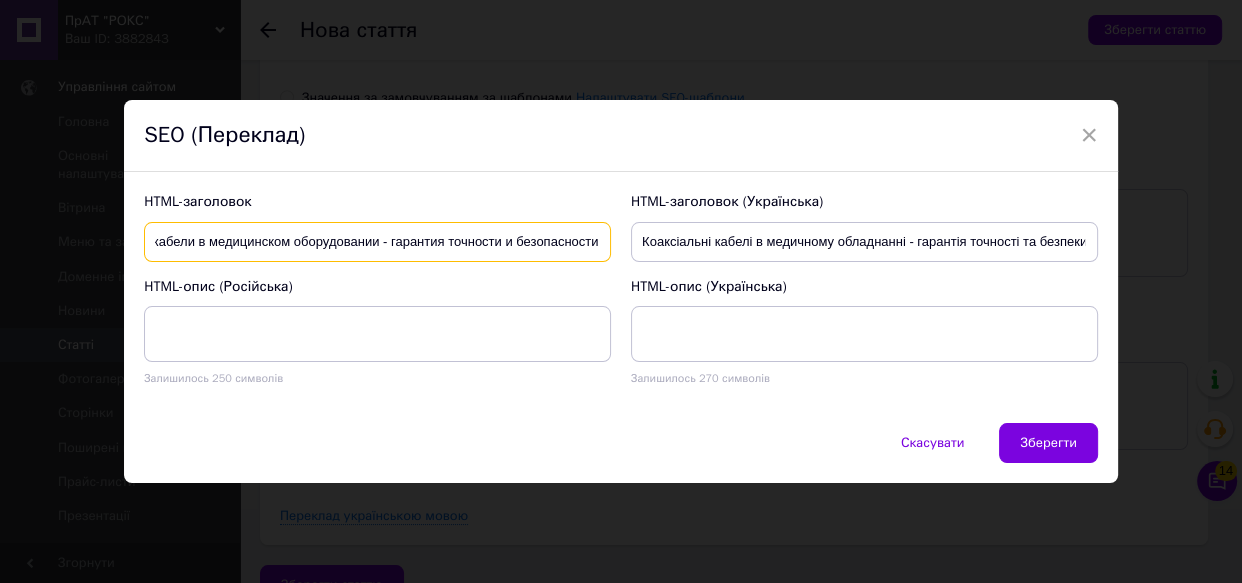 scroll, scrollTop: 0, scrollLeft: 0, axis: both 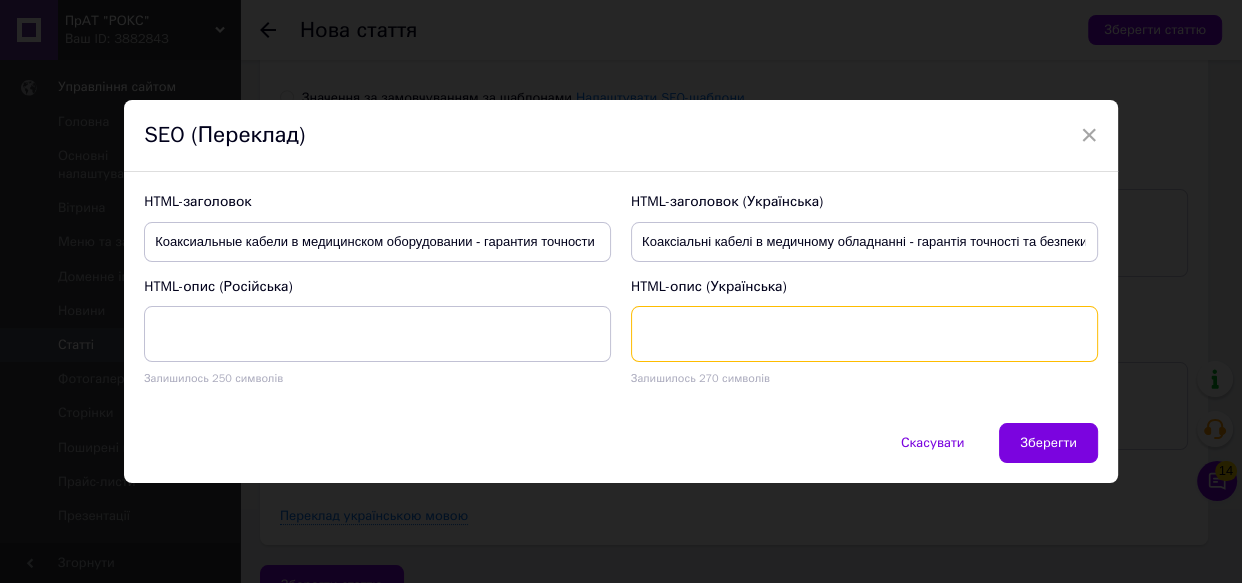 click at bounding box center [864, 334] 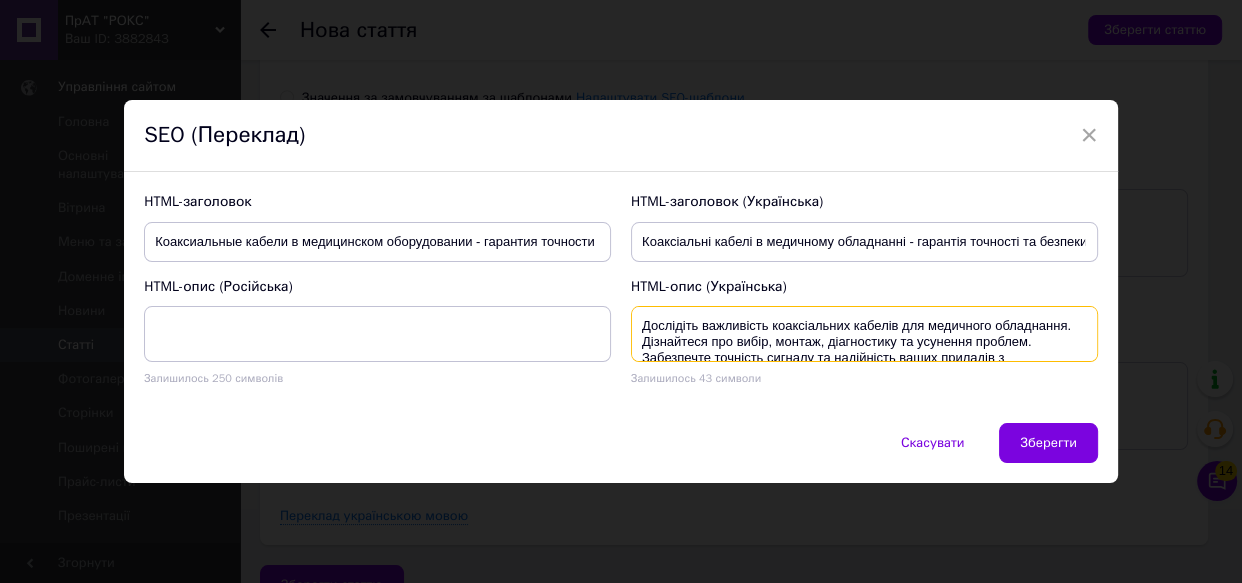 scroll, scrollTop: 20, scrollLeft: 0, axis: vertical 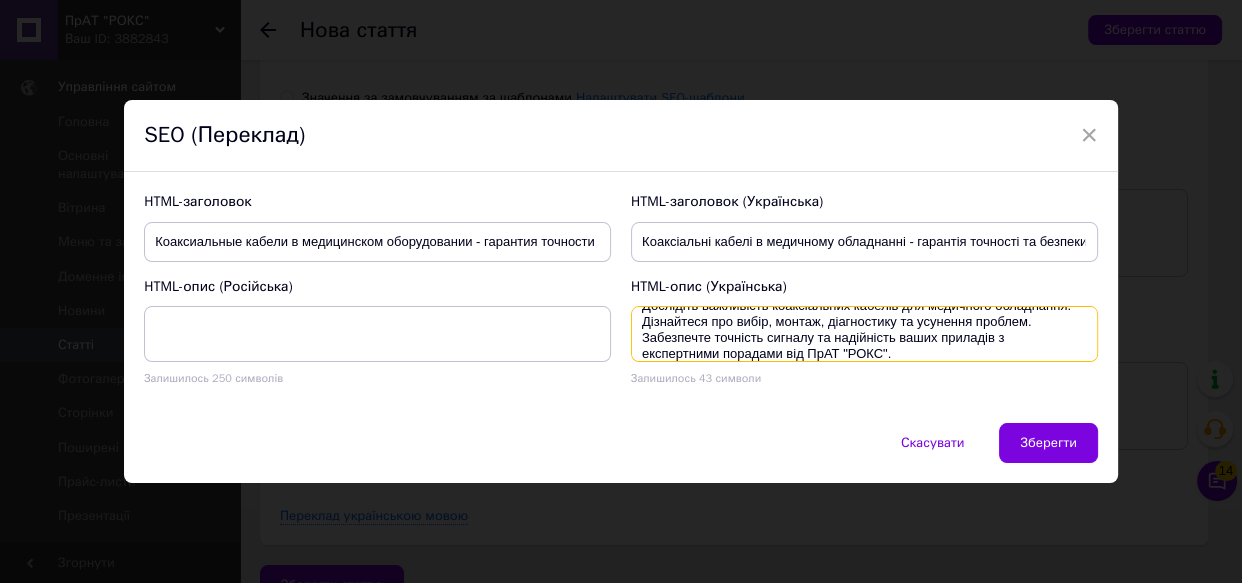 type on "Дослідіть важливість коаксіальних кабелів для медичного обладнання. Дізнайтеся про вибір, монтаж, діагностику та усунення проблем. Забезпечте точність сигналу та надійність ваших приладів з експертними порадами від ПрАТ "РОКС"." 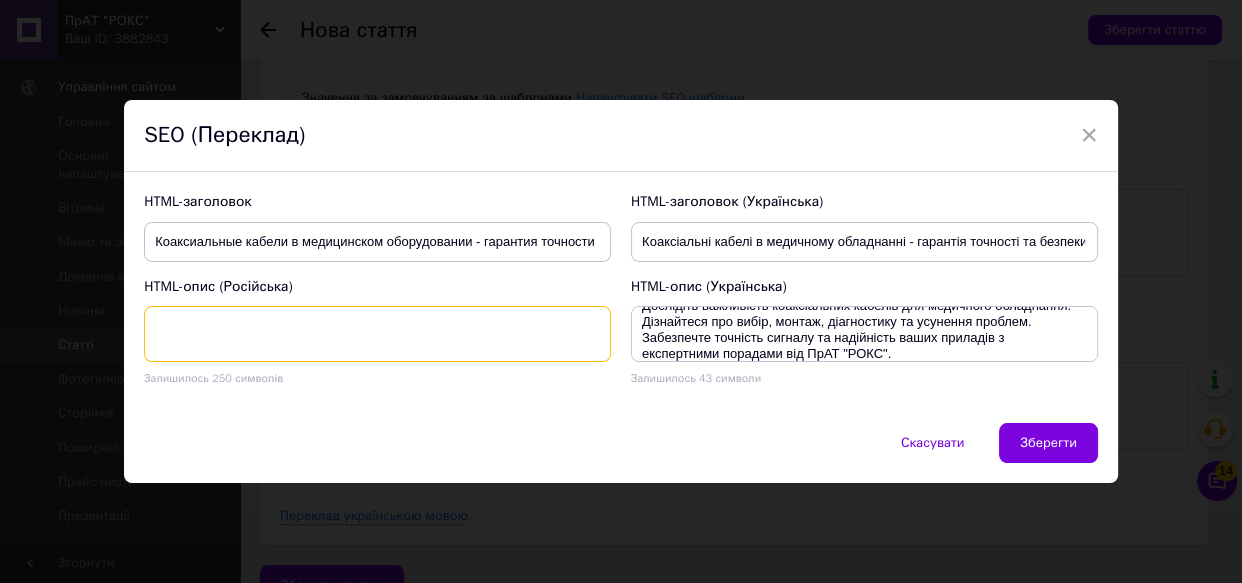 click at bounding box center [377, 334] 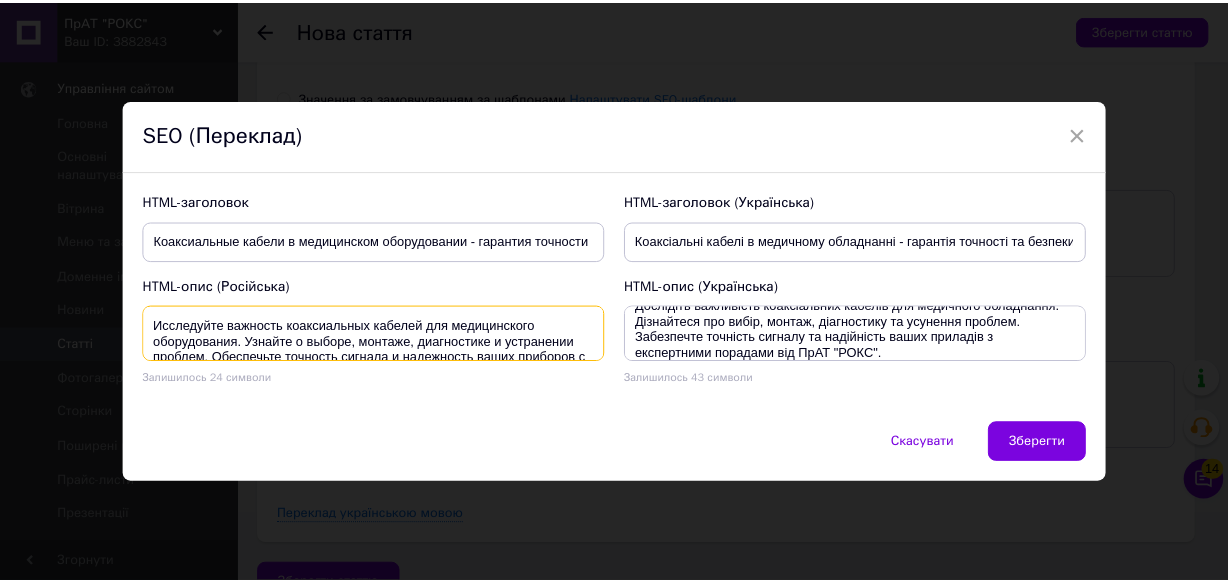 scroll, scrollTop: 20, scrollLeft: 0, axis: vertical 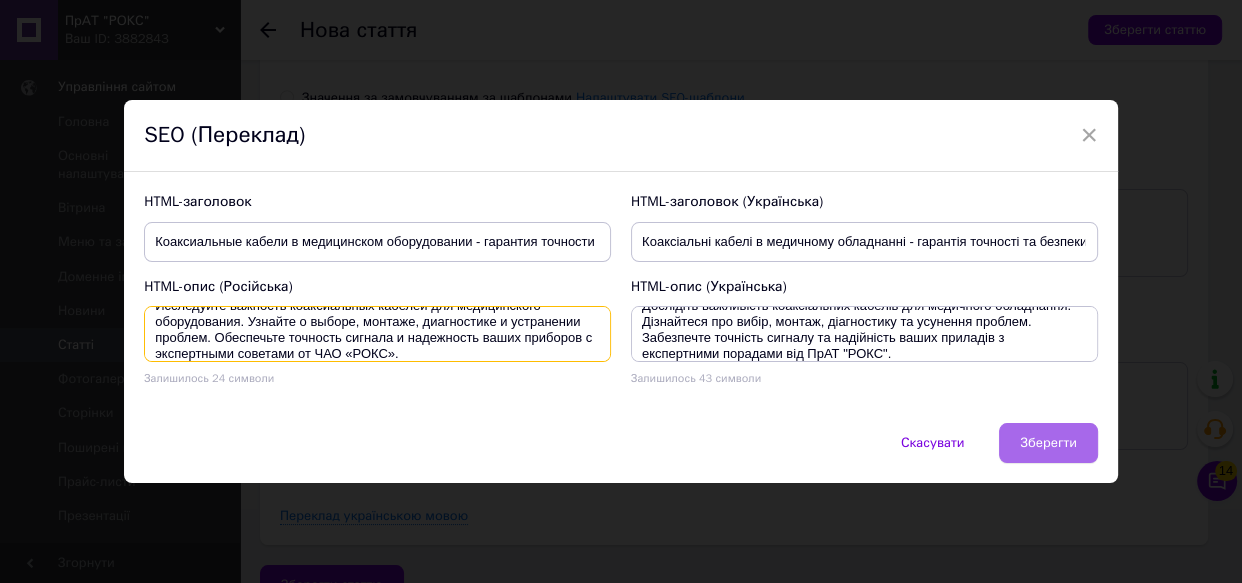 type on "Исследуйте важность коаксиальных кабелей для медицинского оборудования. Узнайте о выборе, монтаже, диагностике и устранении проблем. Обеспечьте точность сигнала и надежность ваших приборов с экспертными советами от ЧАО «РОКС»." 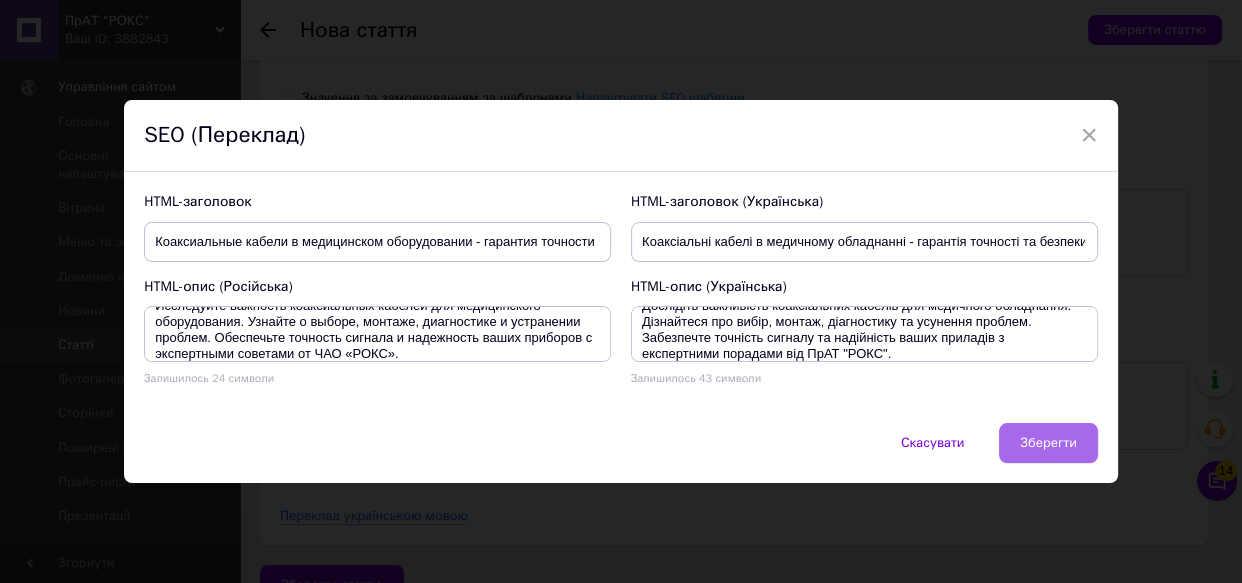 click on "Зберегти" at bounding box center [1048, 443] 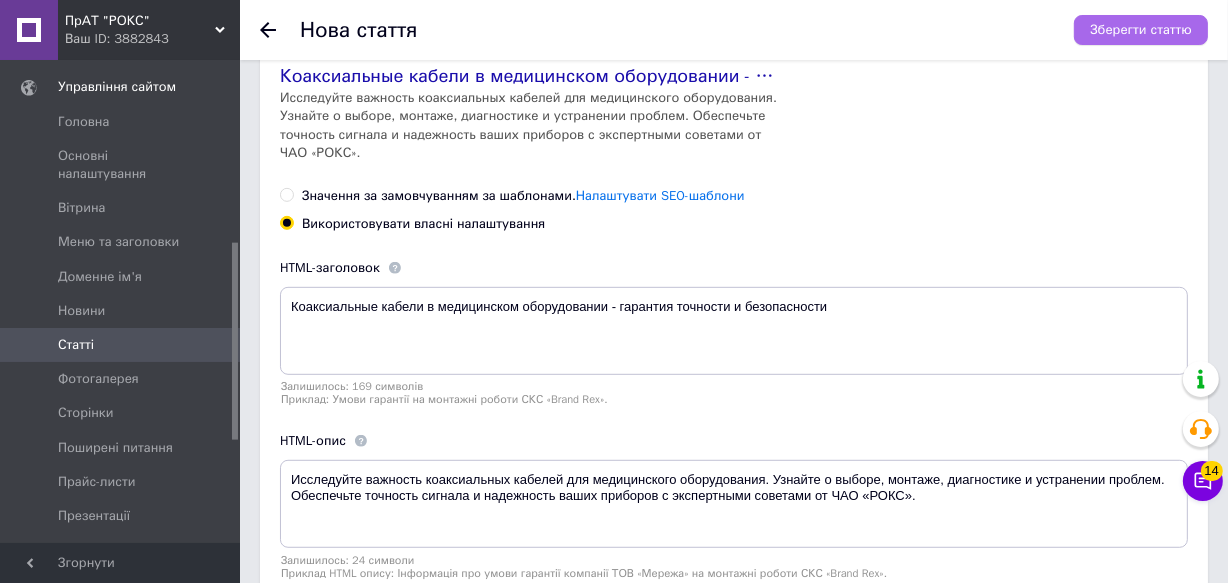 click on "Зберегти статтю" at bounding box center (1141, 30) 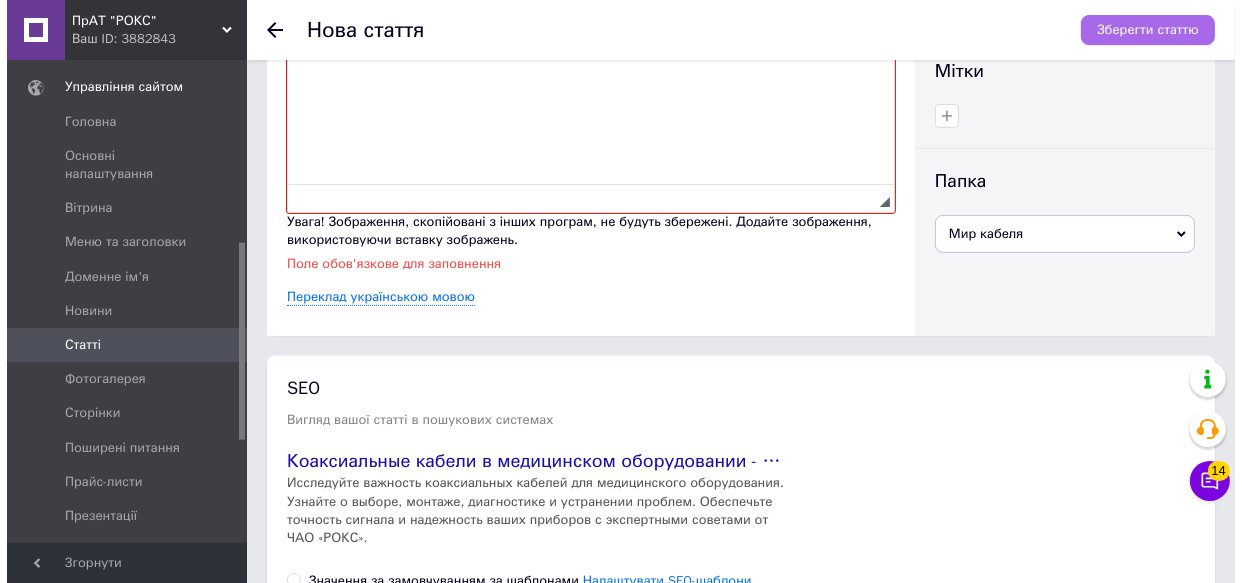 scroll, scrollTop: 605, scrollLeft: 0, axis: vertical 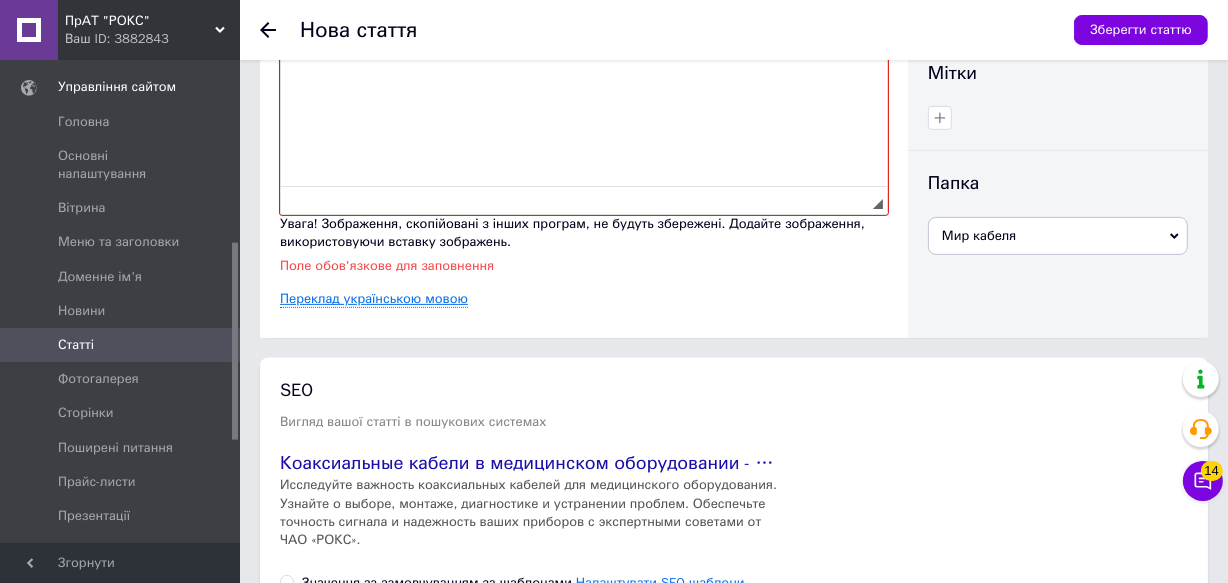 click on "Переклад українською мовою" at bounding box center [374, 299] 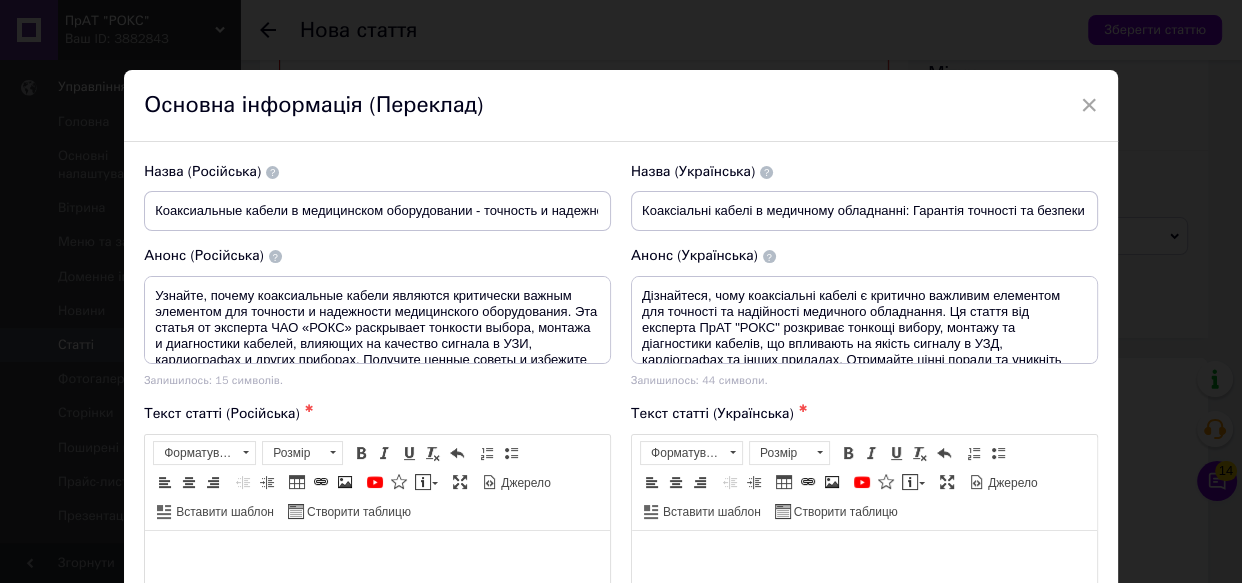scroll, scrollTop: 0, scrollLeft: 0, axis: both 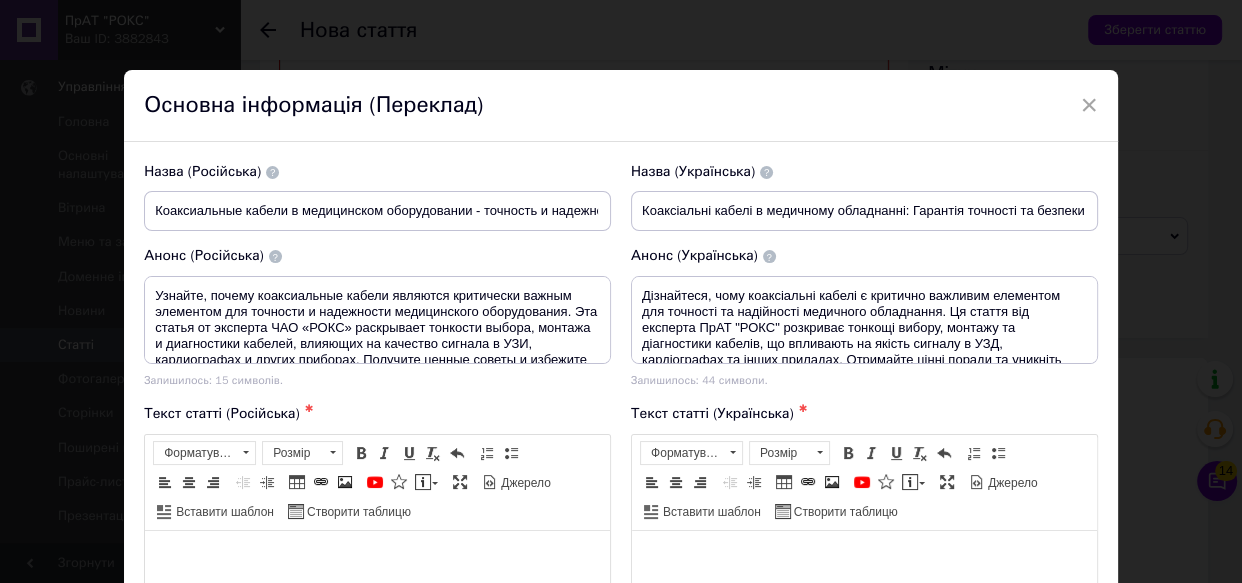 click at bounding box center [377, 560] 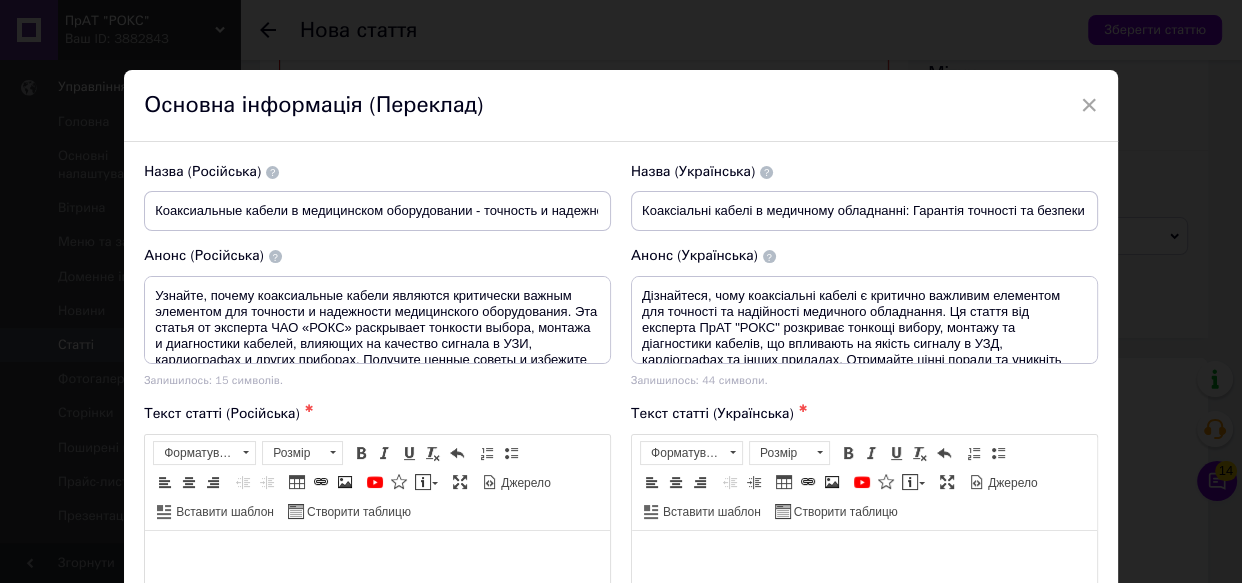 type 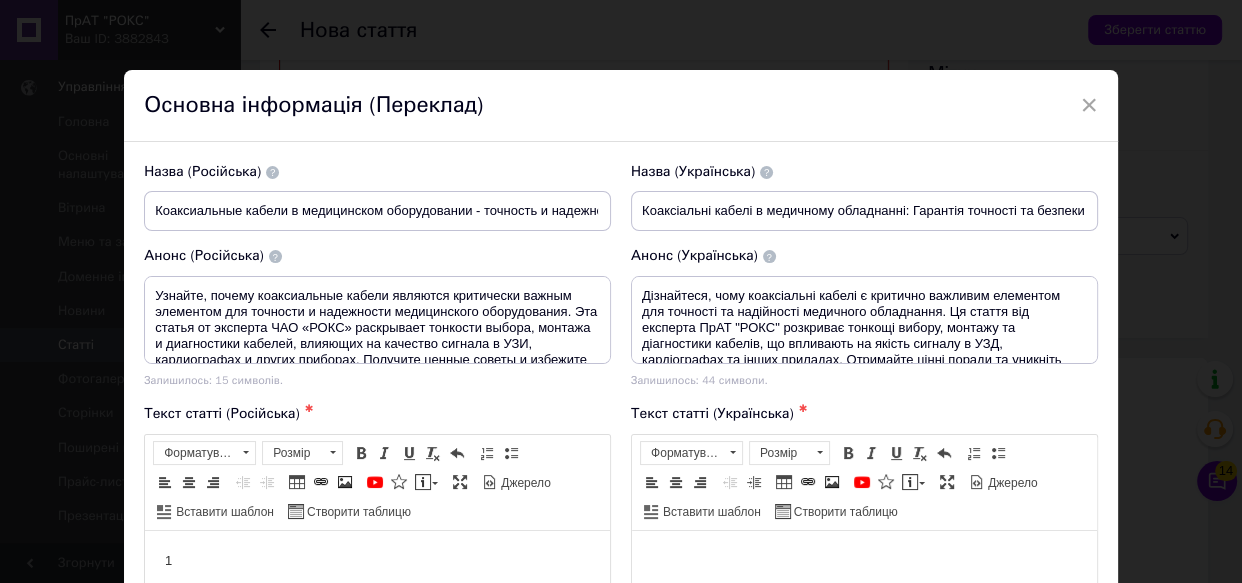 scroll, scrollTop: 10, scrollLeft: 0, axis: vertical 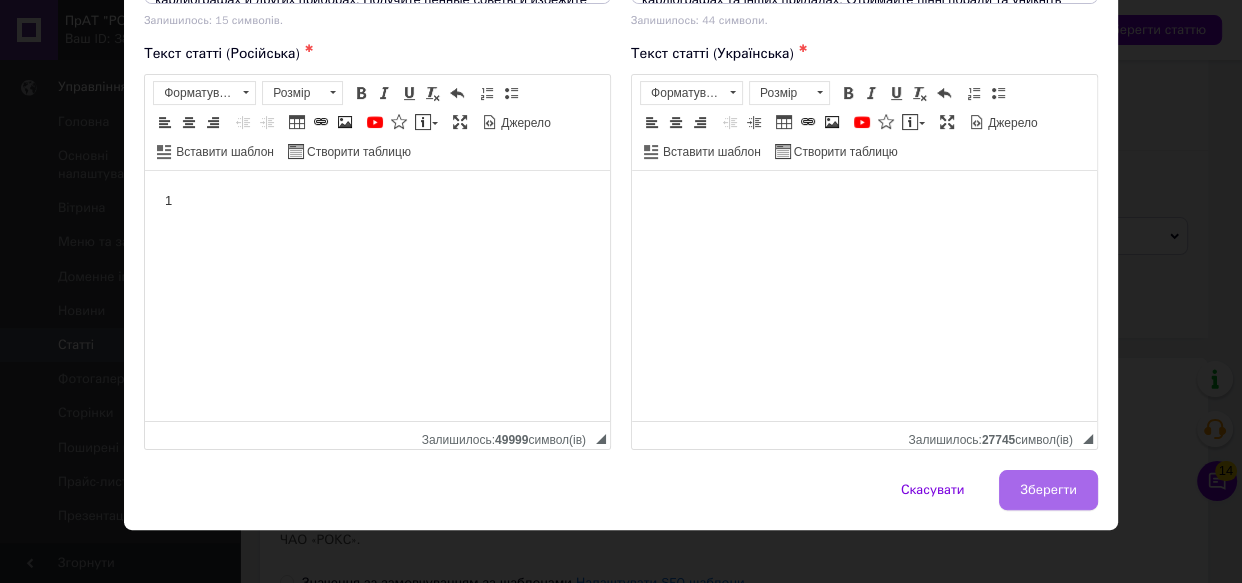 click on "Зберегти" at bounding box center (1048, 490) 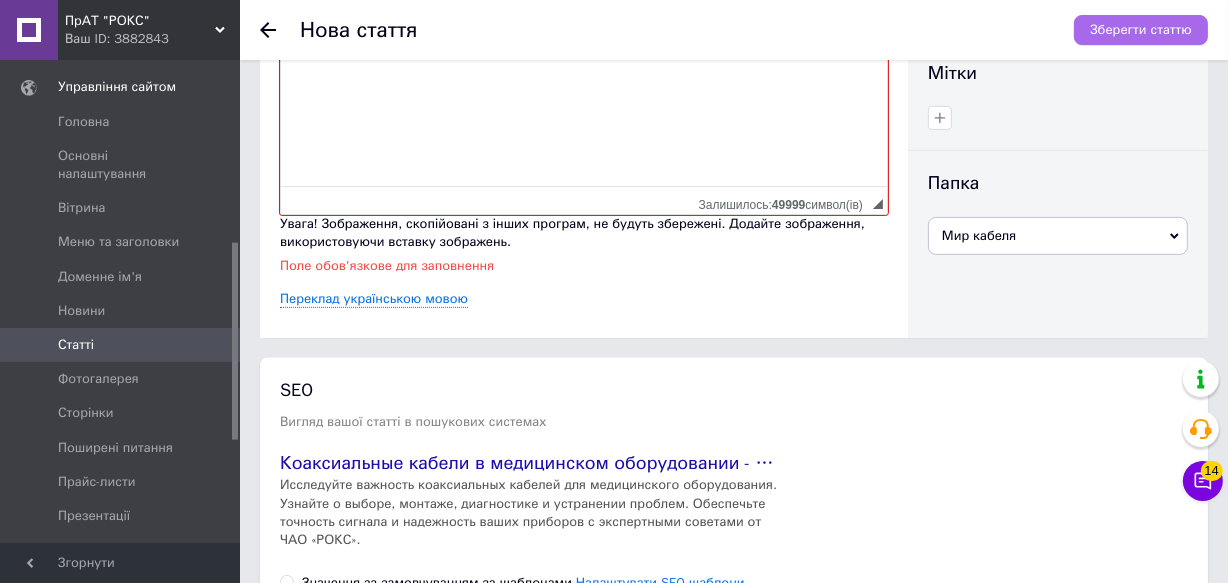 click on "Зберегти статтю" at bounding box center [1141, 30] 